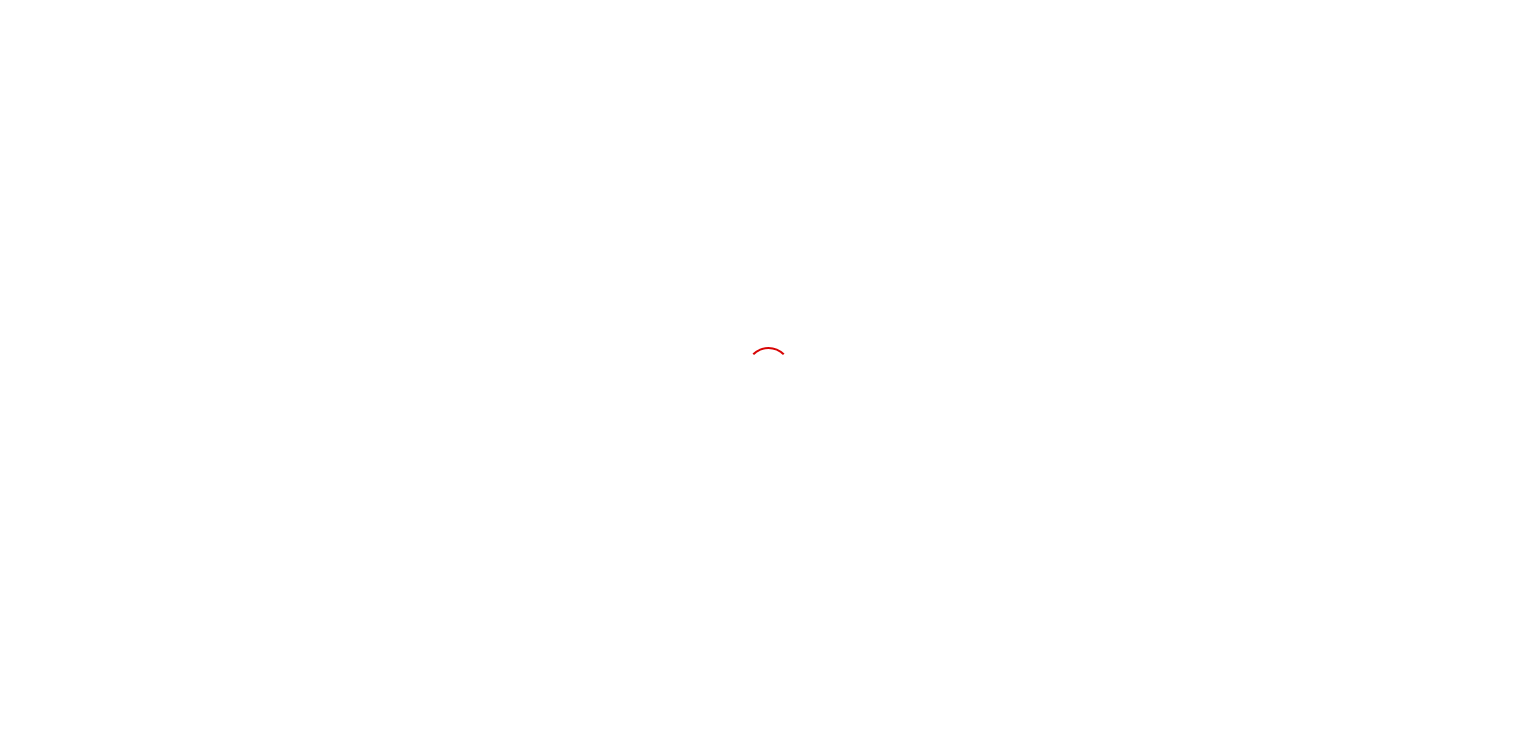 scroll, scrollTop: 0, scrollLeft: 0, axis: both 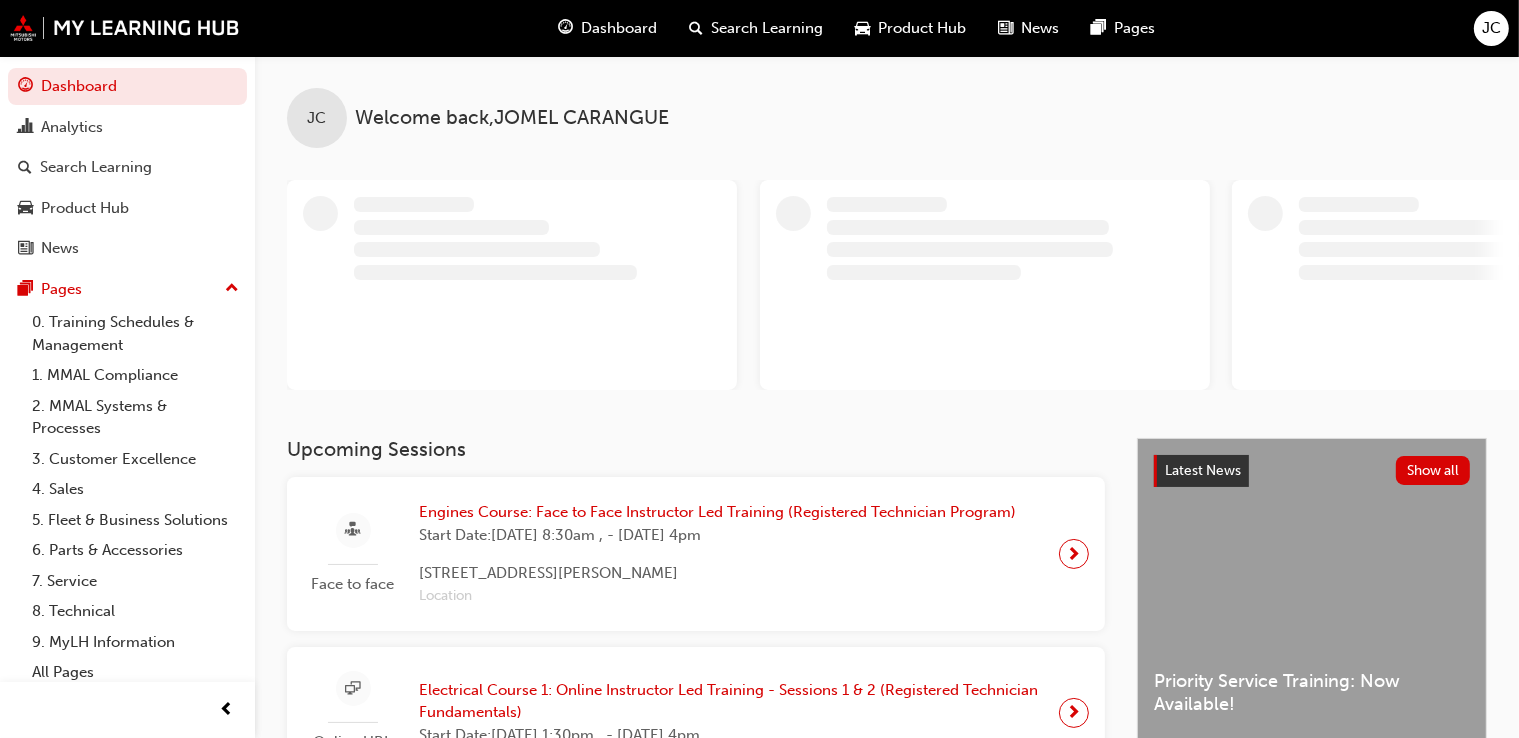 click at bounding box center [1074, 554] 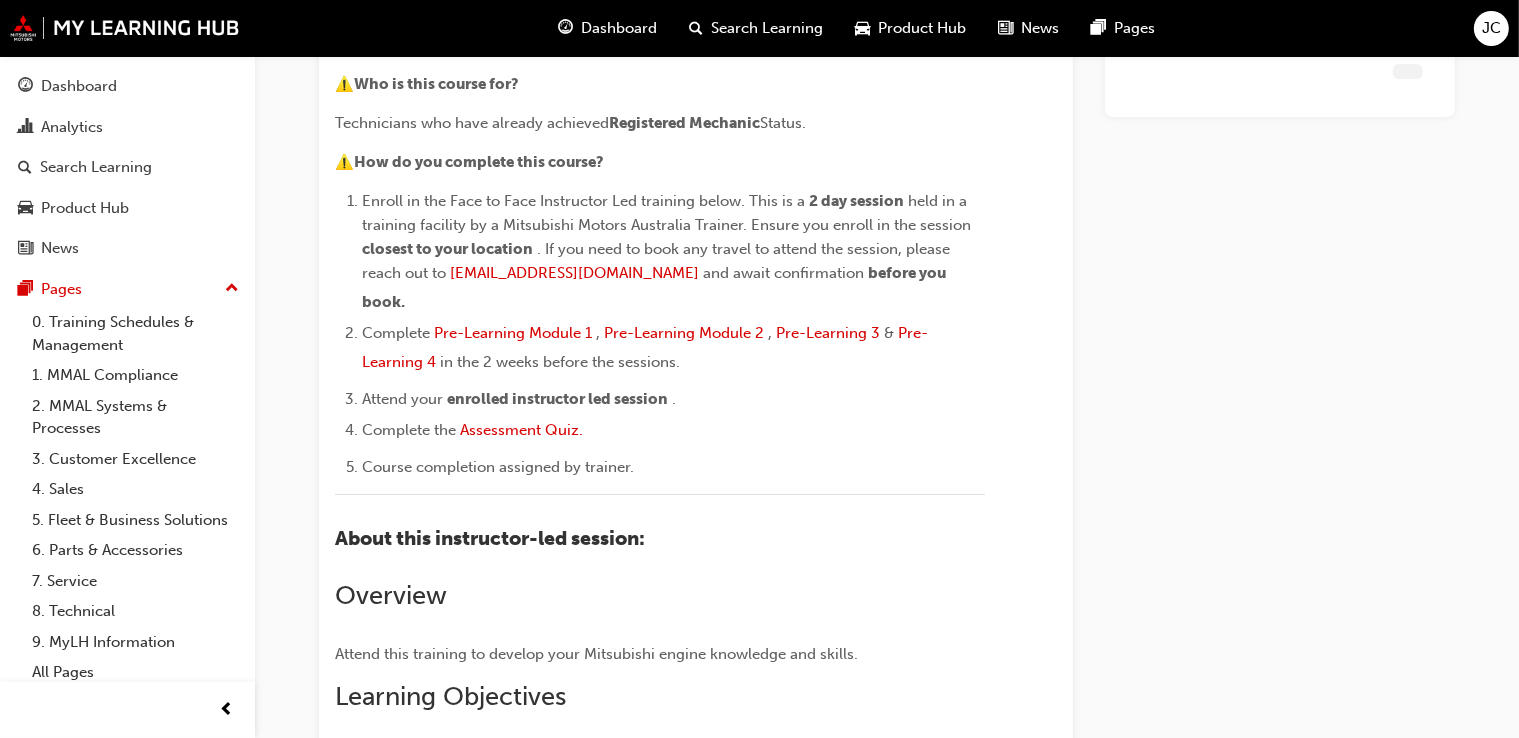 scroll, scrollTop: 2008, scrollLeft: 0, axis: vertical 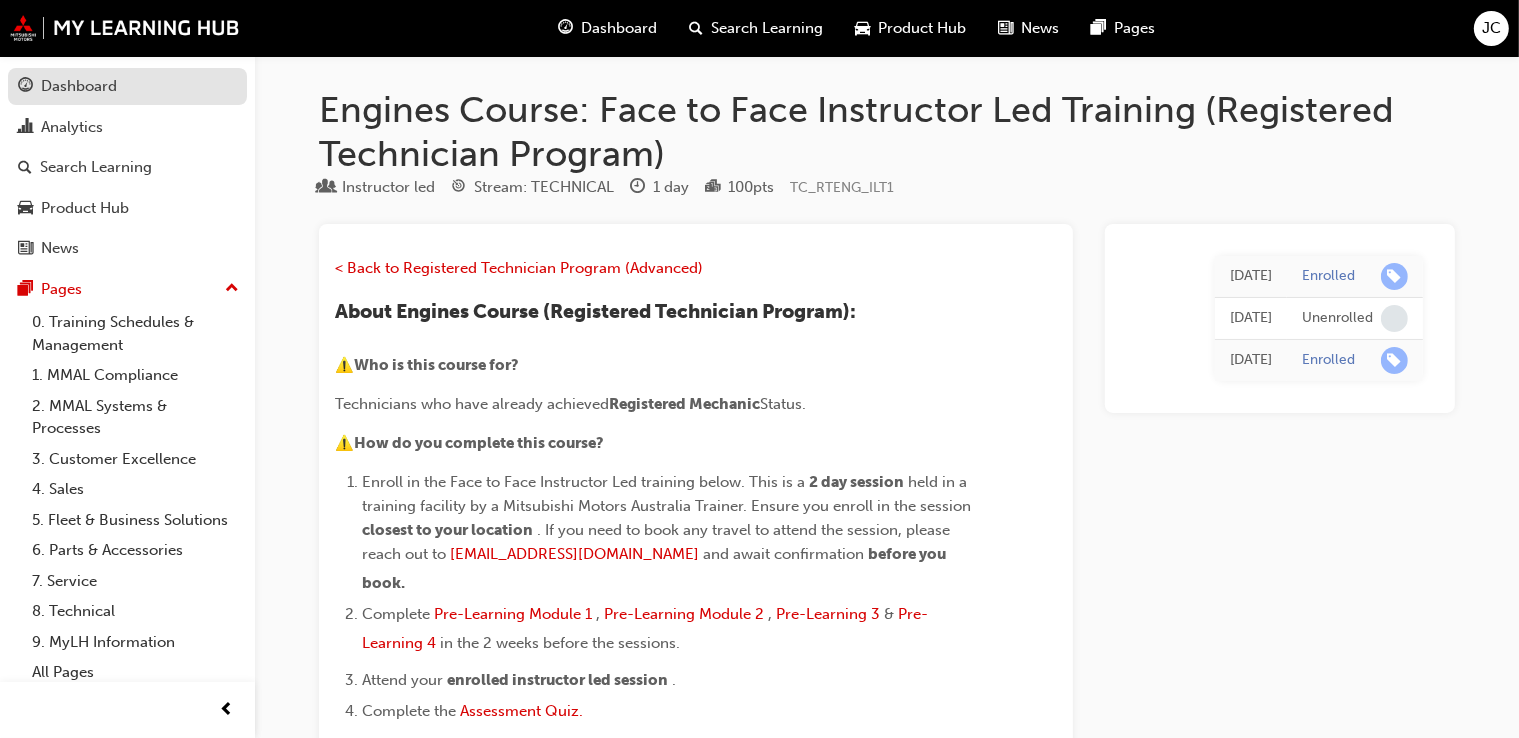 click on "Dashboard" at bounding box center (127, 86) 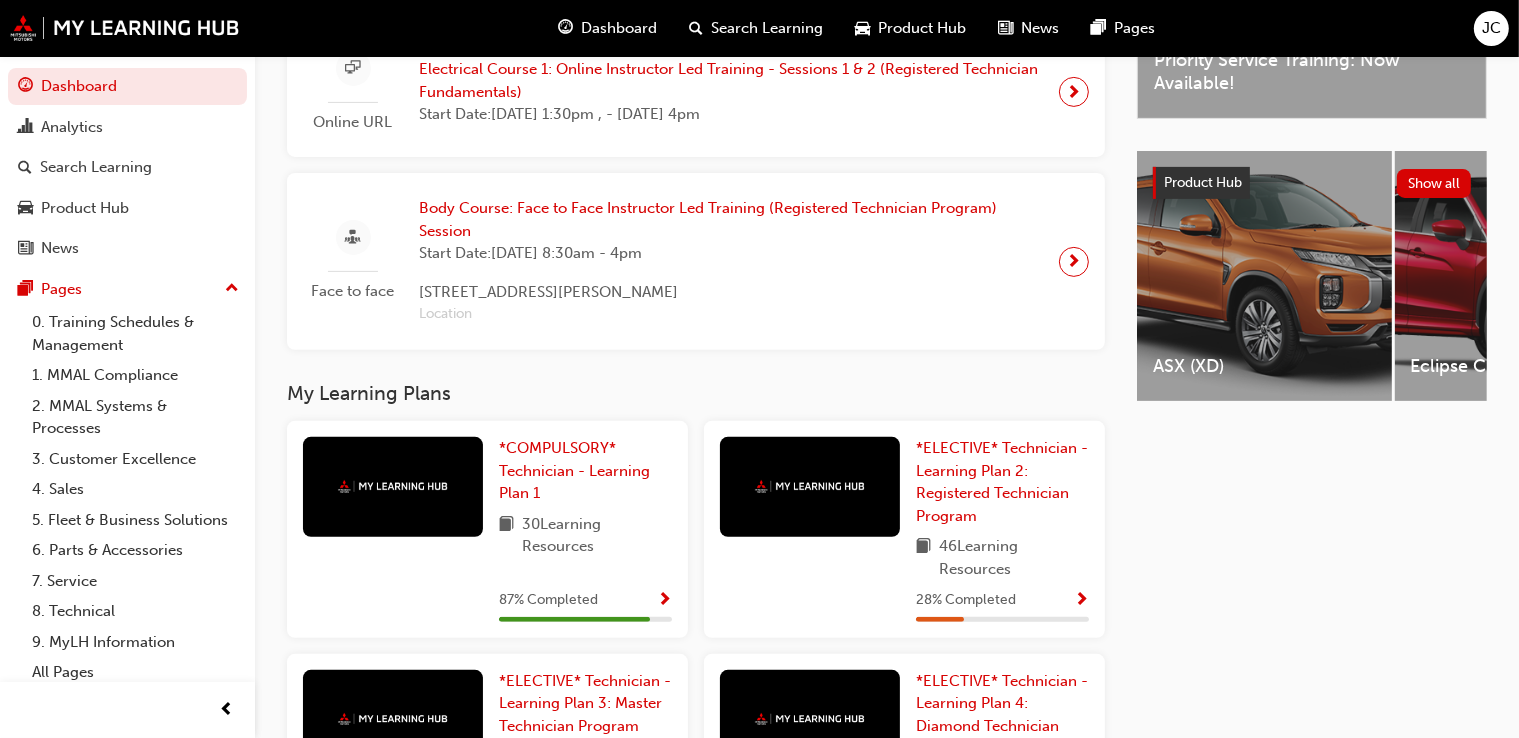 scroll, scrollTop: 703, scrollLeft: 0, axis: vertical 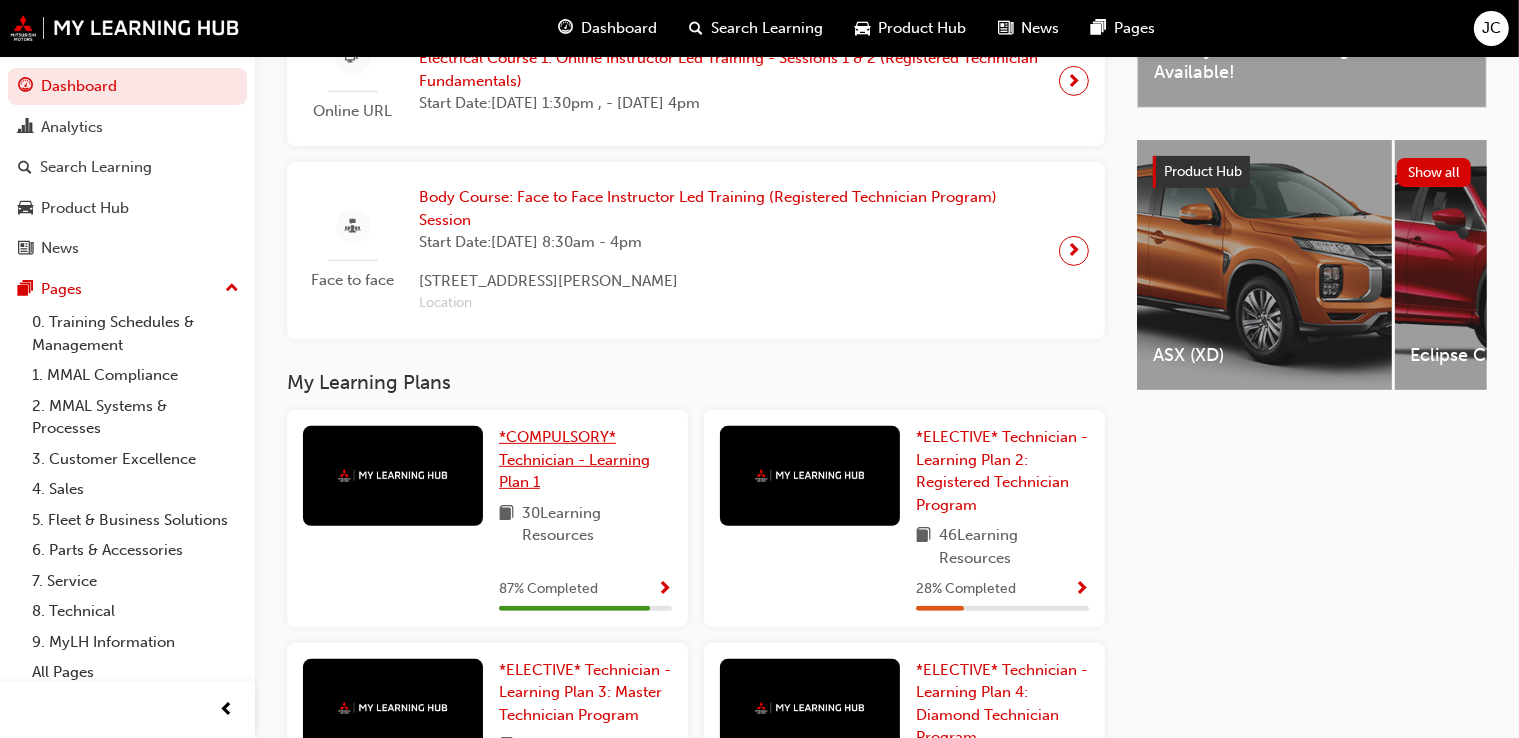 click on "*COMPULSORY* Technician - Learning Plan 1" at bounding box center (585, 460) 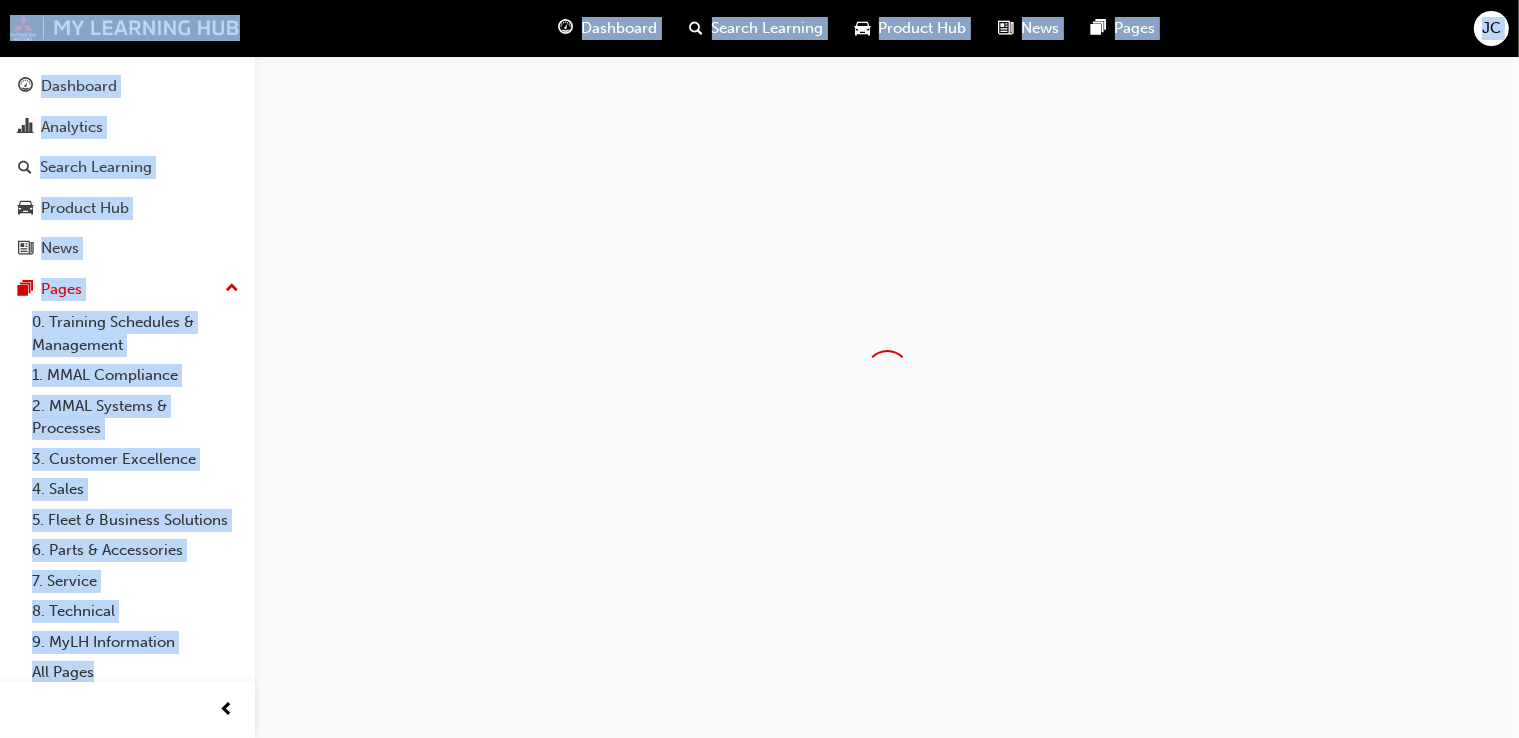 scroll, scrollTop: 0, scrollLeft: 0, axis: both 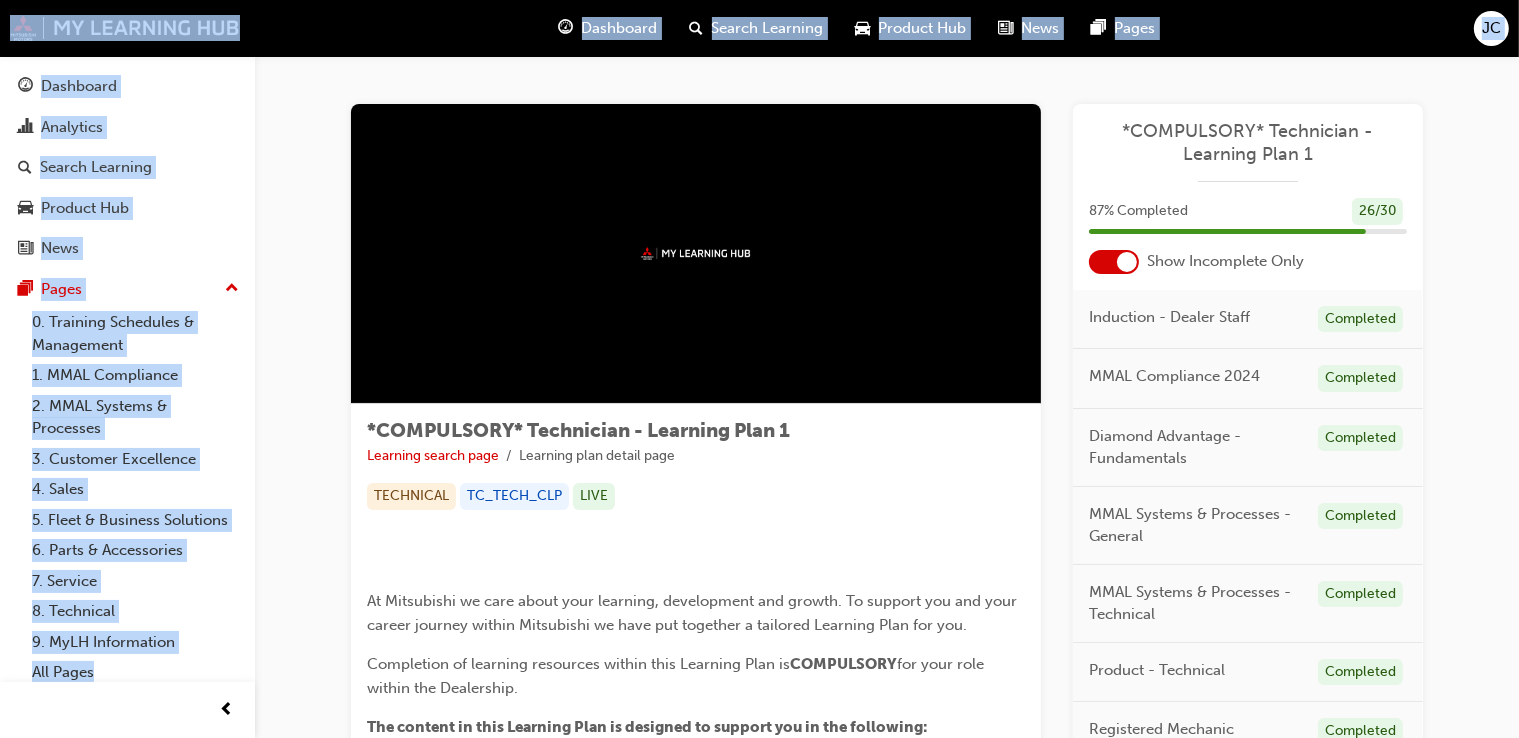 click on "*COMPULSORY* Technician - Learning Plan 1   Learning search page Learning plan detail page *COMPULSORY* Technician - Learning Plan 1   Learning search page Learning plan detail page TECHNICAL TC_TECH_CLP LIVE ﻿ At Mitsubishi we care about your learning, development and growth. To support you and your career journey within Mitsubishi we have put together a tailored Learning Plan for you.  Completion of learning resources within this Learning Plan is  COMPULSORY  for your role within the Dealership.  The content in this Learning Plan is designed to support you in the following: Being role ready. Developing your skills and capabilities to enable excellent job performance and customer service. Understanding your obligations under relevant laws and regulations that govern the operations of Mitsubishi to reduce the risk of possible negative impacts to you, your Dealership and Mitsubishi due to potential non-compliance. This Learning Plan is specifically tailored to the following roles  (SAP Functions)   87 26 /" at bounding box center (887, 873) 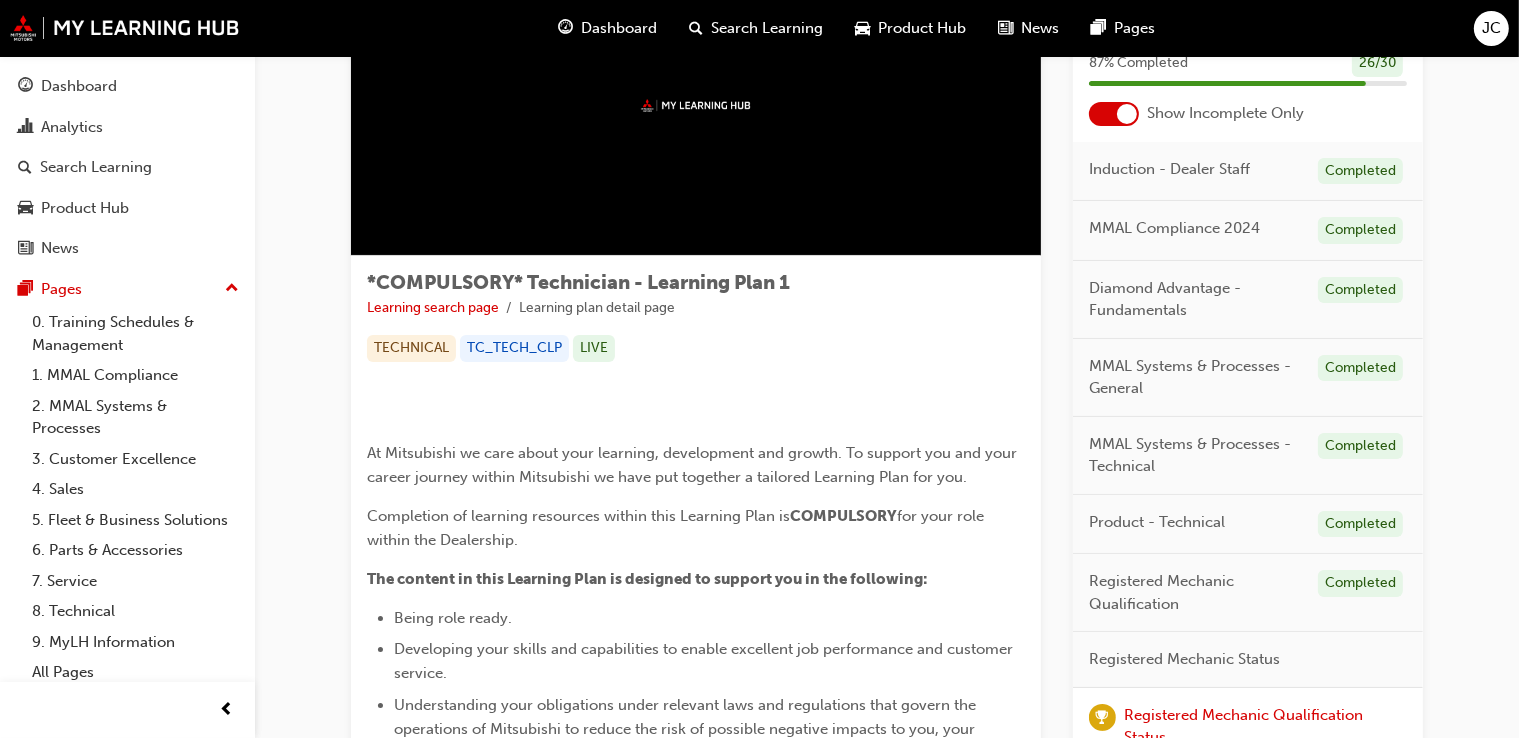 scroll, scrollTop: 150, scrollLeft: 0, axis: vertical 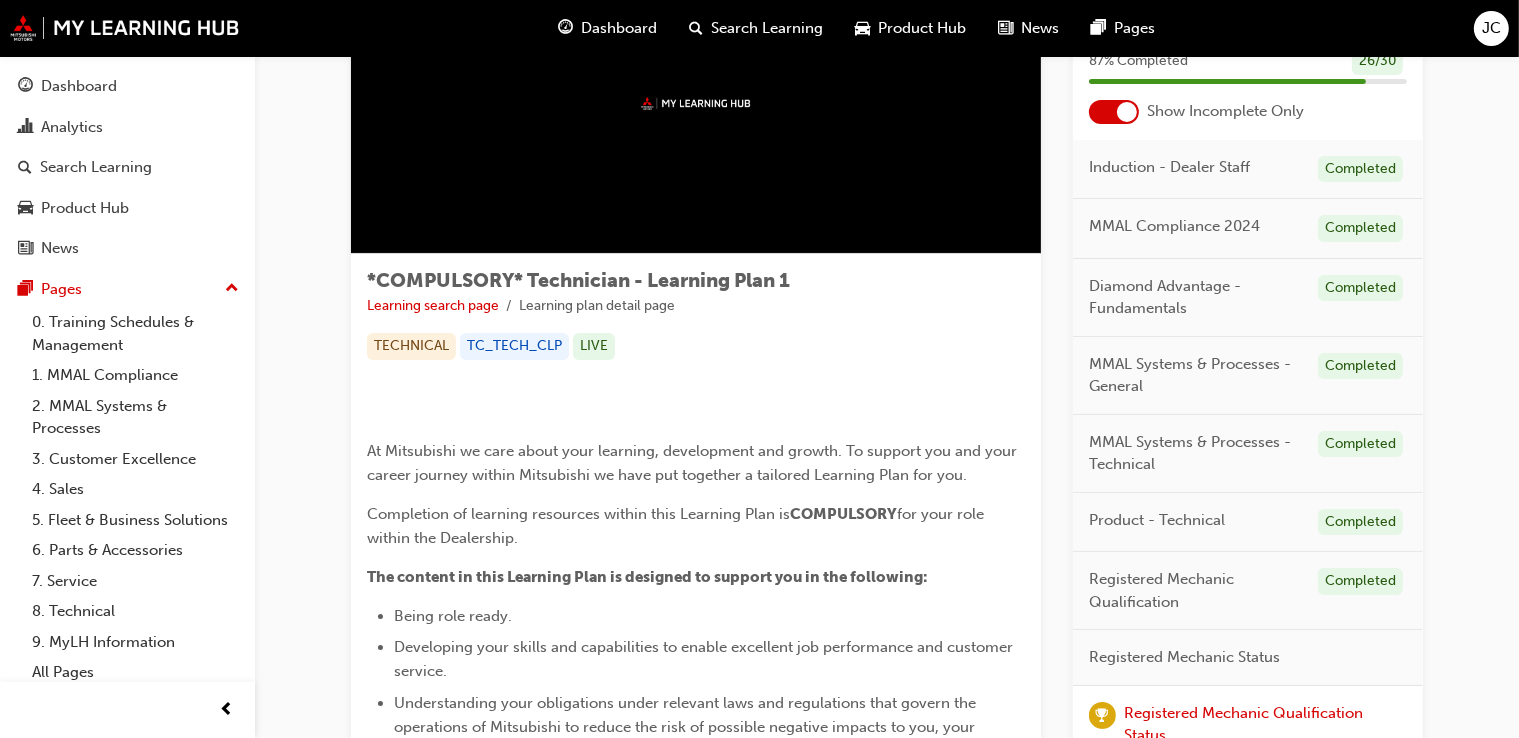 click on "*COMPULSORY* Technician - Learning Plan 1 87 % Completed 26 / 30 Show Incomplete Only Induction - Dealer Staff Completed MMAL Compliance 2024 Completed Diamond Advantage - Fundamentals Completed MMAL Systems & Processes - General Completed MMAL Systems & Processes - Technical Completed Product - Technical Completed Registered Mechanic Qualification Completed Registered Mechanic Status Registered Mechanic Qualification Status INSTRUCTOR LED RMSTATUS Registered Mechanic Advanced - Electrical Course 1 Electrical Course 1: Online Instructor Led Training - Sessions 1 & 2 (Registered Mechanic Advanced) INSTRUCTOR LED TC_RMAELCTL1_ILT1 Electrical Course 1: Assessment Quiz (Registered Mechanic Advanced) ELEARNING TC_RMAELCTL1_QZ Registered Mechanic Advanced - Engine Management Systems Course 1 Engine Management Systems (EMS) Course 1: Assessment Quiz (Registered Mechanic Advanced) ELEARNING TC_RMAEMS1_QZ Registered Mechanic Advanced - Diesel Course 1 Completed Registered Mechanic Advanced - EV/PHEV Course 1 Completed" at bounding box center [1248, 699] 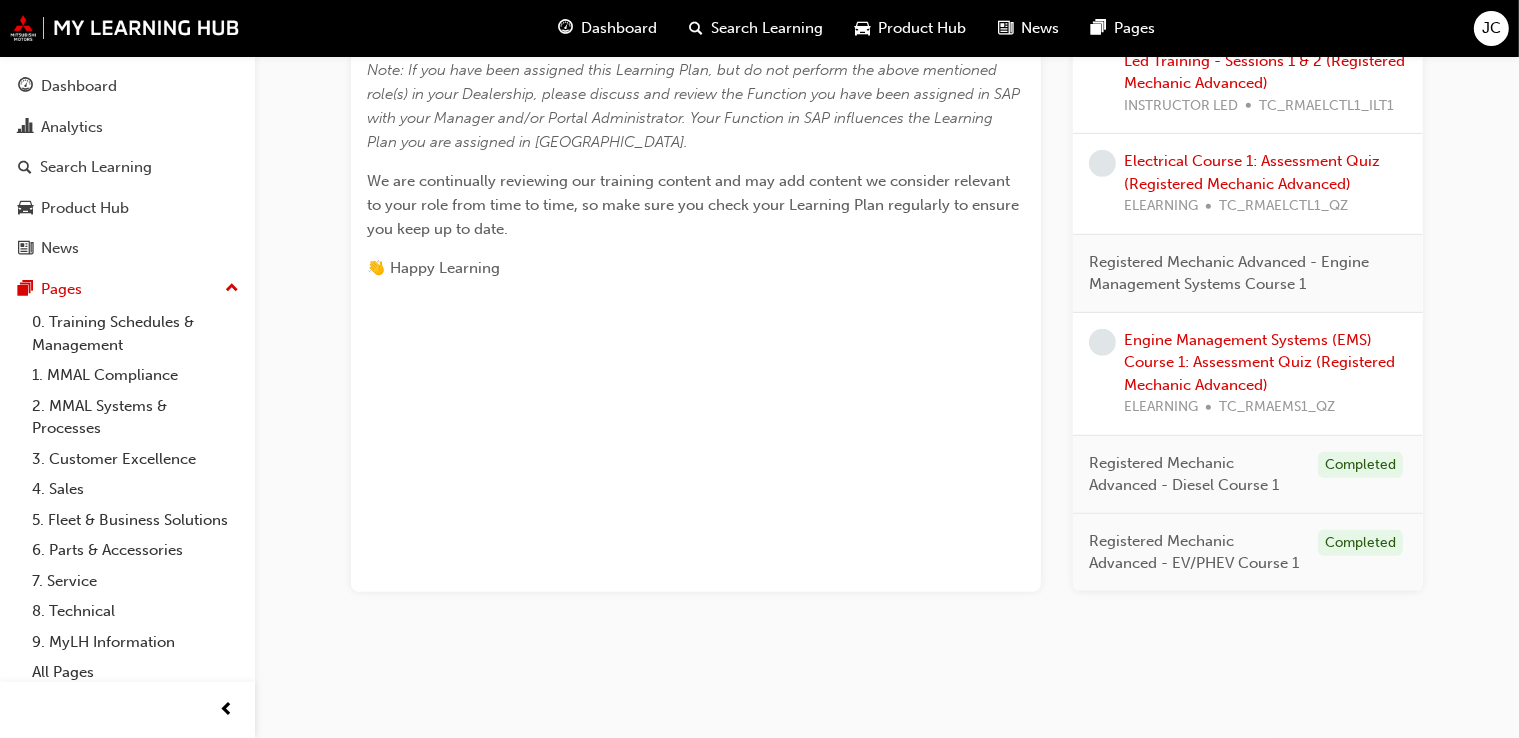 scroll, scrollTop: 1007, scrollLeft: 0, axis: vertical 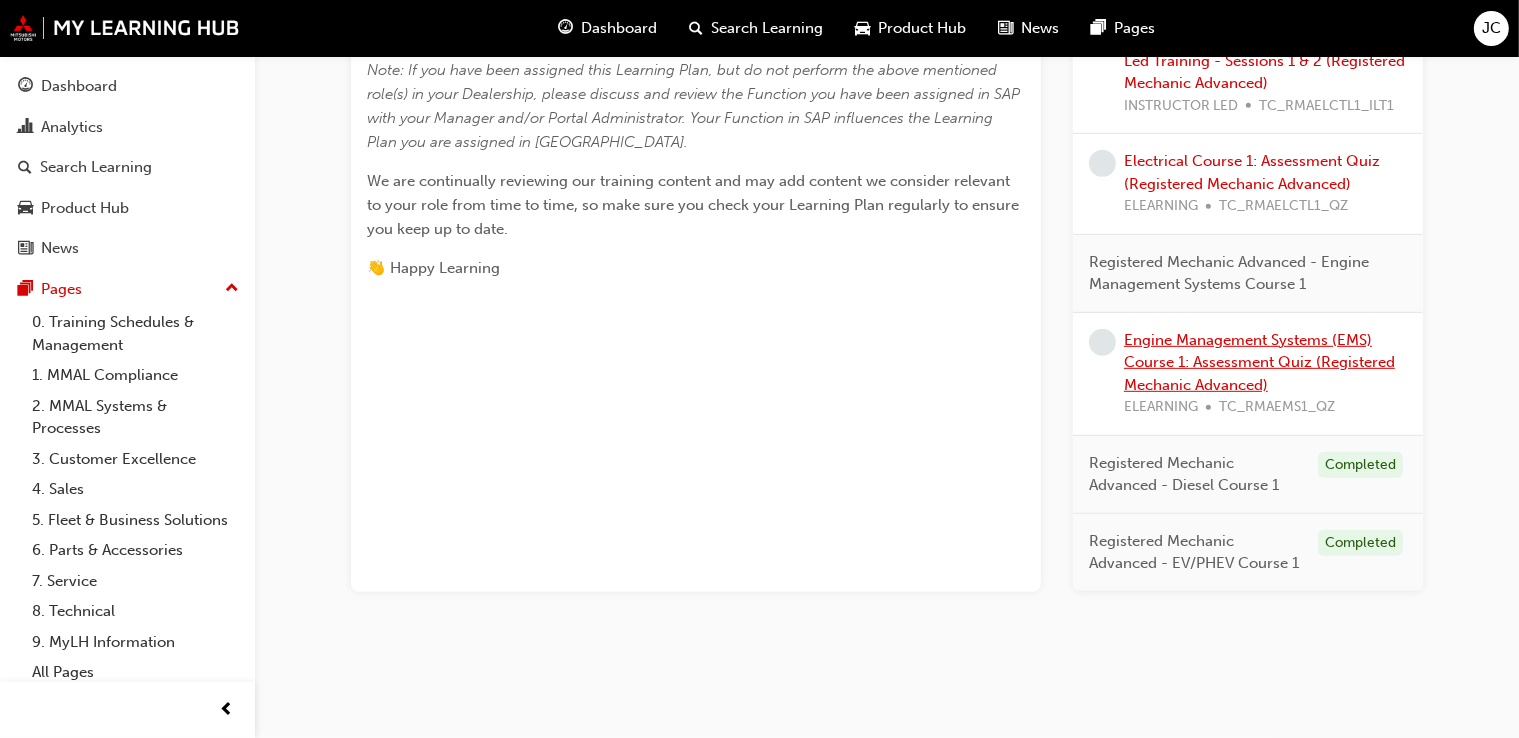 click on "Engine Management Systems (EMS) Course 1: Assessment Quiz (Registered Mechanic Advanced)" at bounding box center [1259, 362] 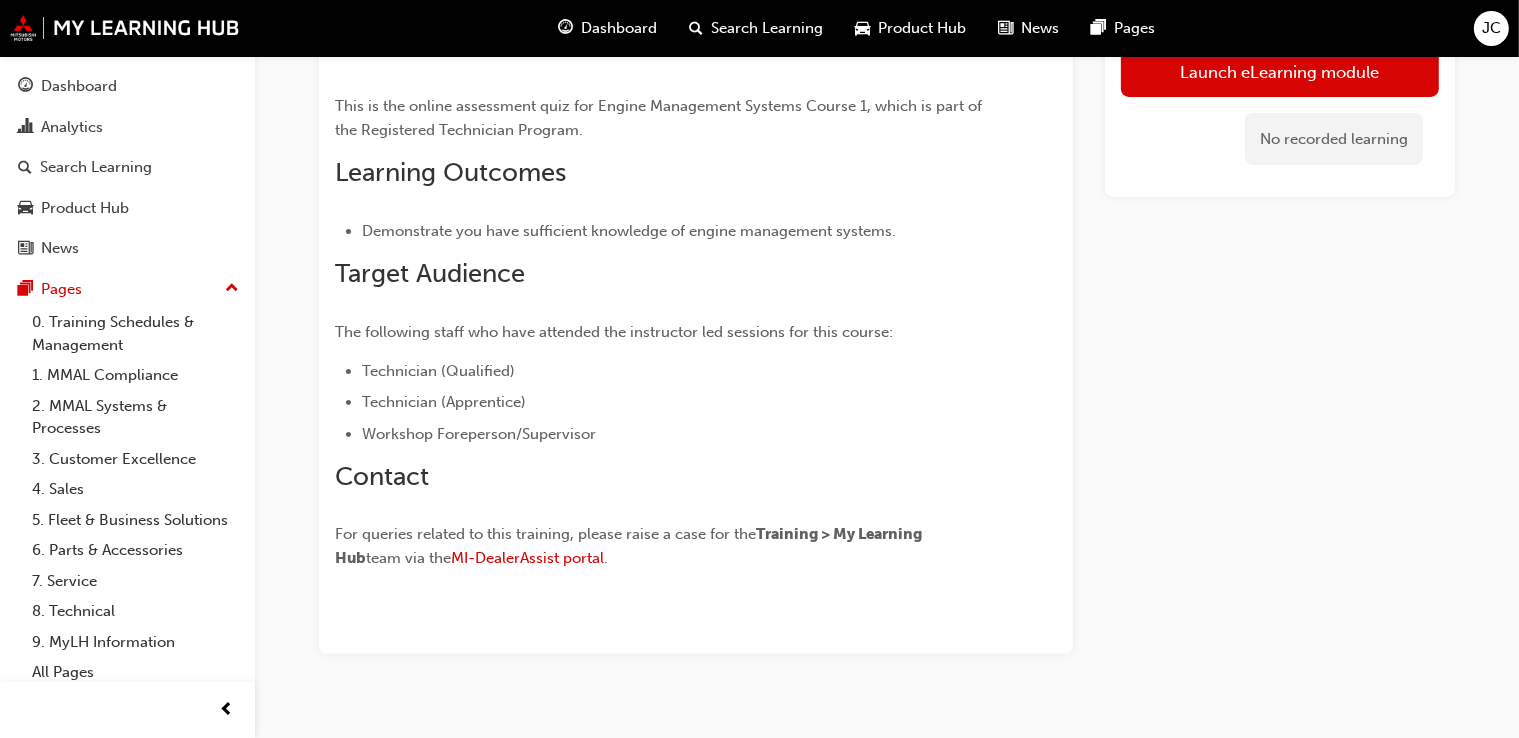 scroll, scrollTop: 487, scrollLeft: 0, axis: vertical 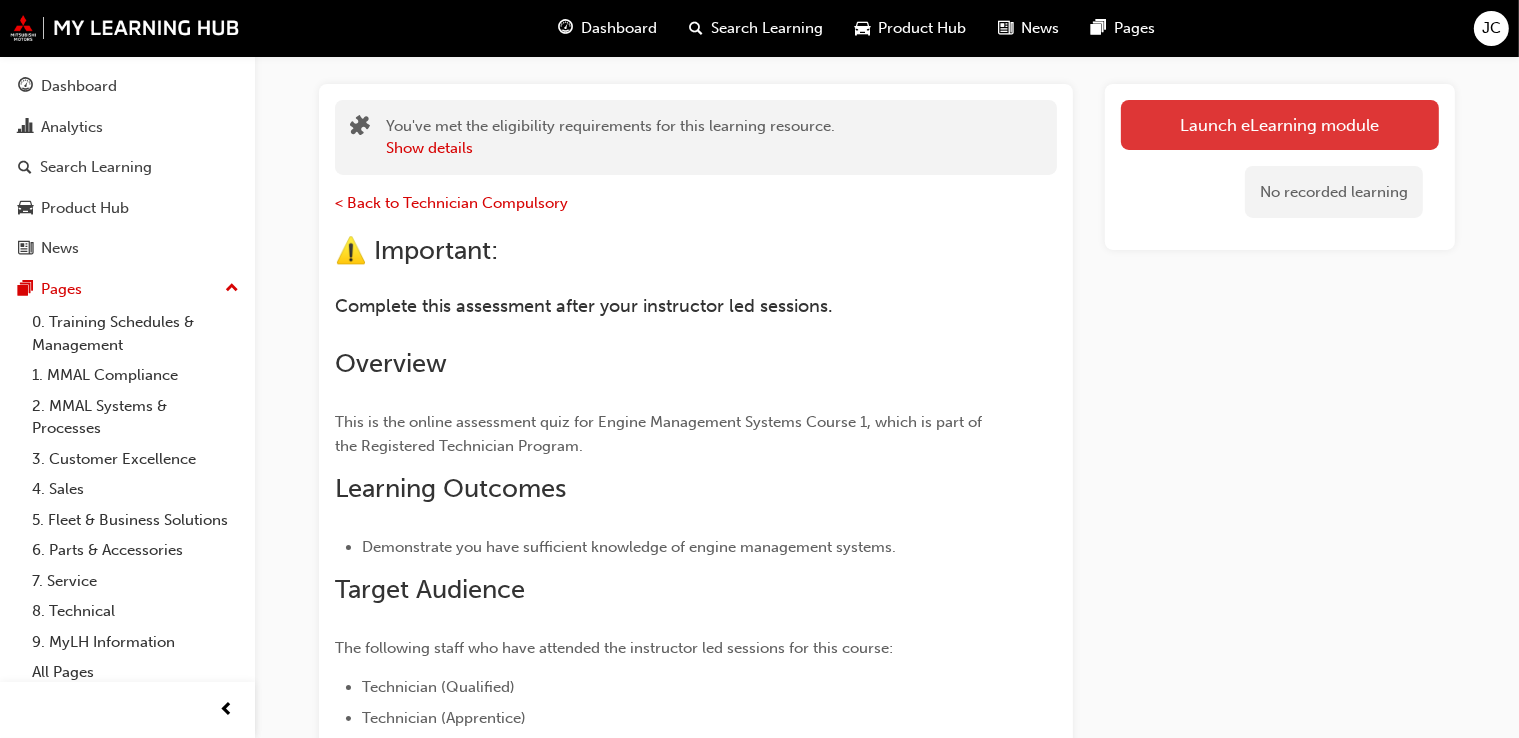 click on "Launch eLearning module" at bounding box center [1280, 125] 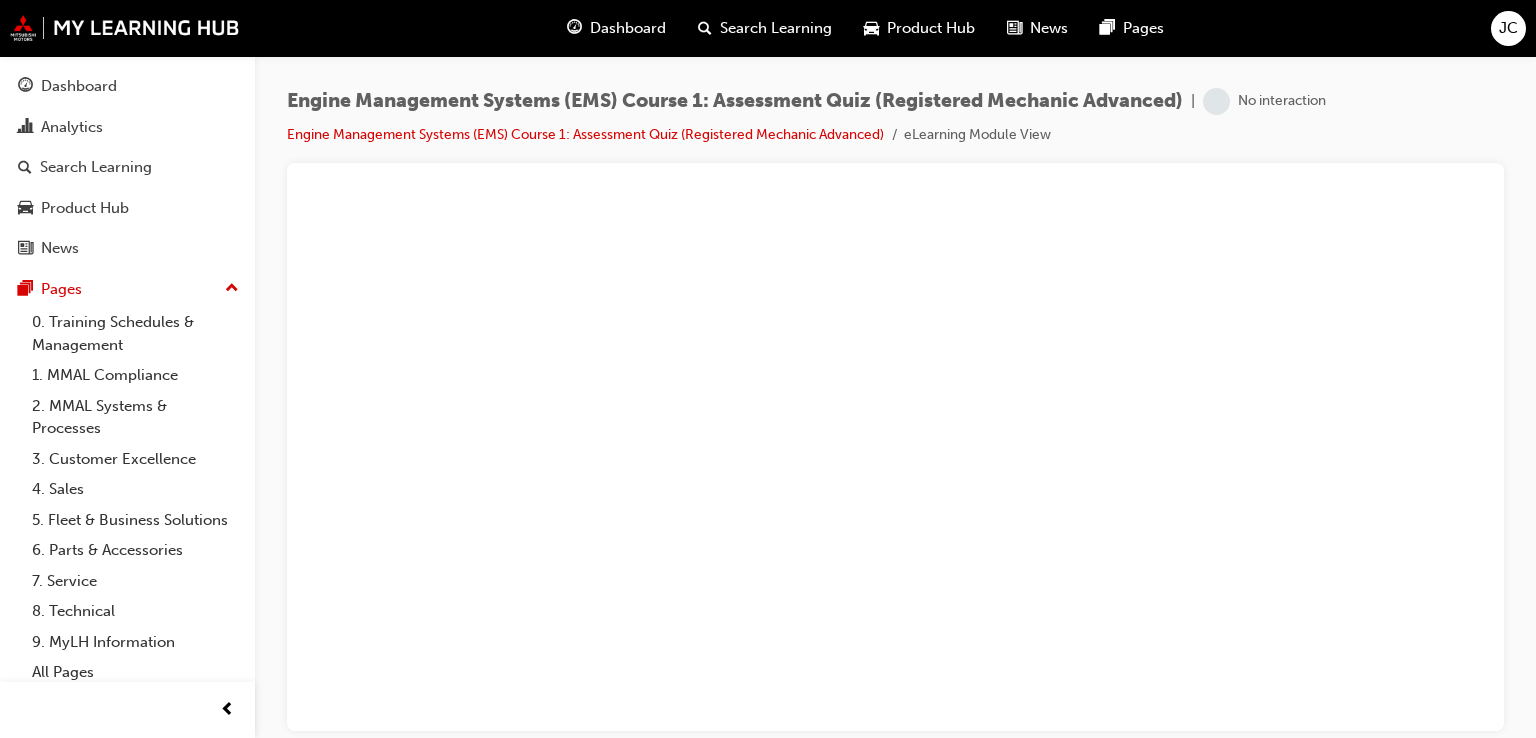 scroll, scrollTop: 0, scrollLeft: 0, axis: both 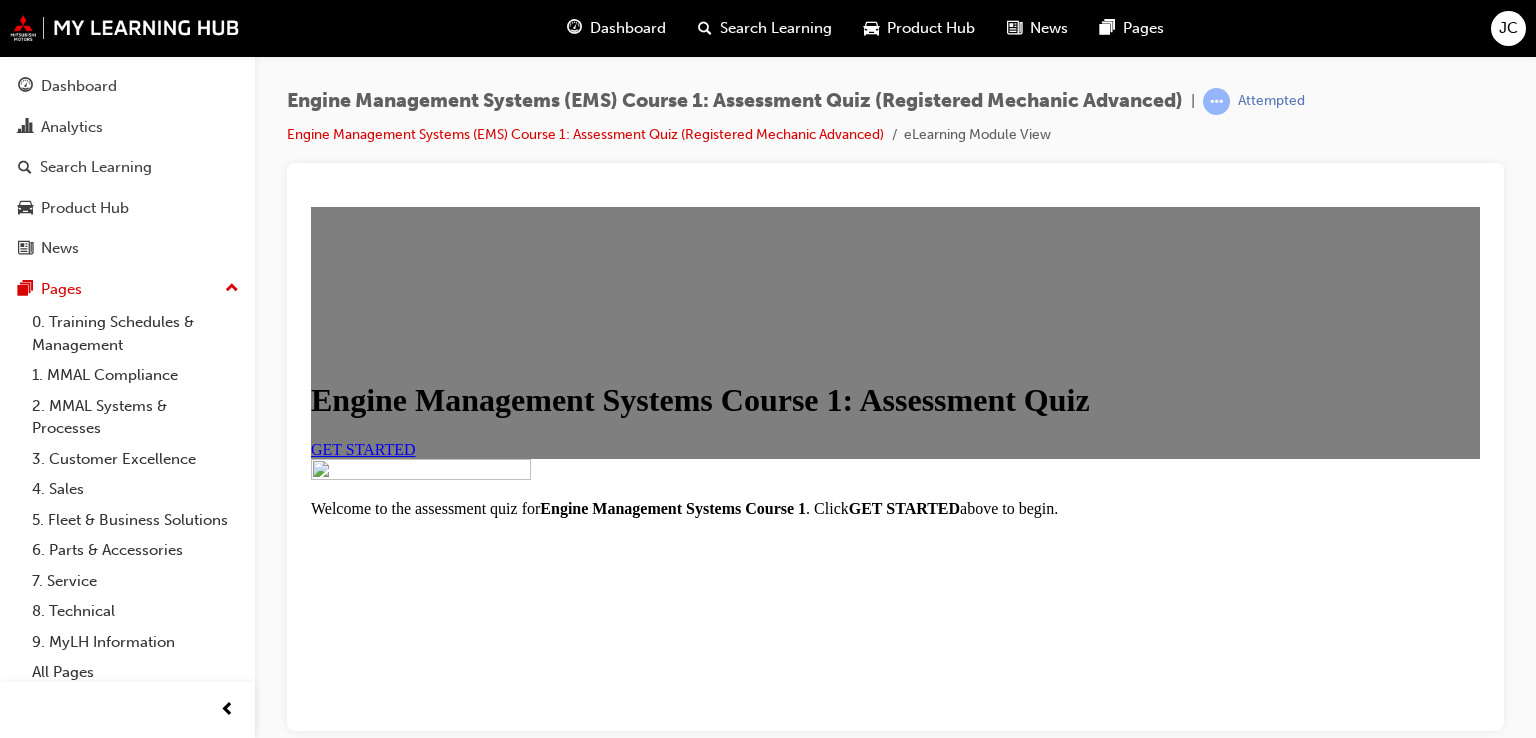 drag, startPoint x: 1481, startPoint y: 260, endPoint x: 1799, endPoint y: 550, distance: 430.3766 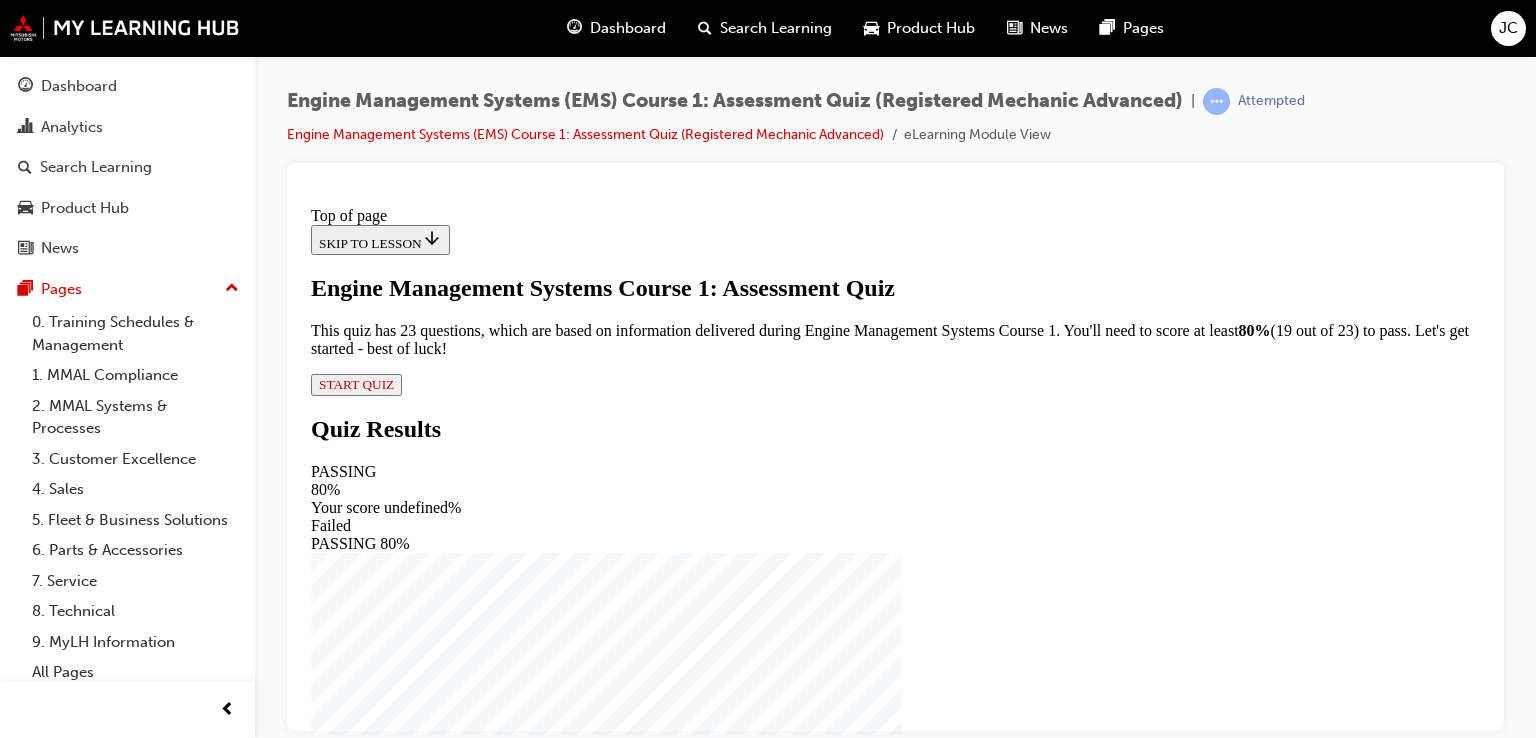scroll, scrollTop: 164, scrollLeft: 0, axis: vertical 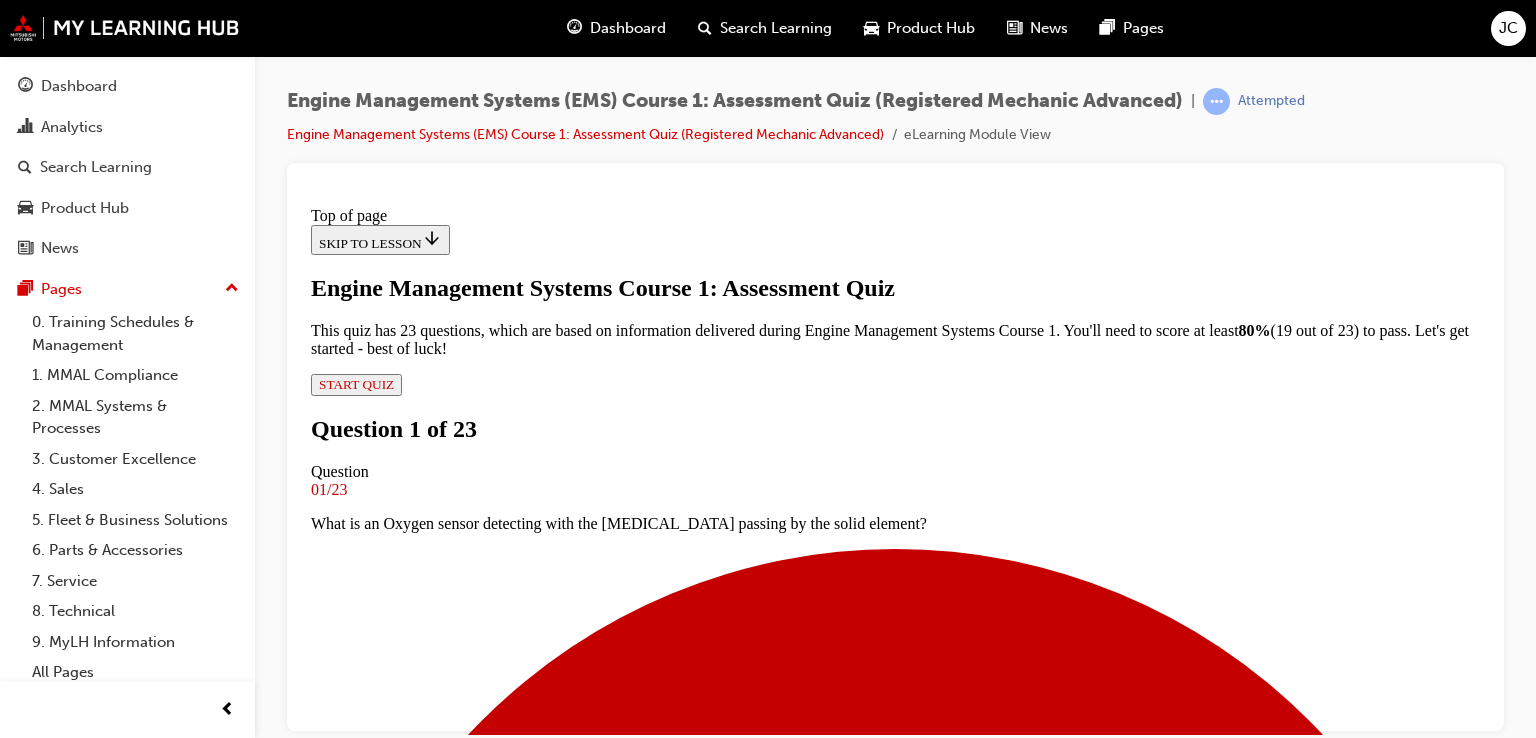 click at bounding box center (895, 1570) 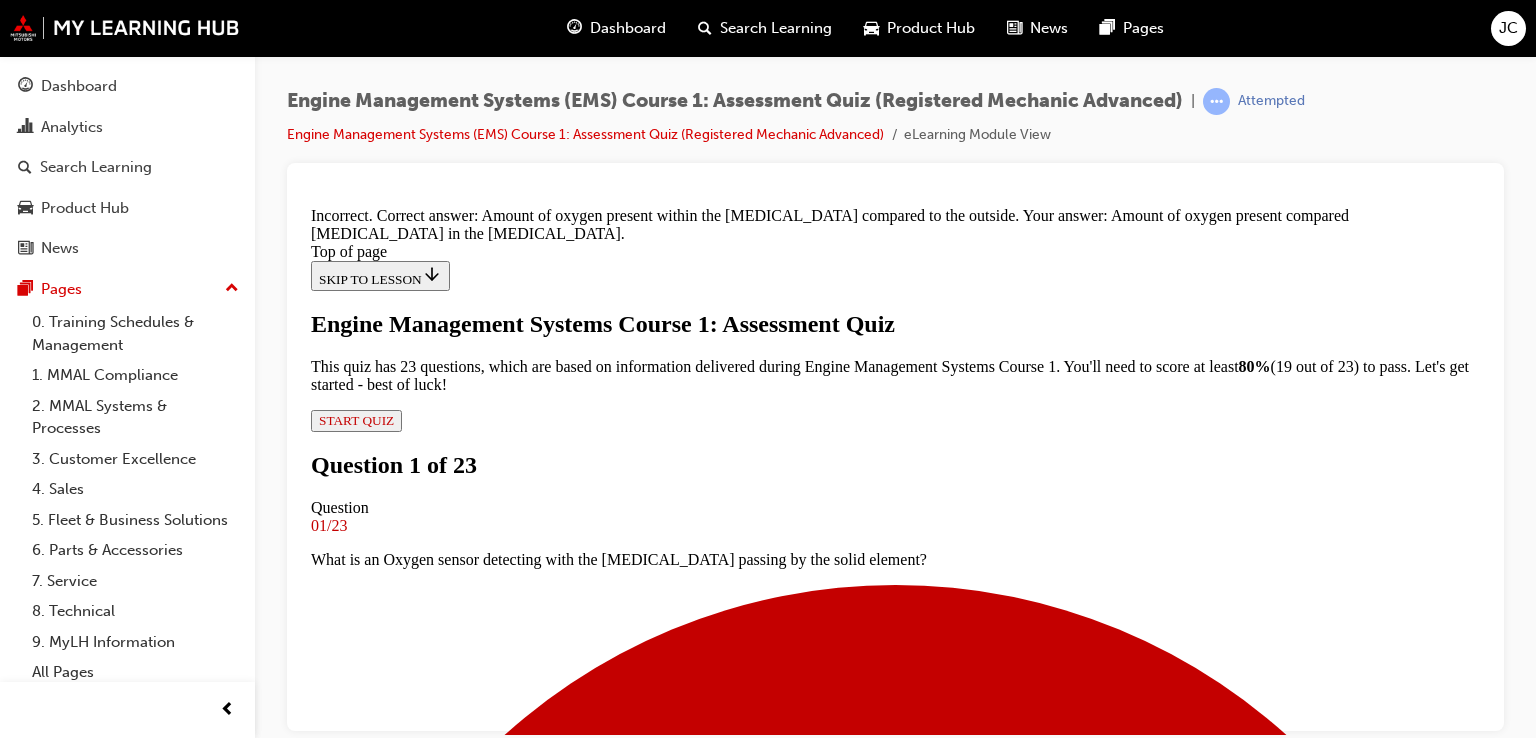 scroll, scrollTop: 448, scrollLeft: 0, axis: vertical 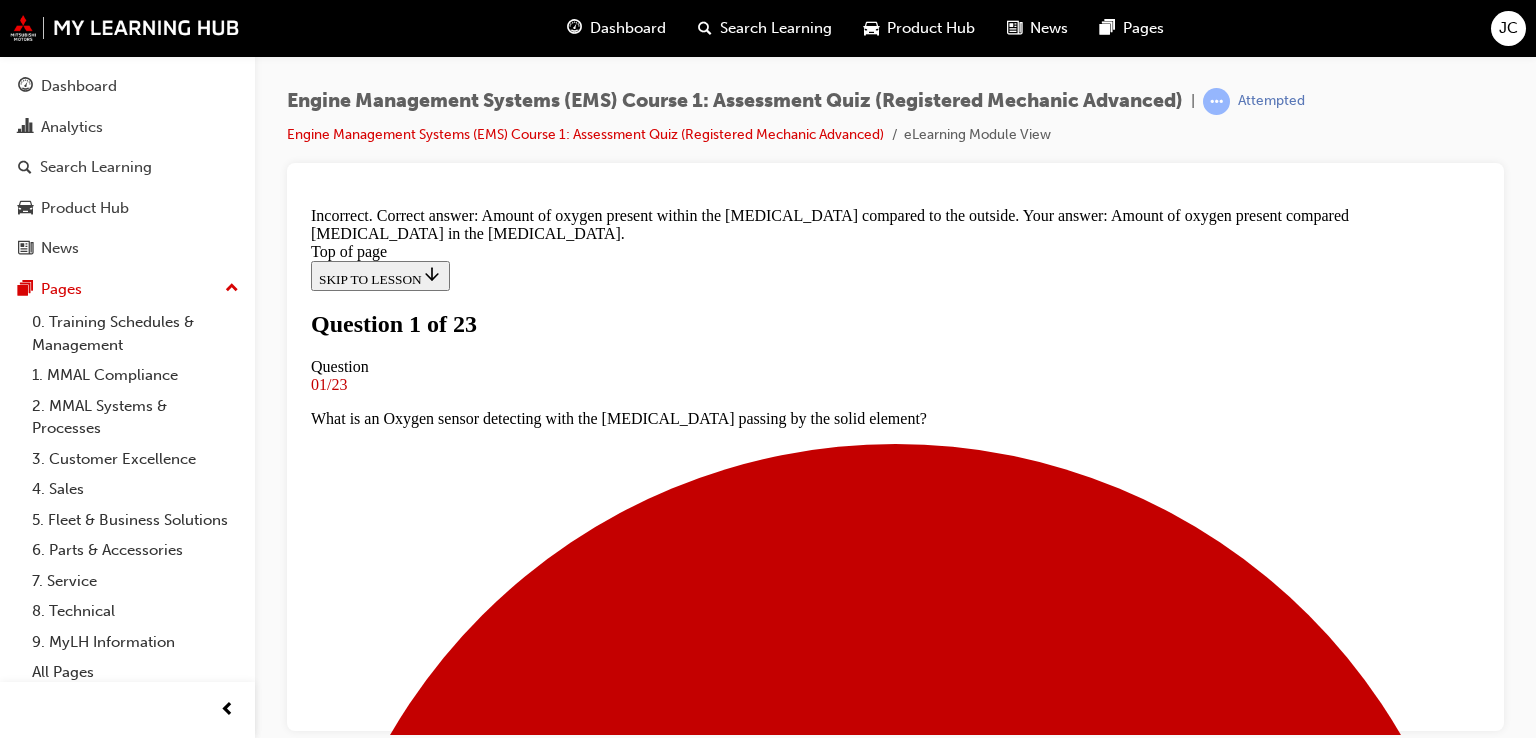 click on "Lithium" at bounding box center [895, 11144] 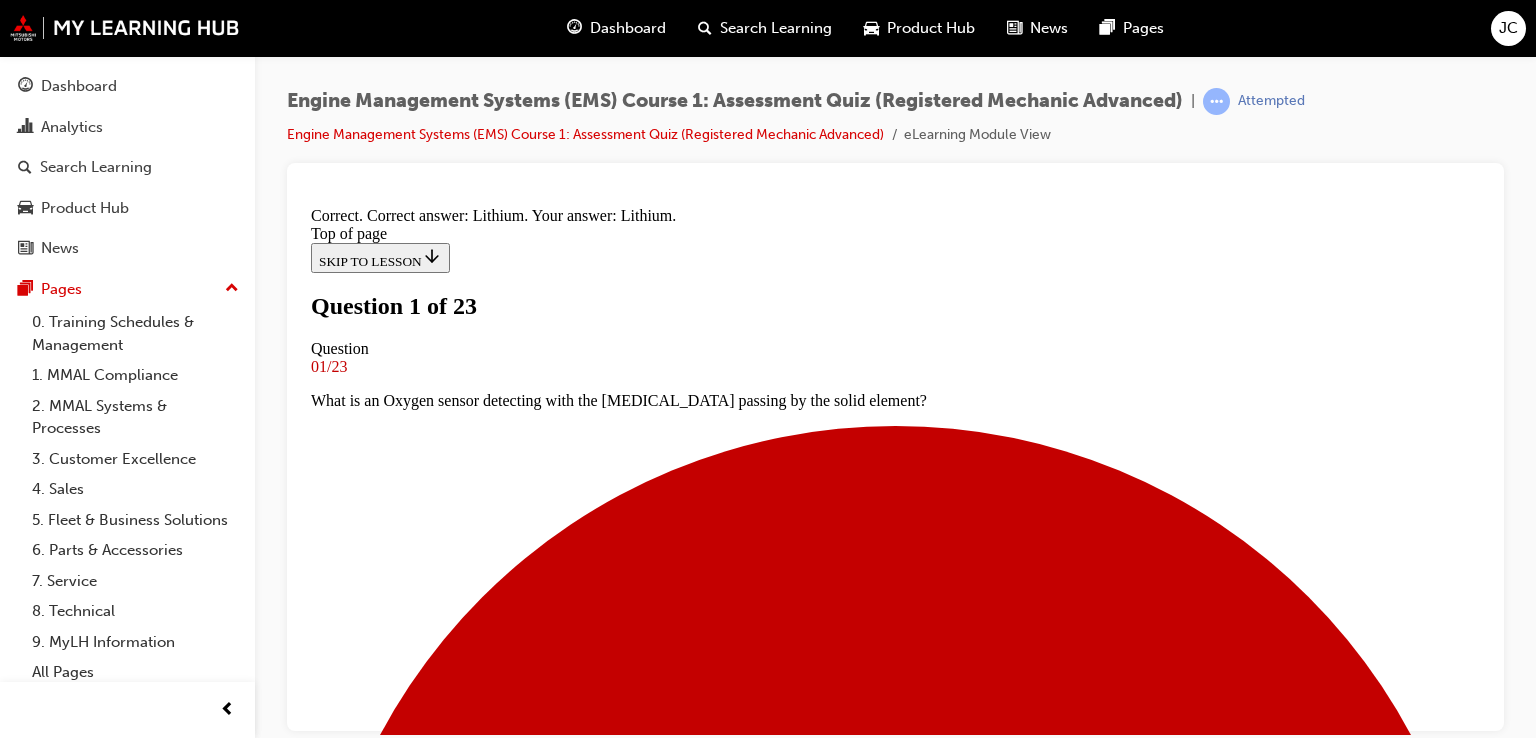 scroll, scrollTop: 455, scrollLeft: 0, axis: vertical 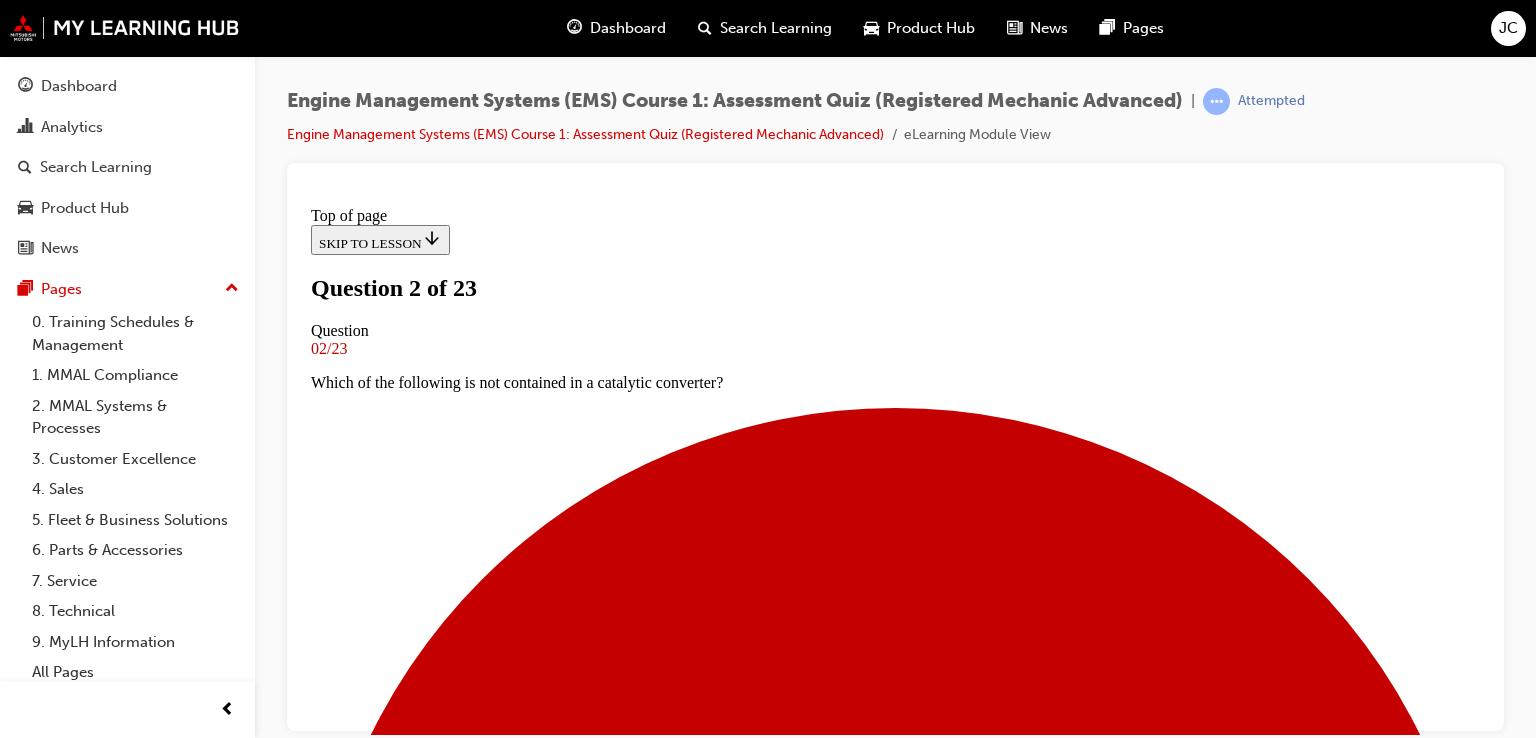 drag, startPoint x: 1478, startPoint y: 238, endPoint x: 1791, endPoint y: 549, distance: 441.2369 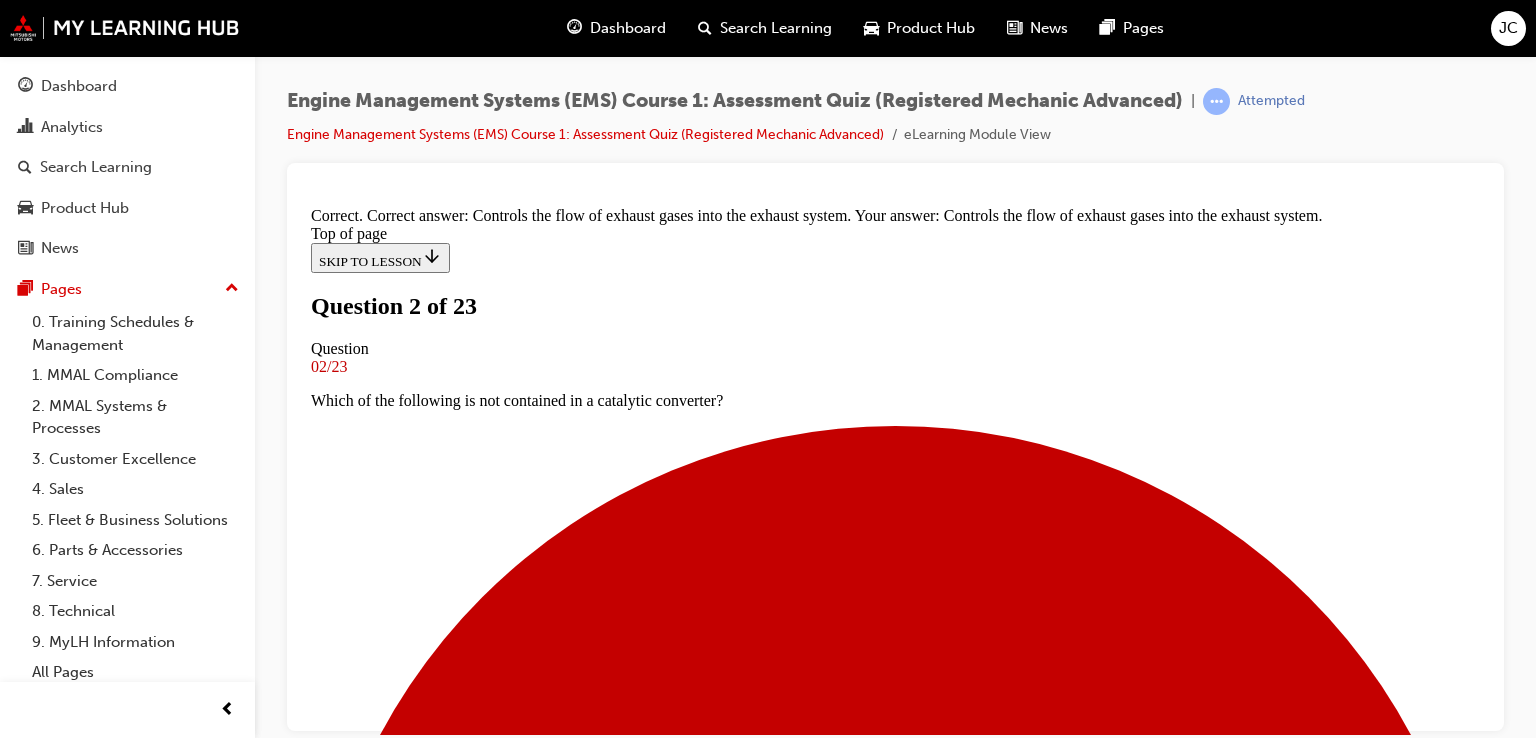 scroll, scrollTop: 508, scrollLeft: 0, axis: vertical 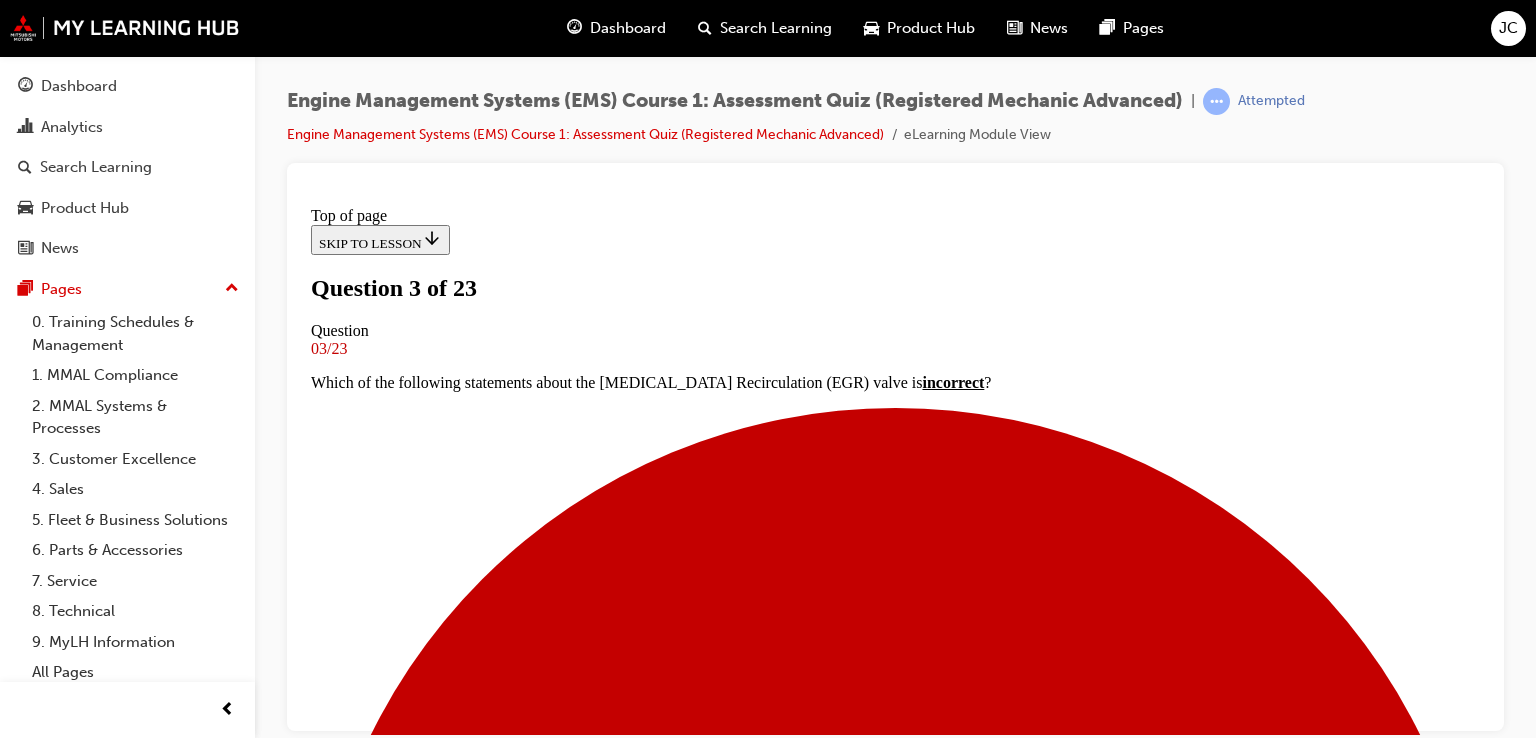 click on "Electronic motor" at bounding box center [895, 11162] 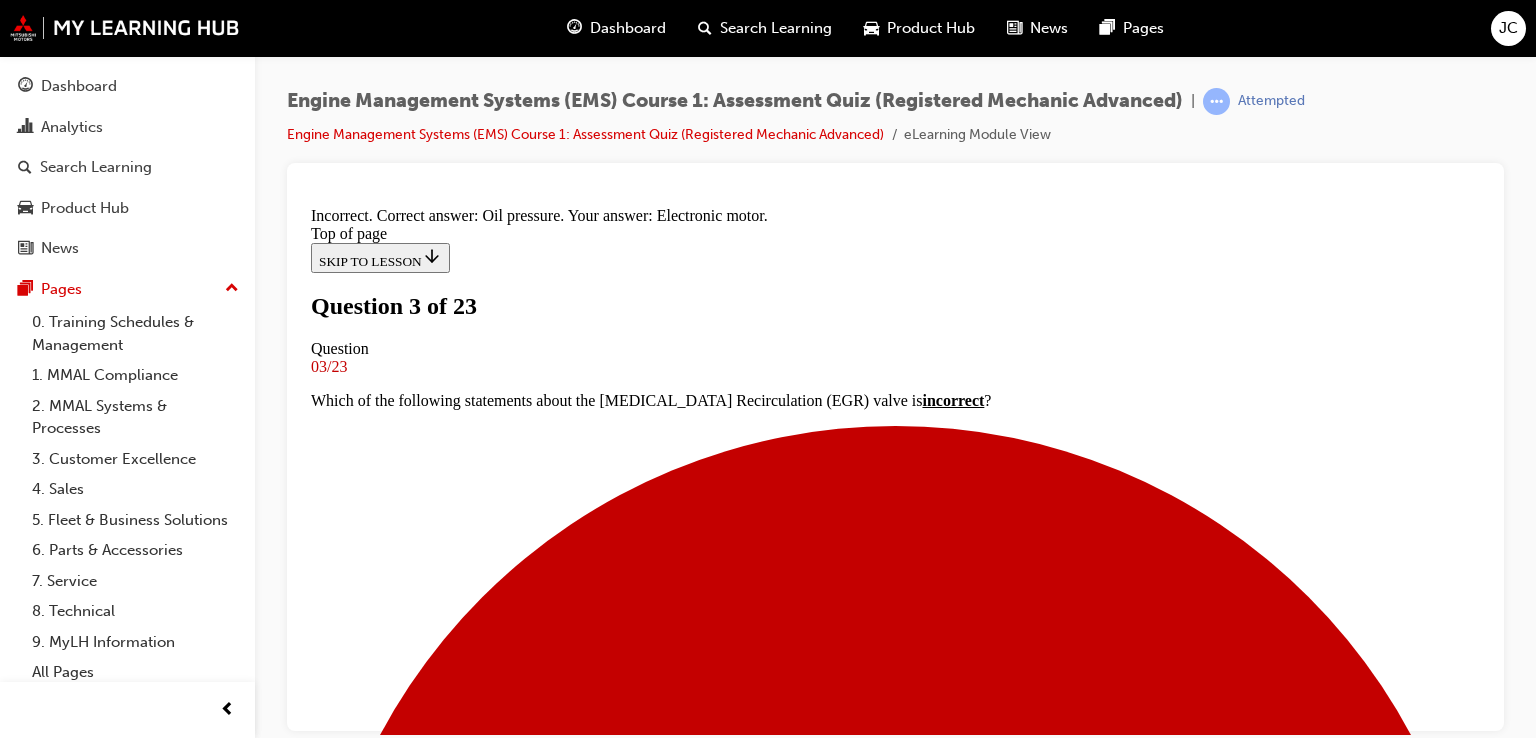 scroll, scrollTop: 443, scrollLeft: 0, axis: vertical 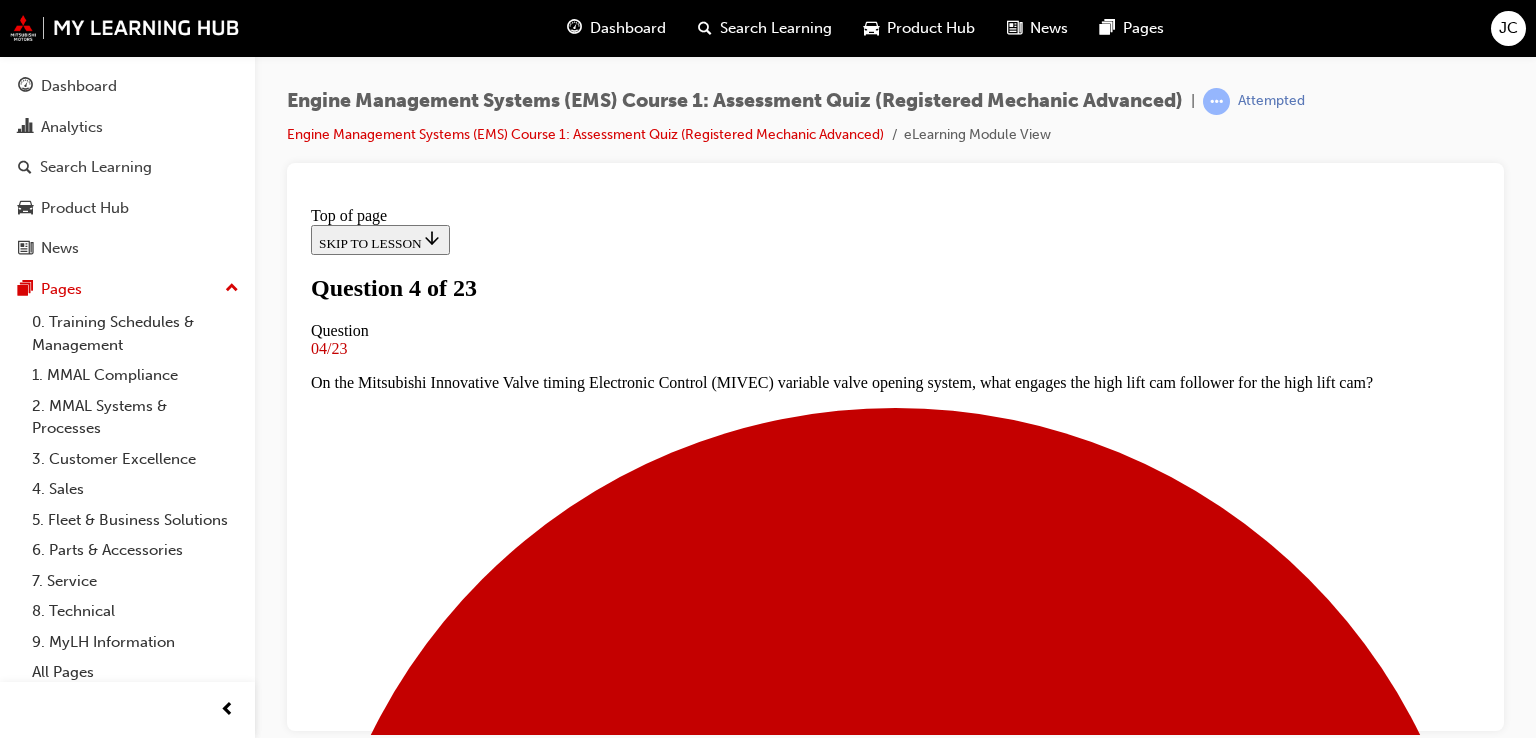 click on "The air passing the hot wire creates a voltage which is sent to the Engine Control Unit (ECU)." at bounding box center (895, 11108) 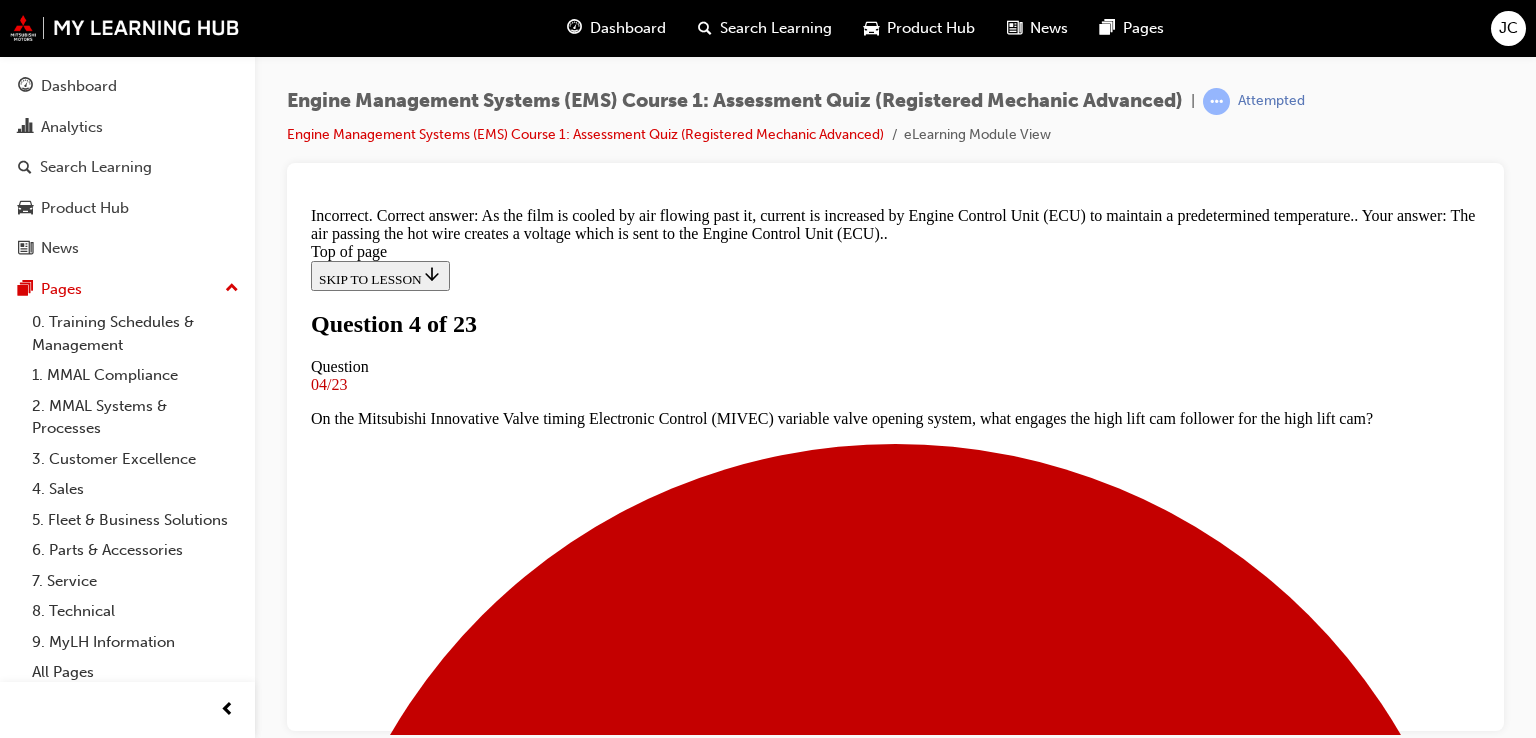 scroll, scrollTop: 475, scrollLeft: 0, axis: vertical 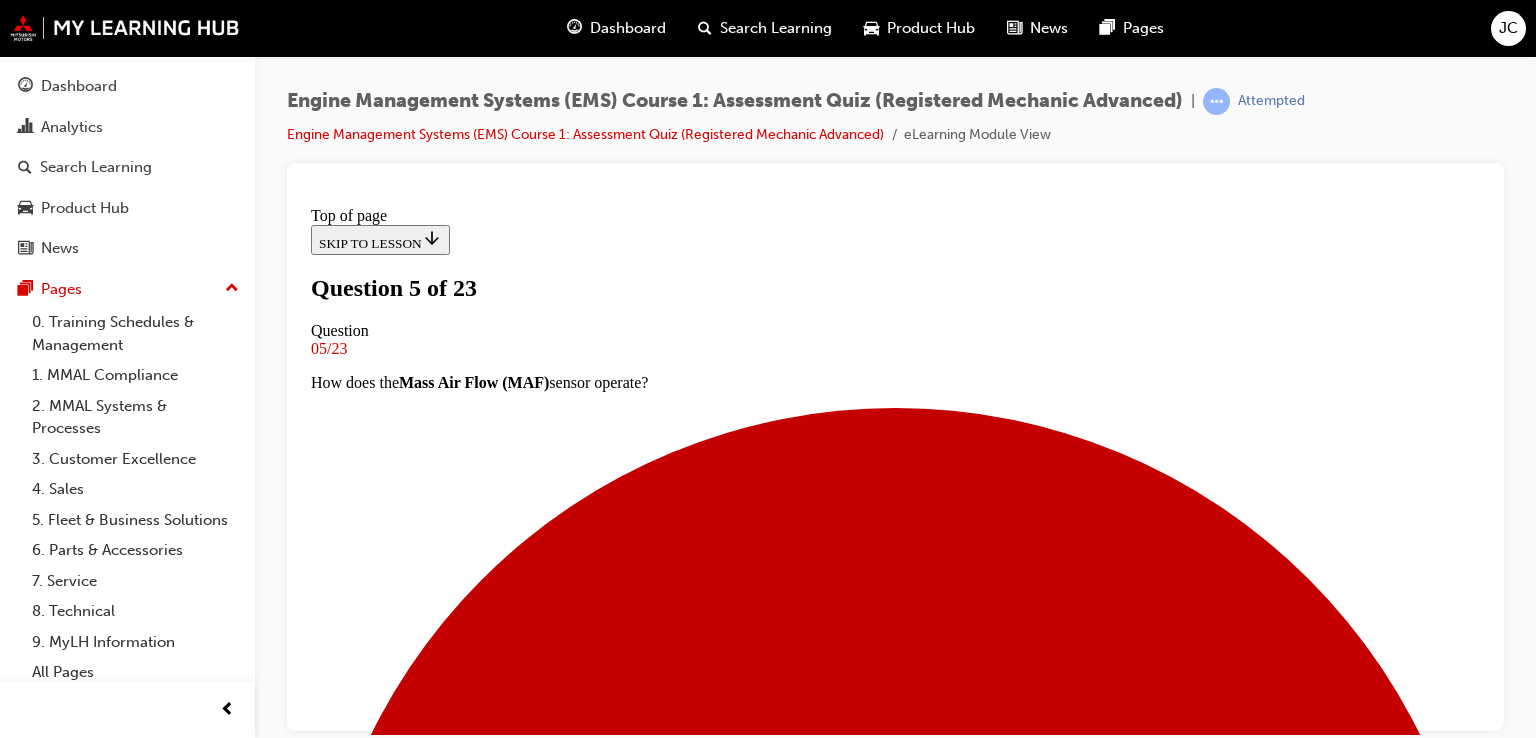 click at bounding box center [895, 12155] 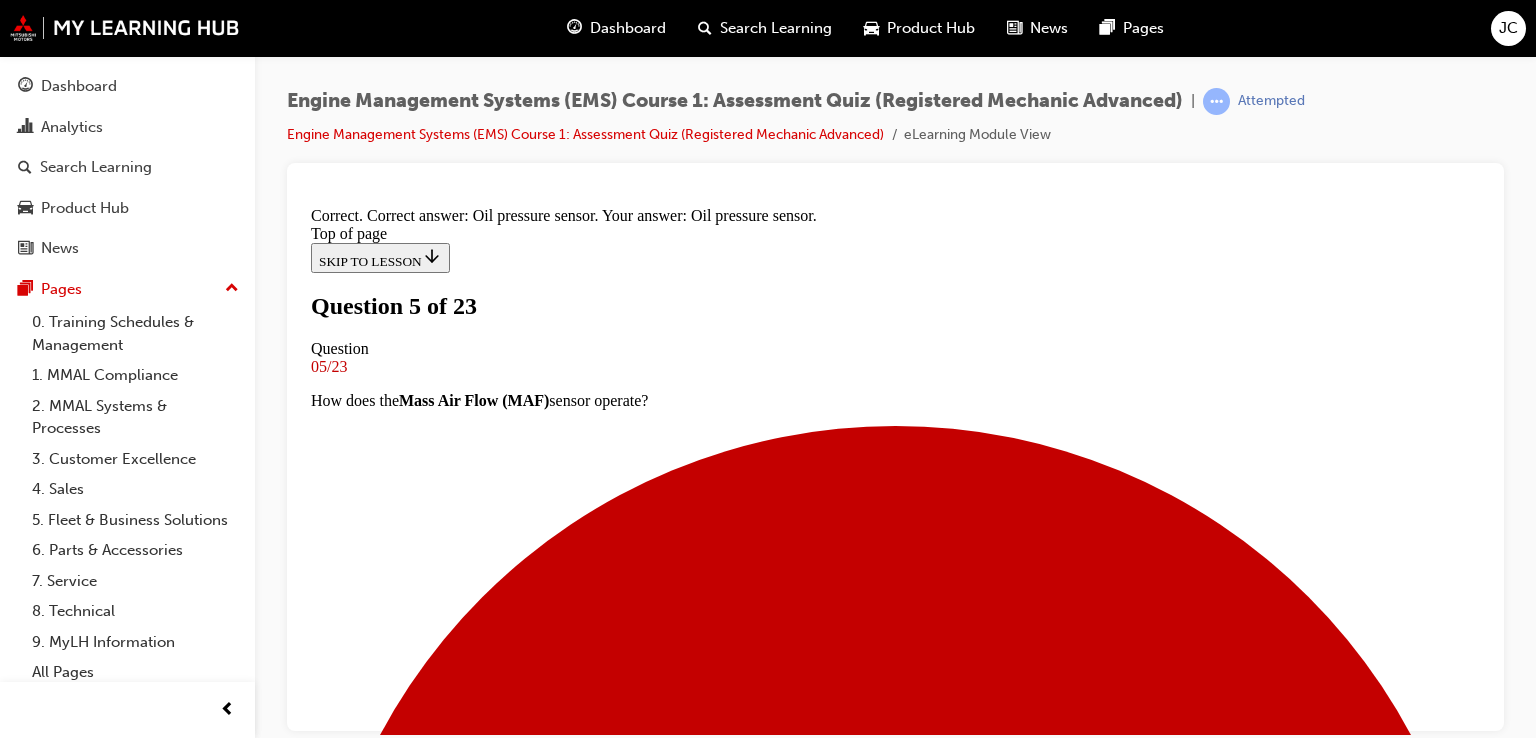 scroll, scrollTop: 488, scrollLeft: 0, axis: vertical 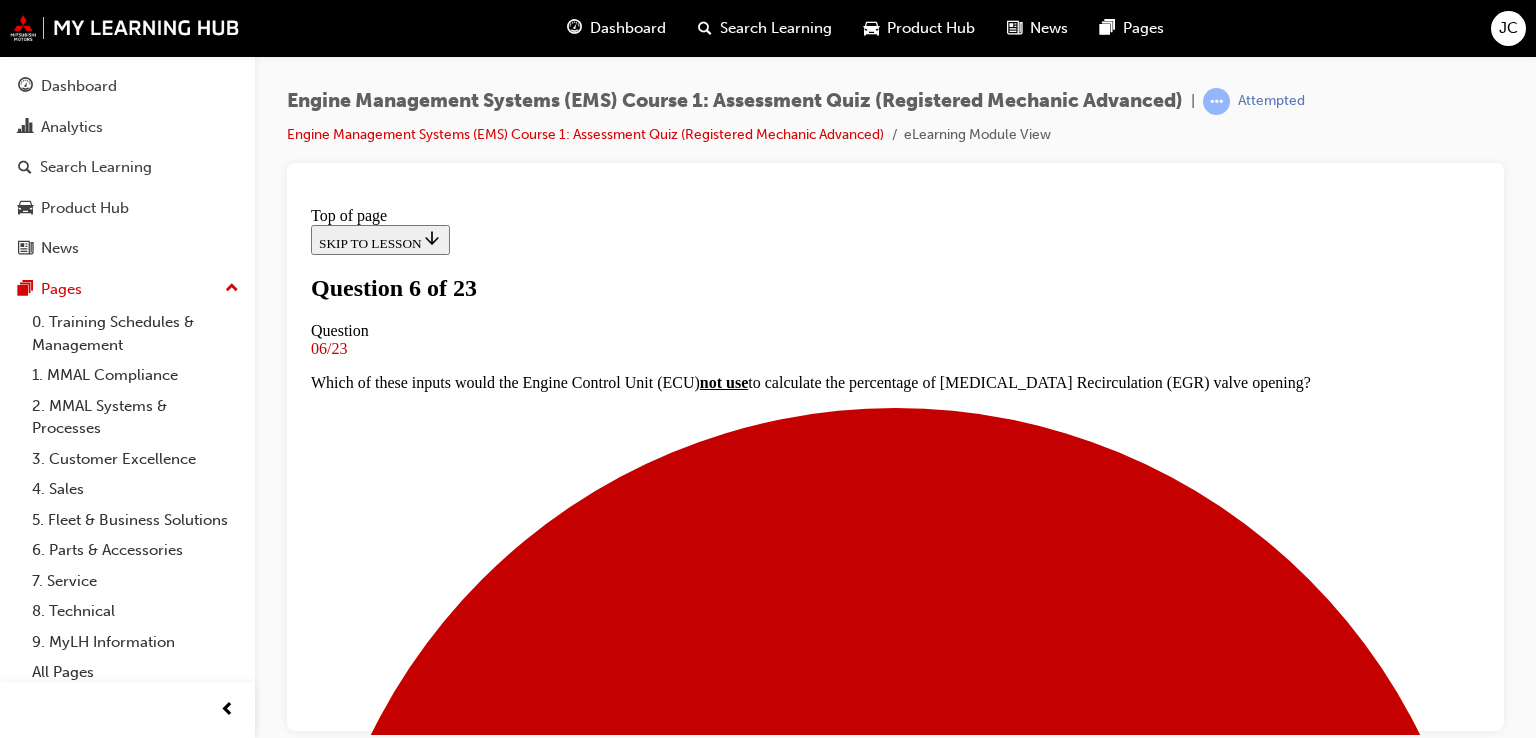 click at bounding box center (895, 14305) 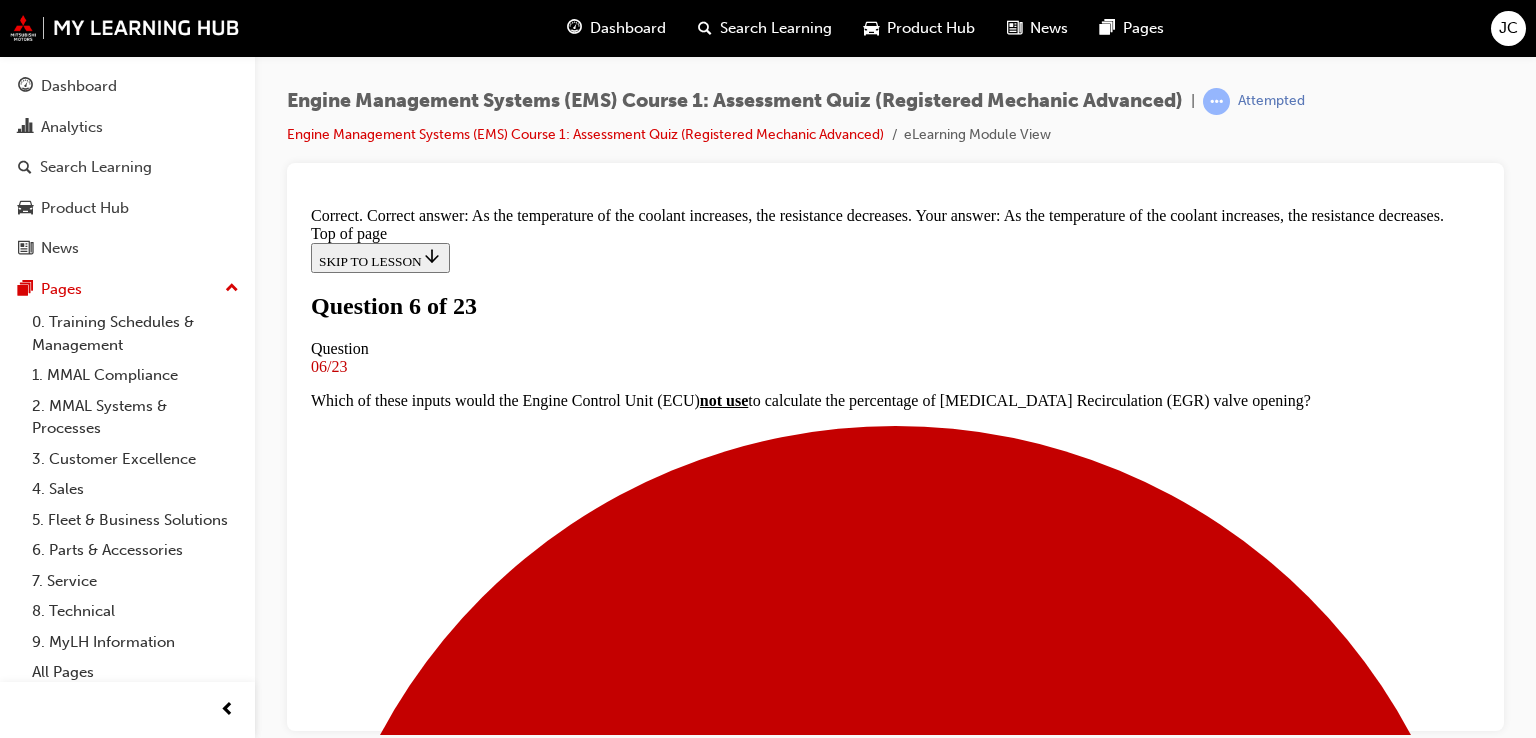 scroll, scrollTop: 528, scrollLeft: 0, axis: vertical 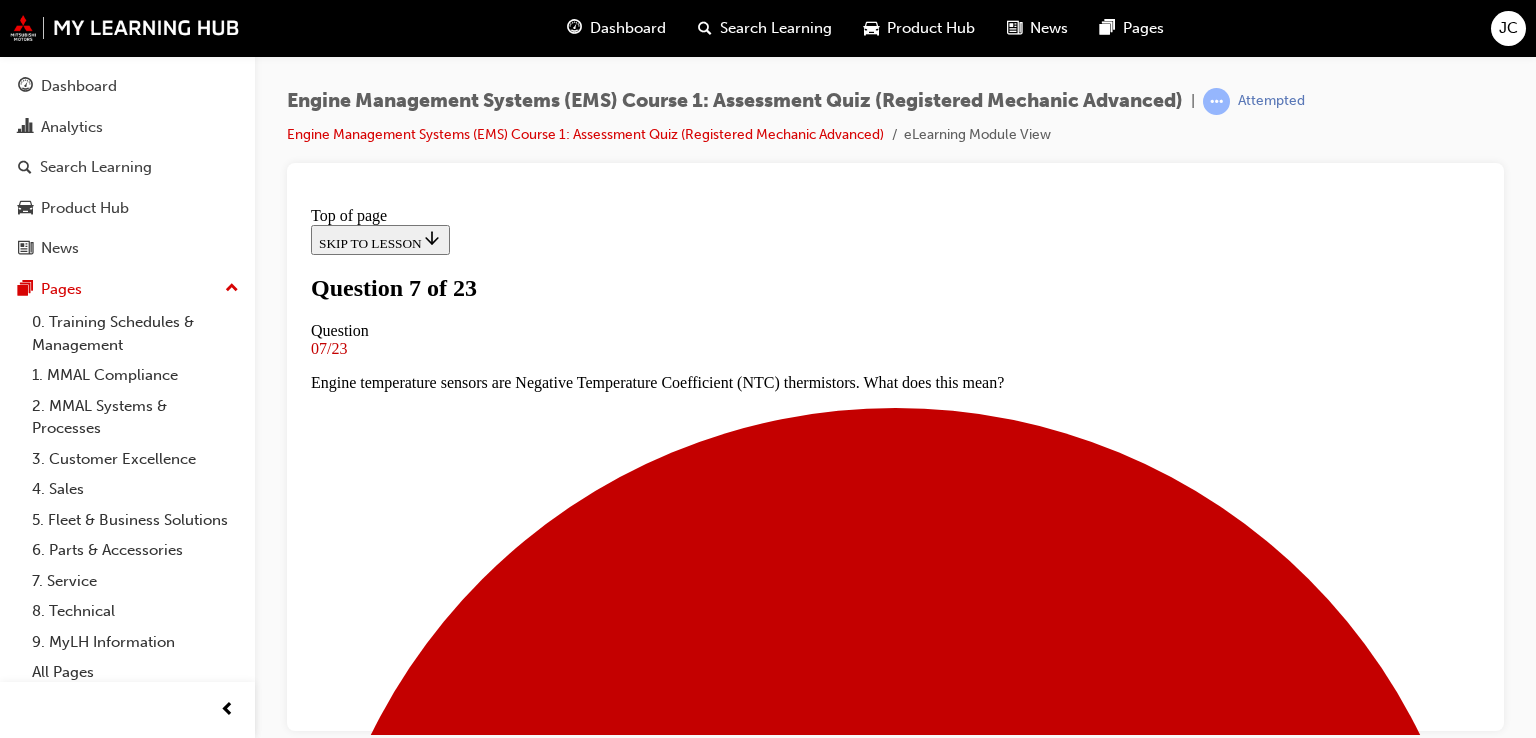 click on "Atmospheric pressure" at bounding box center (895, 15353) 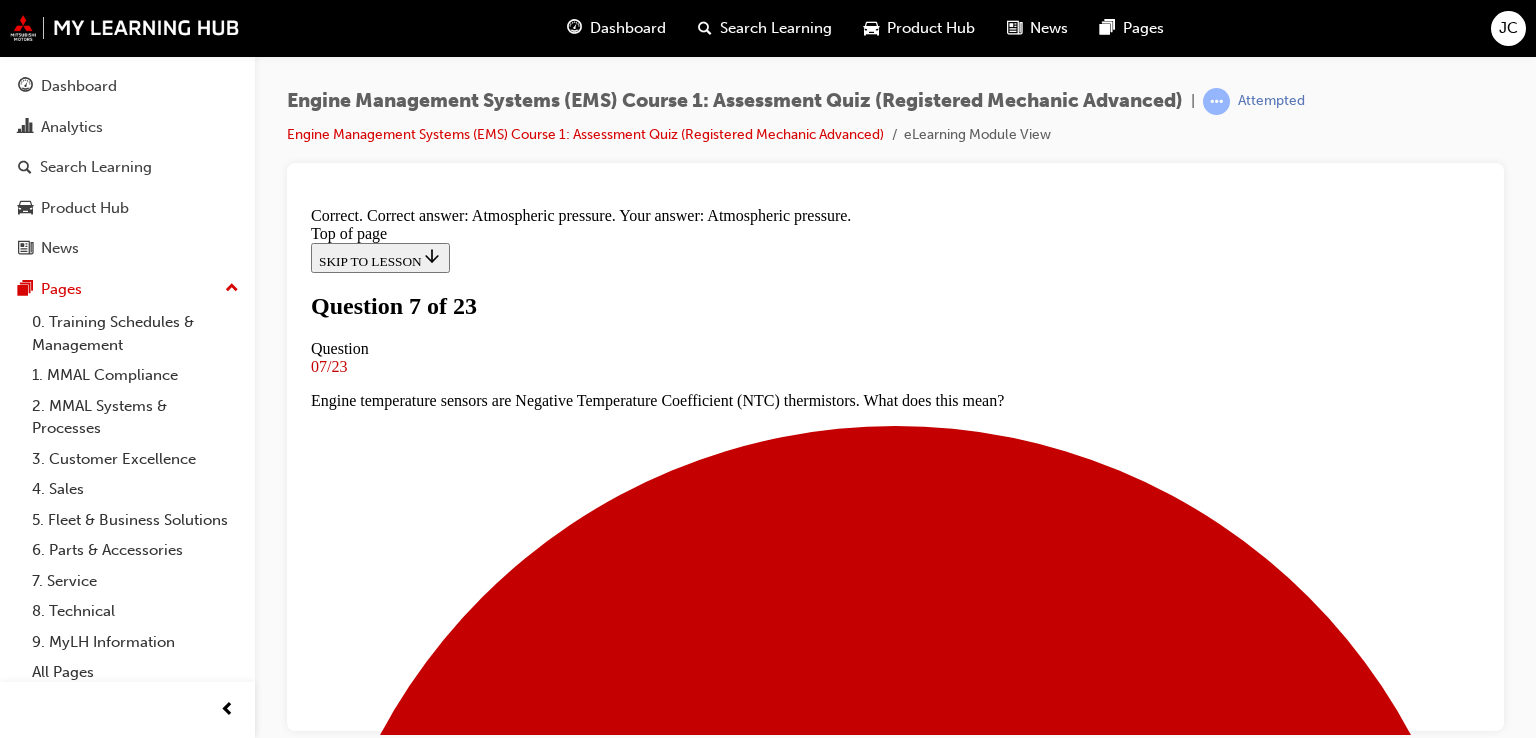 scroll, scrollTop: 408, scrollLeft: 0, axis: vertical 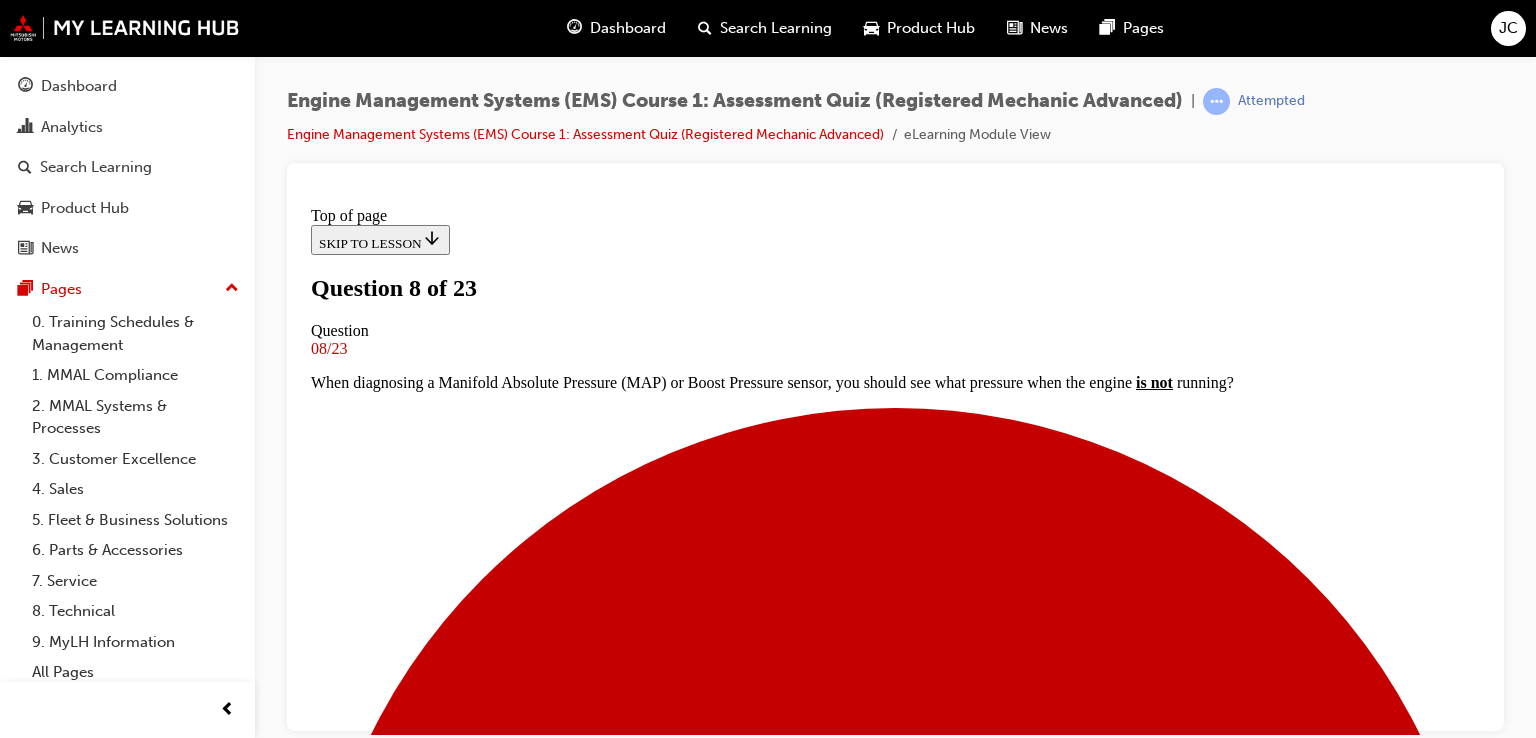 click at bounding box center (895, 10164) 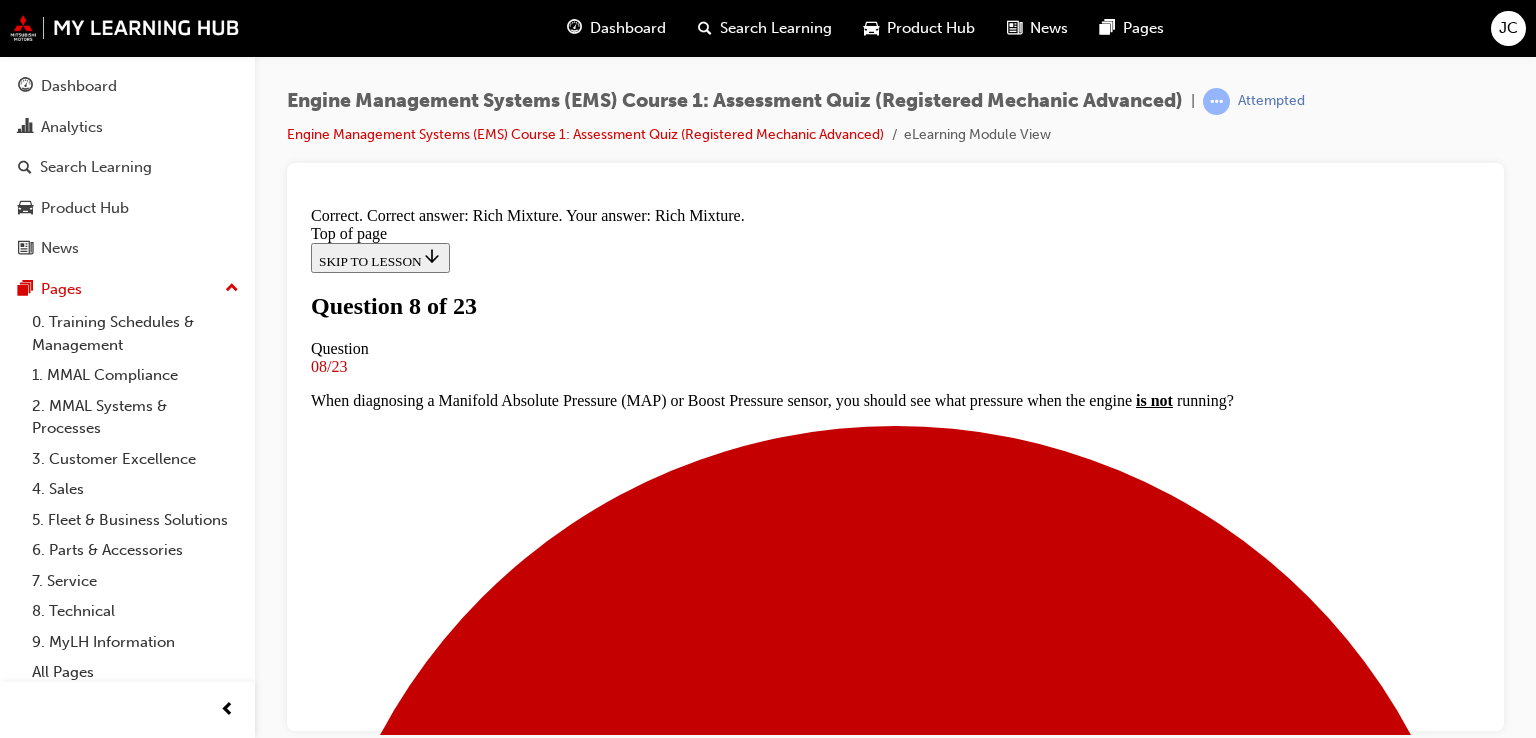 scroll, scrollTop: 476, scrollLeft: 0, axis: vertical 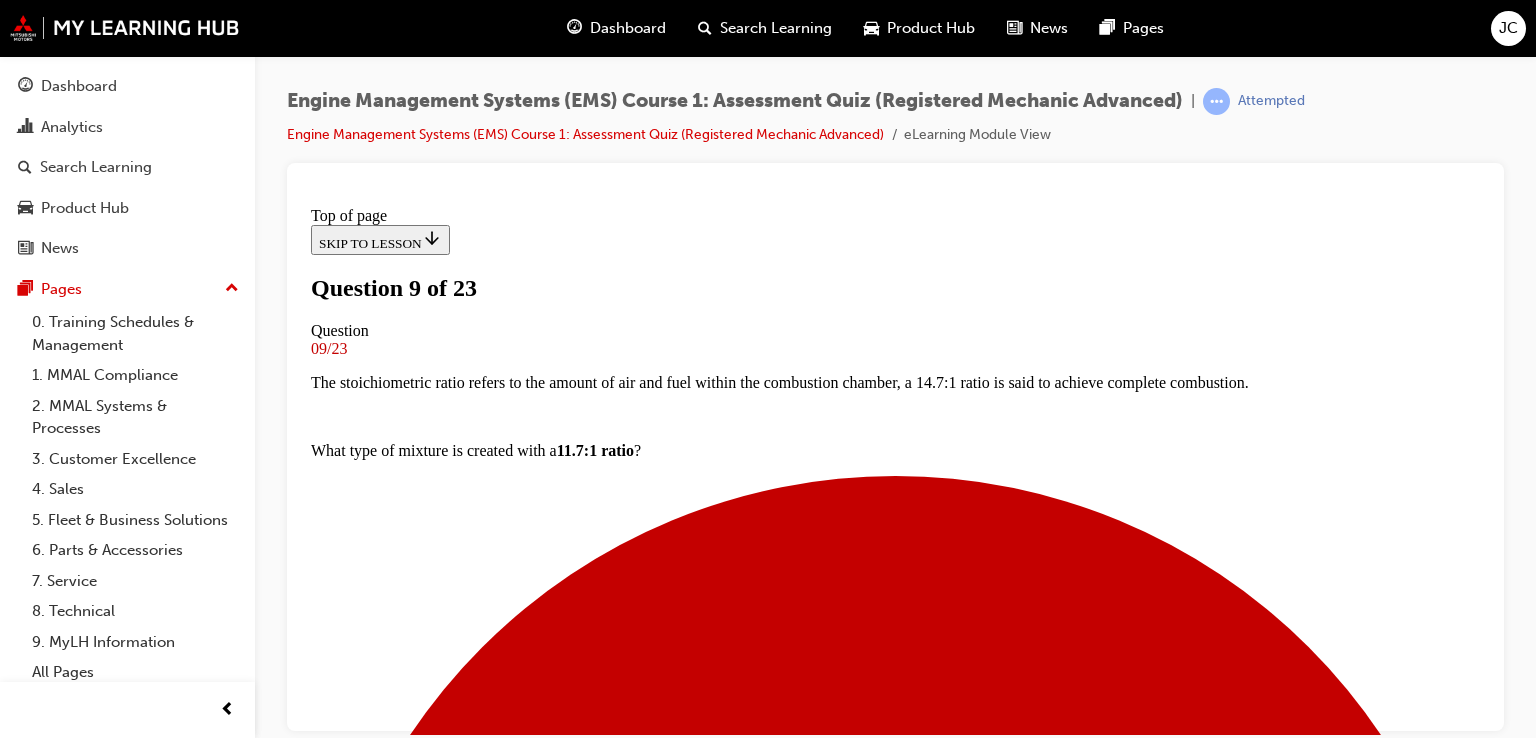 click at bounding box center (895, 10164) 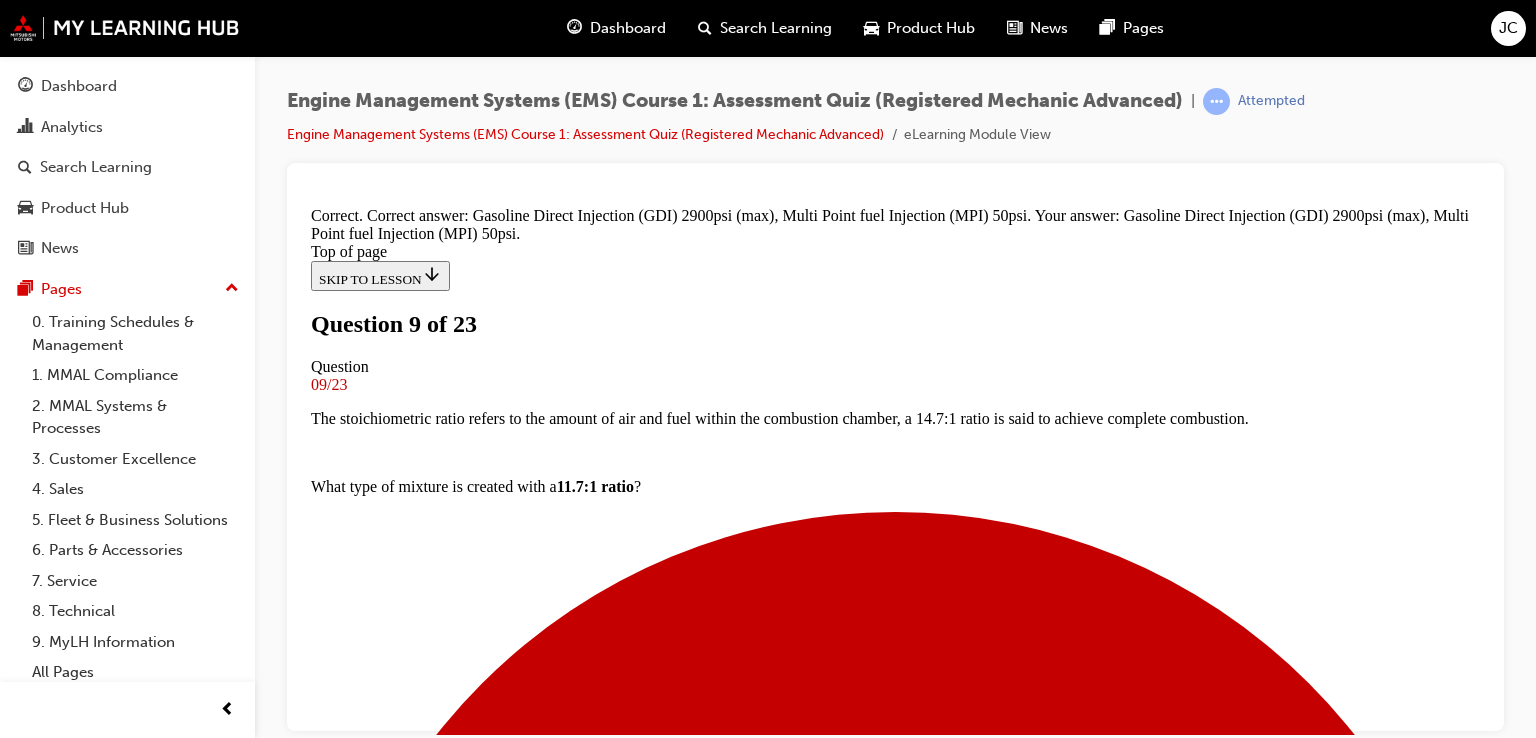 scroll, scrollTop: 568, scrollLeft: 0, axis: vertical 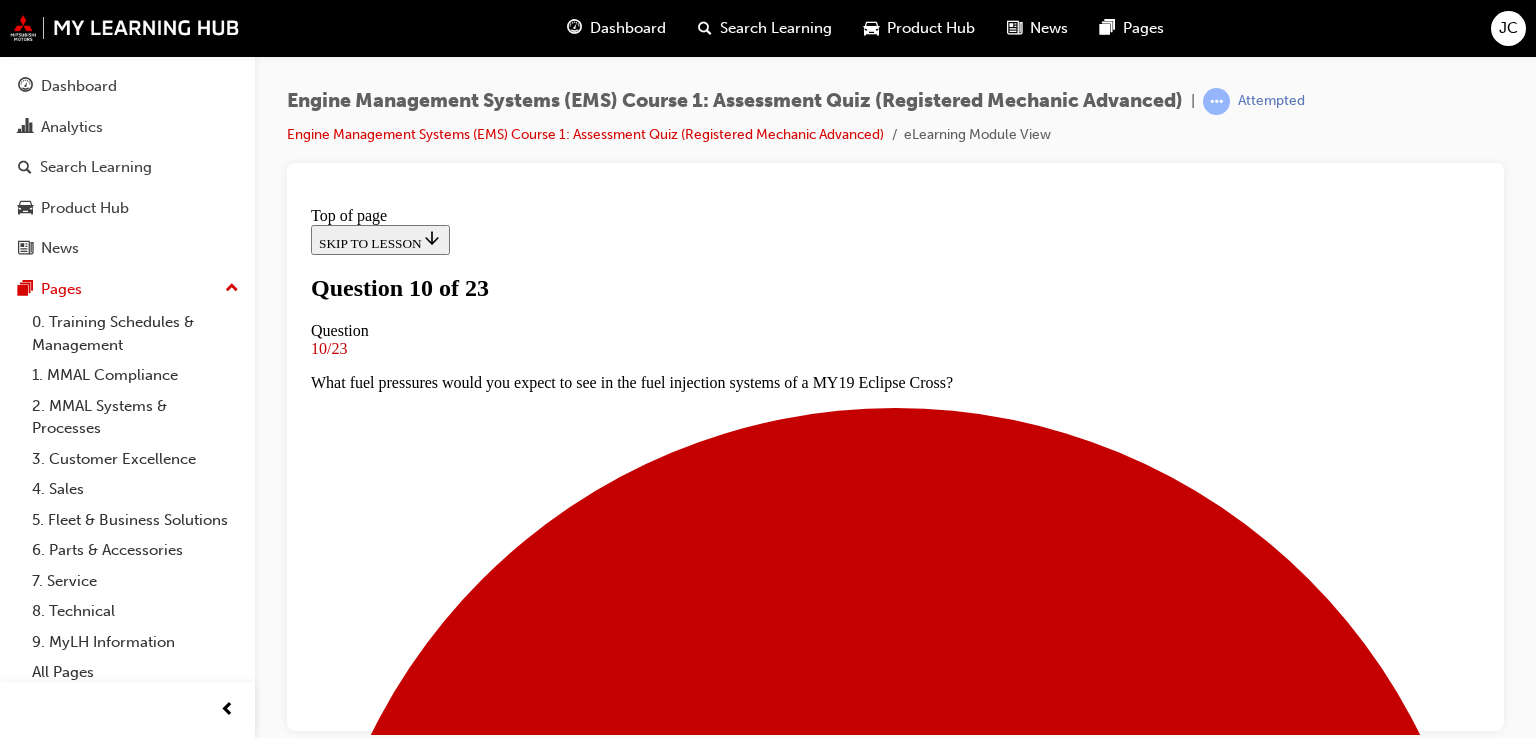 click at bounding box center [895, 10114] 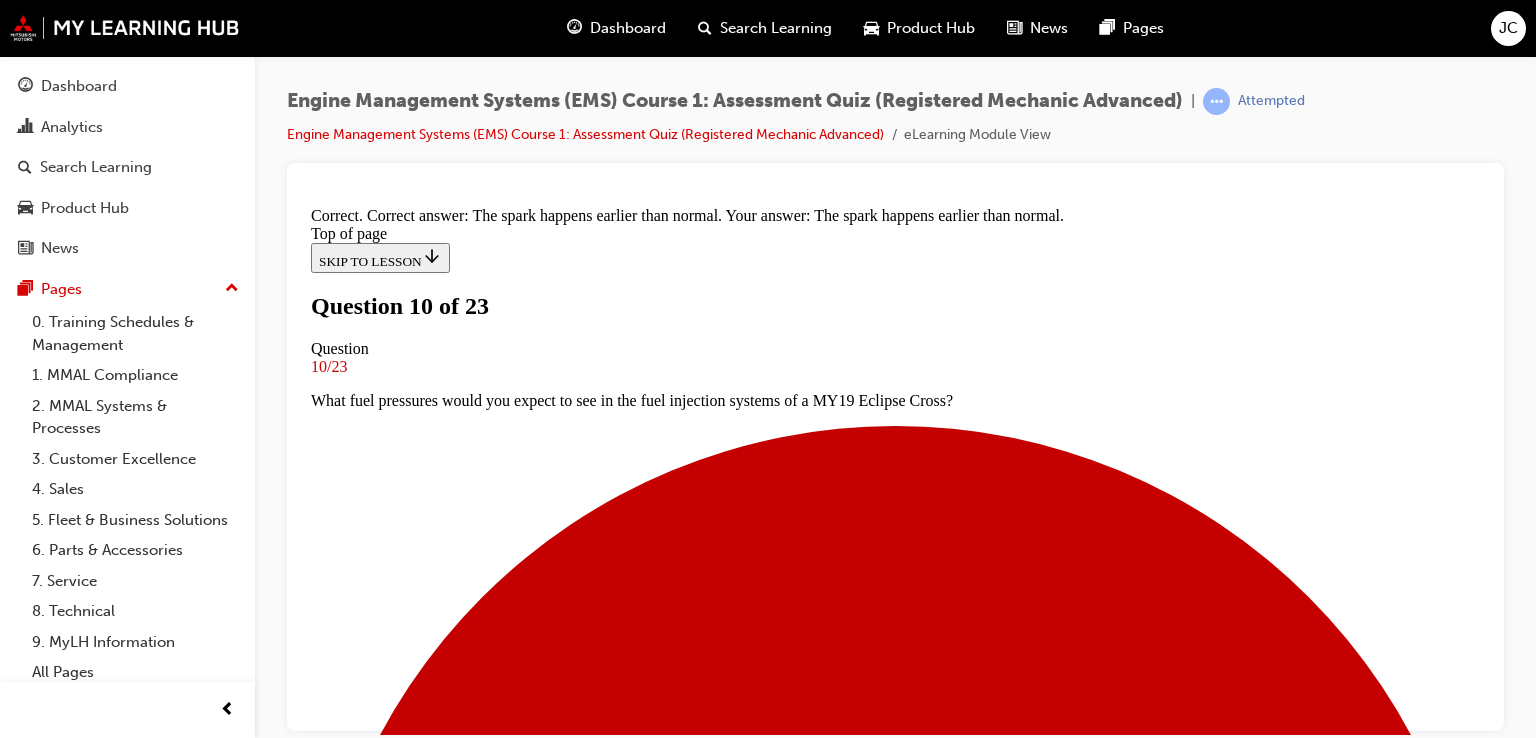 scroll, scrollTop: 428, scrollLeft: 0, axis: vertical 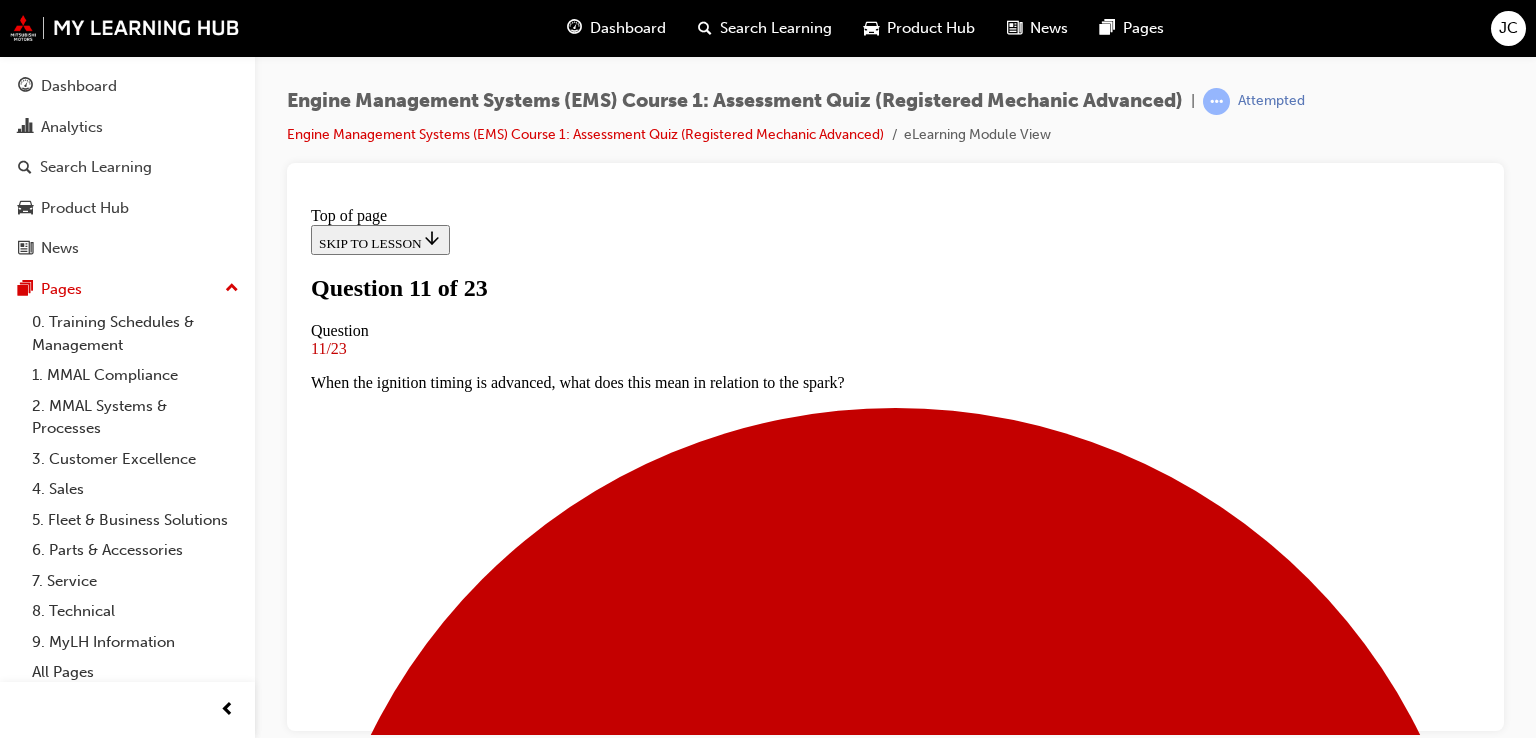 click on "Control the oscillating cam which changes the cam profile" at bounding box center [895, 11144] 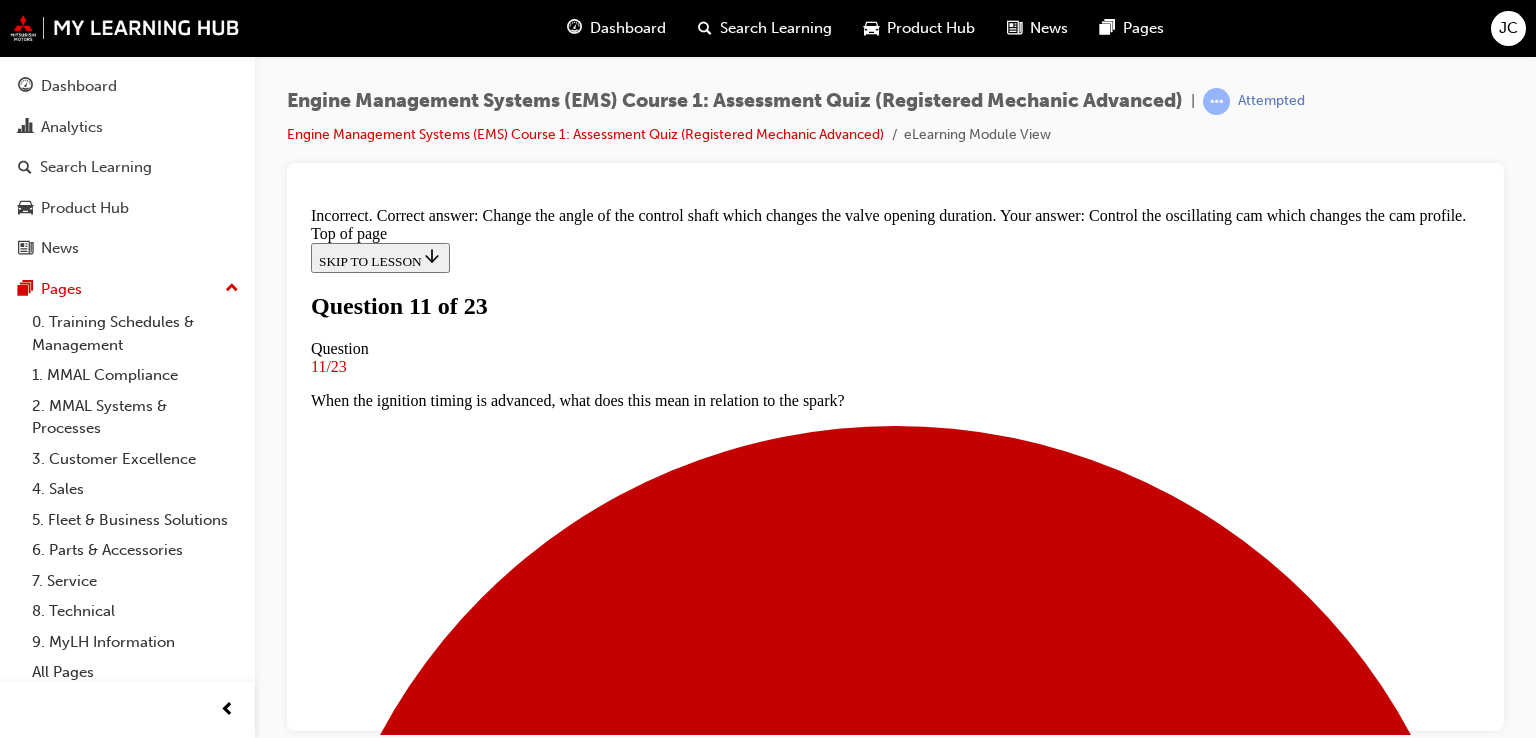scroll, scrollTop: 428, scrollLeft: 0, axis: vertical 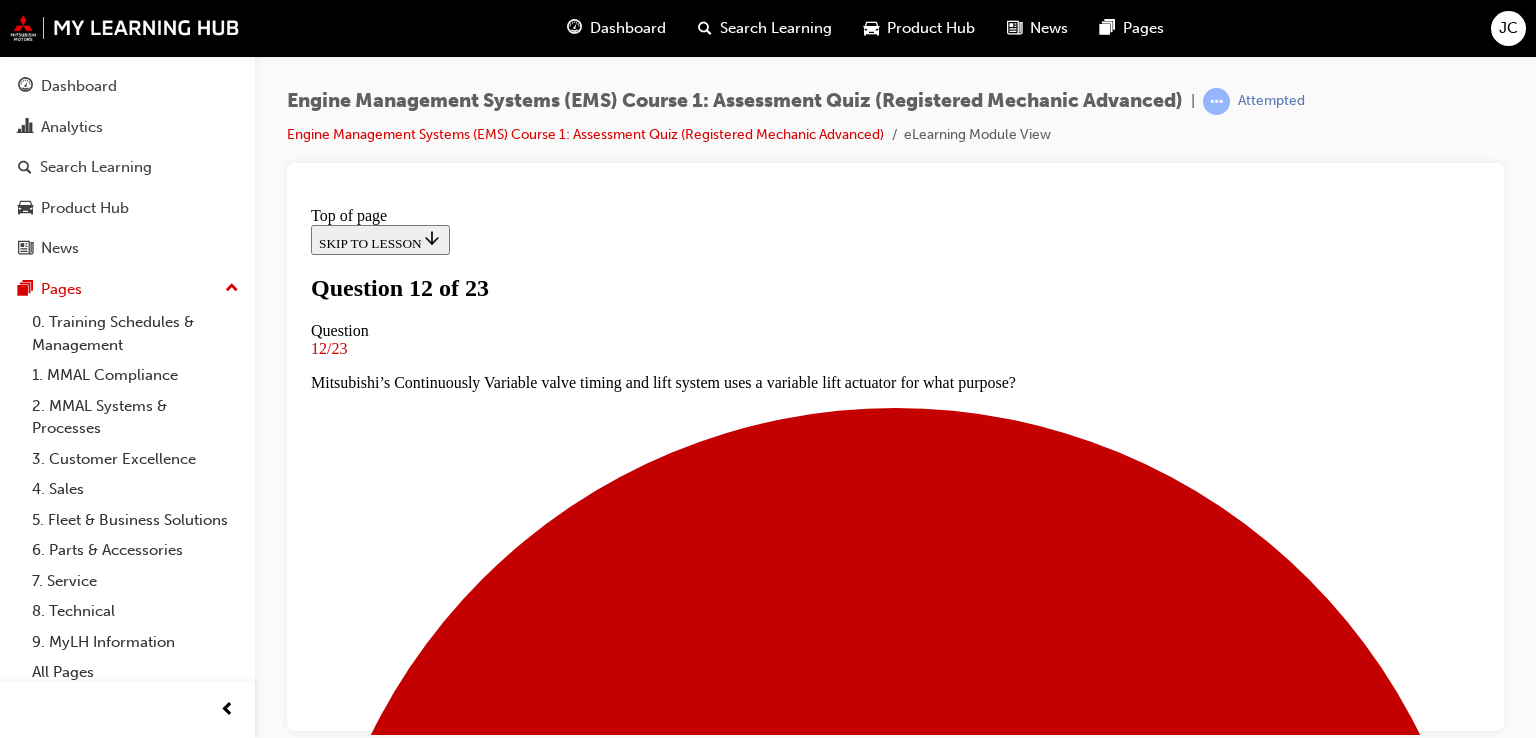 drag, startPoint x: 1480, startPoint y: 243, endPoint x: 1796, endPoint y: 568, distance: 453.3001 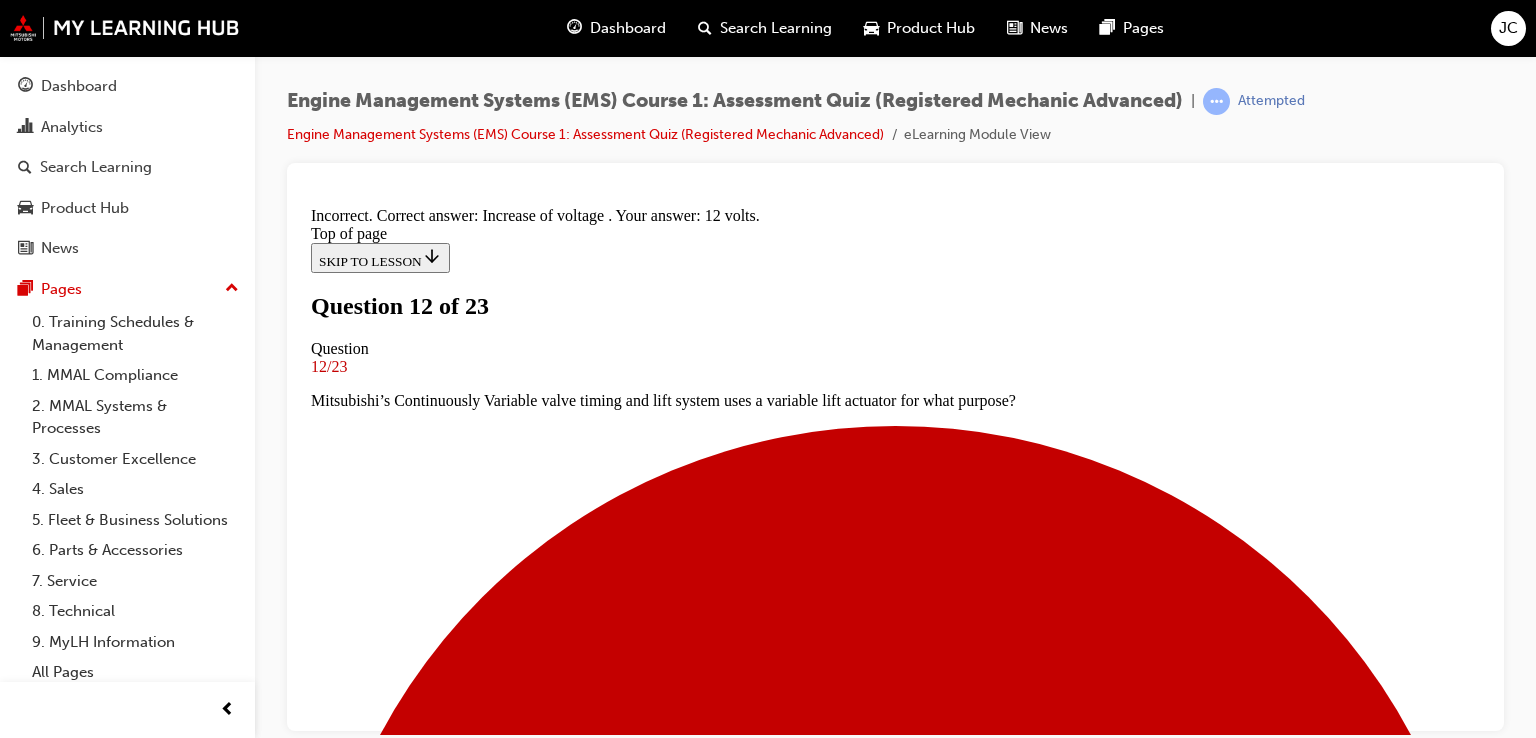 scroll, scrollTop: 591, scrollLeft: 0, axis: vertical 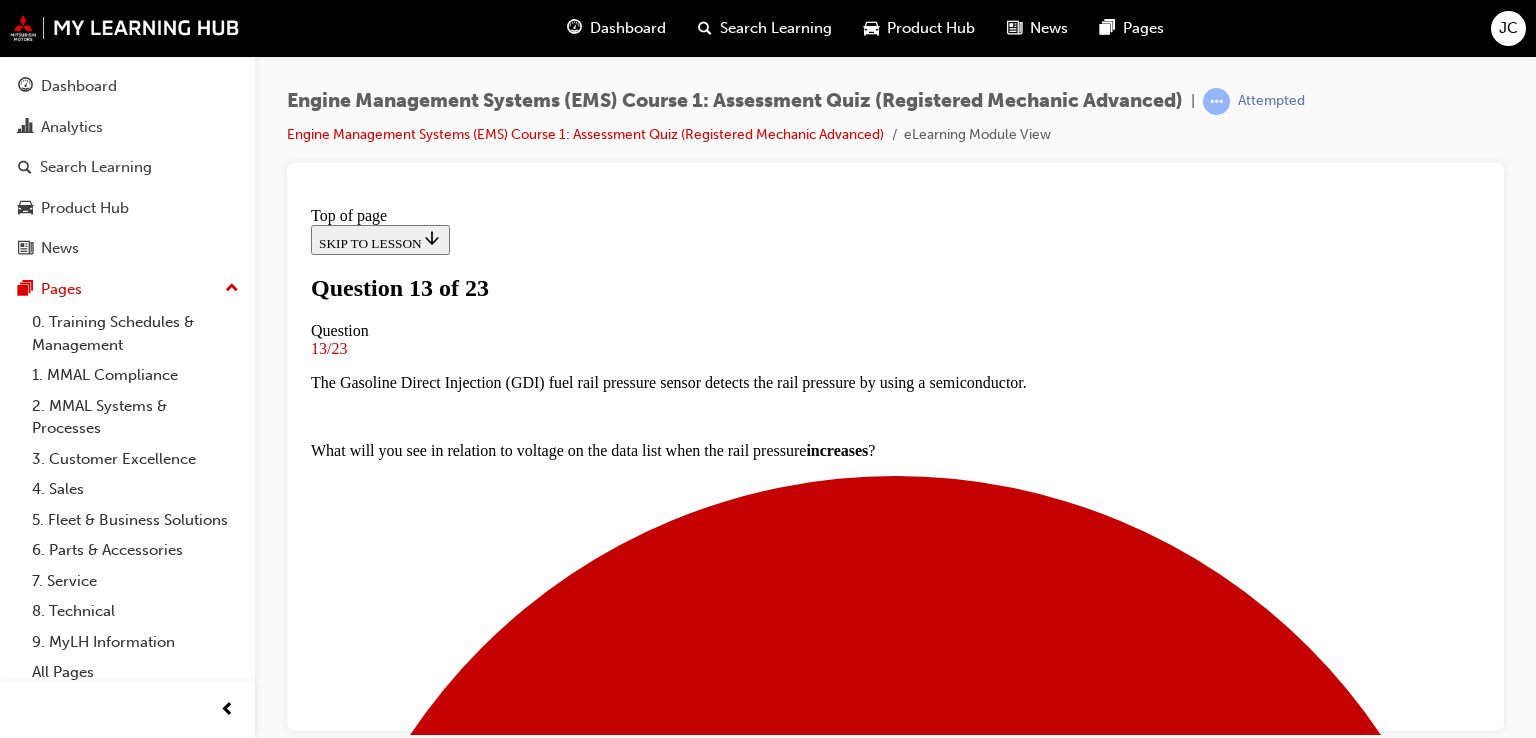 drag, startPoint x: 1476, startPoint y: 263, endPoint x: 1794, endPoint y: 571, distance: 442.70532 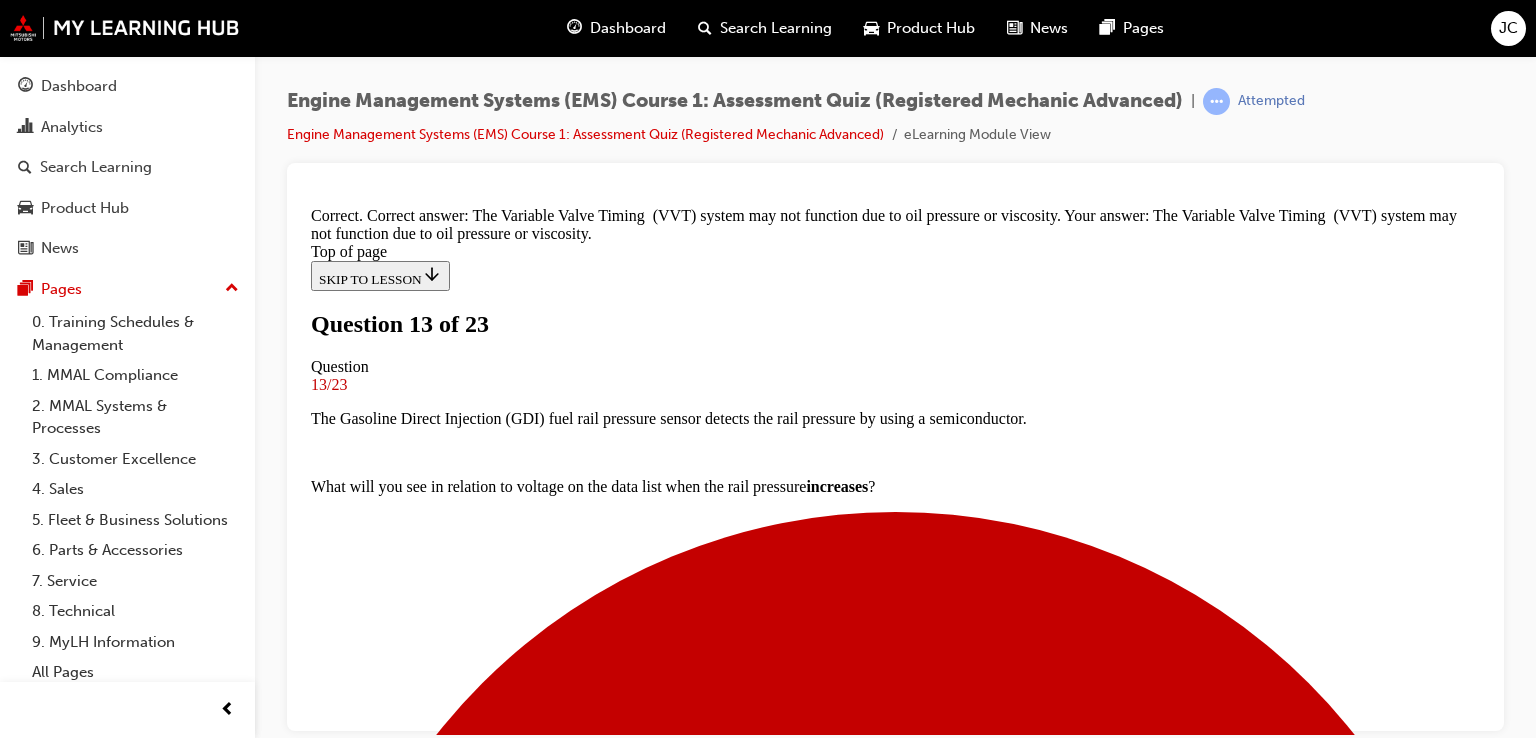 scroll, scrollTop: 468, scrollLeft: 0, axis: vertical 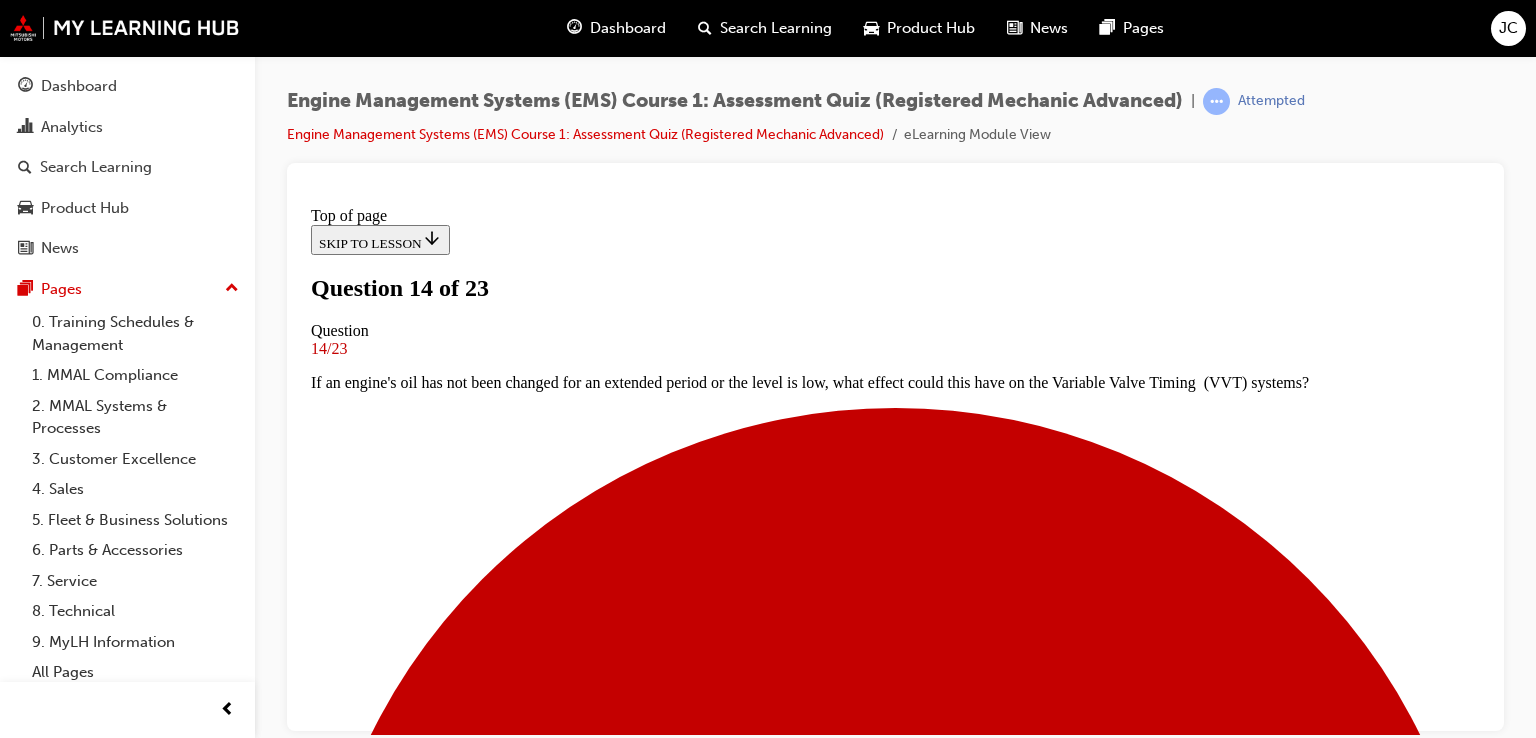 click at bounding box center (895, 12191) 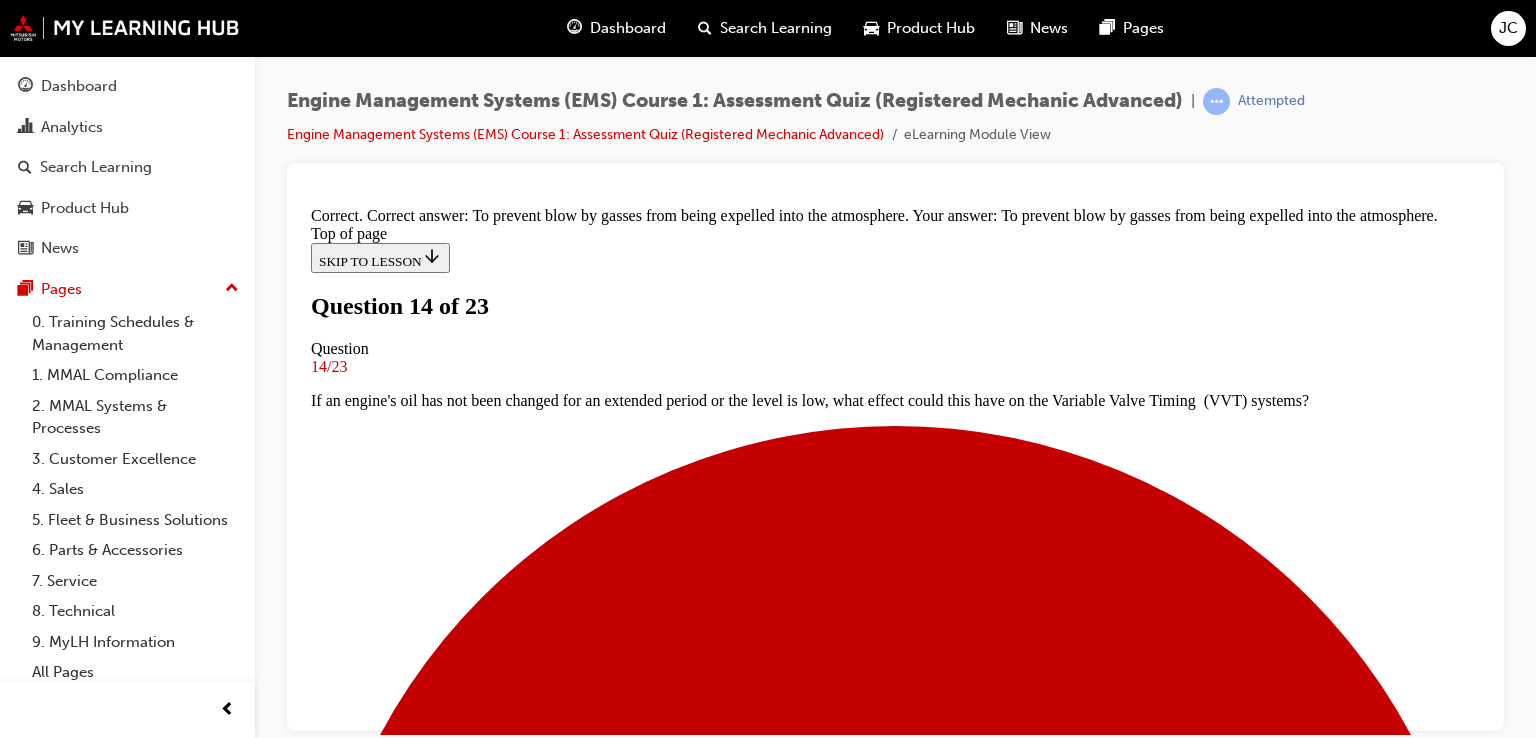 scroll, scrollTop: 475, scrollLeft: 0, axis: vertical 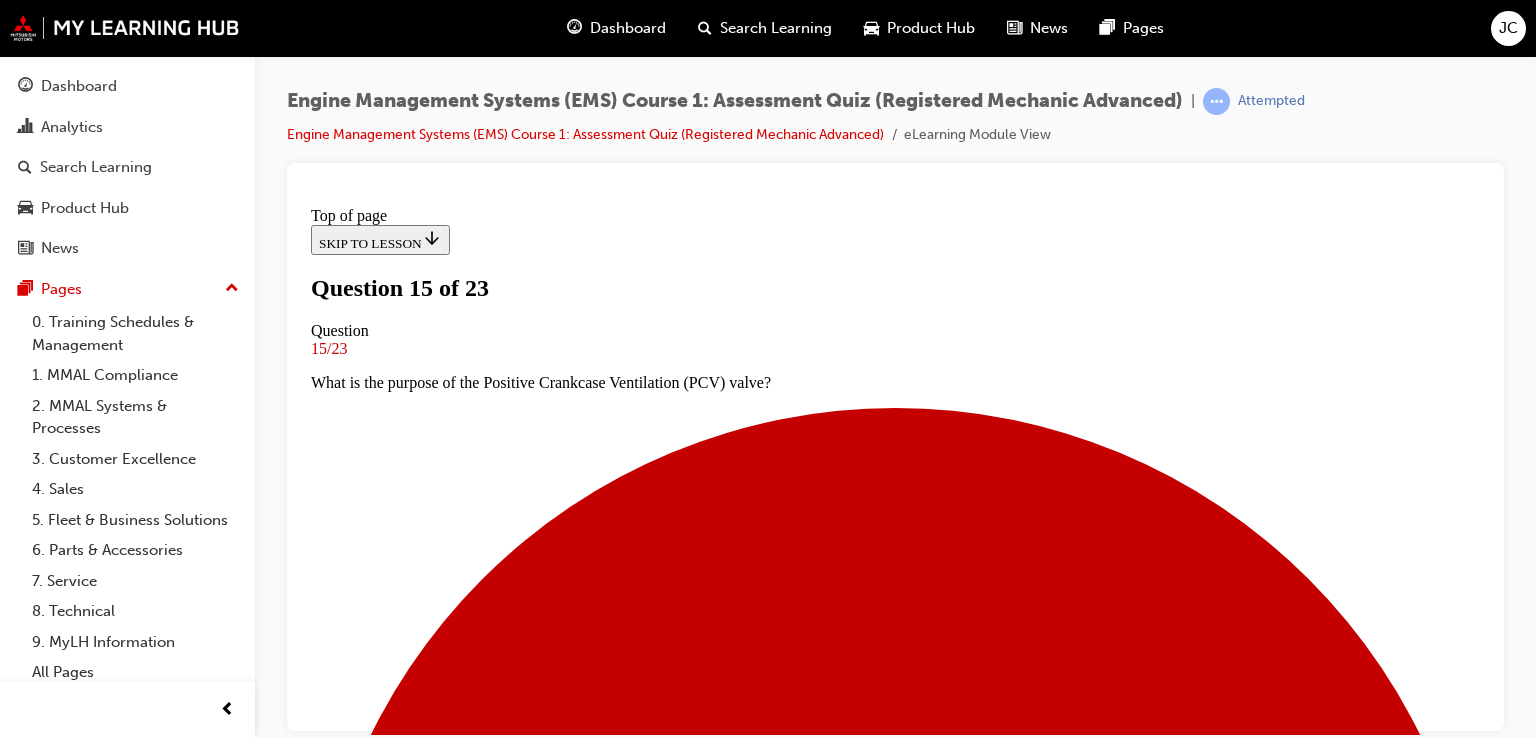 click at bounding box center [895, 12209] 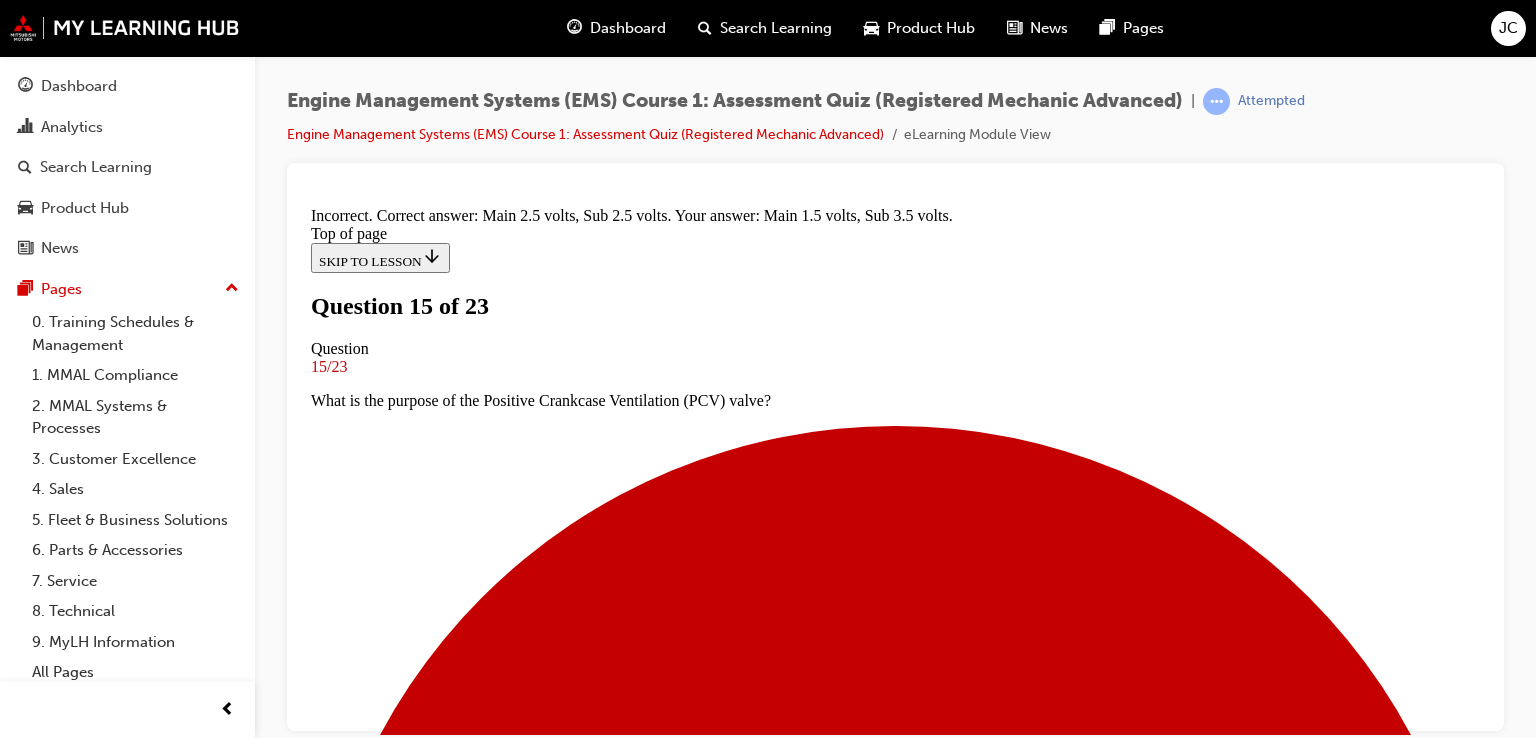 scroll, scrollTop: 488, scrollLeft: 0, axis: vertical 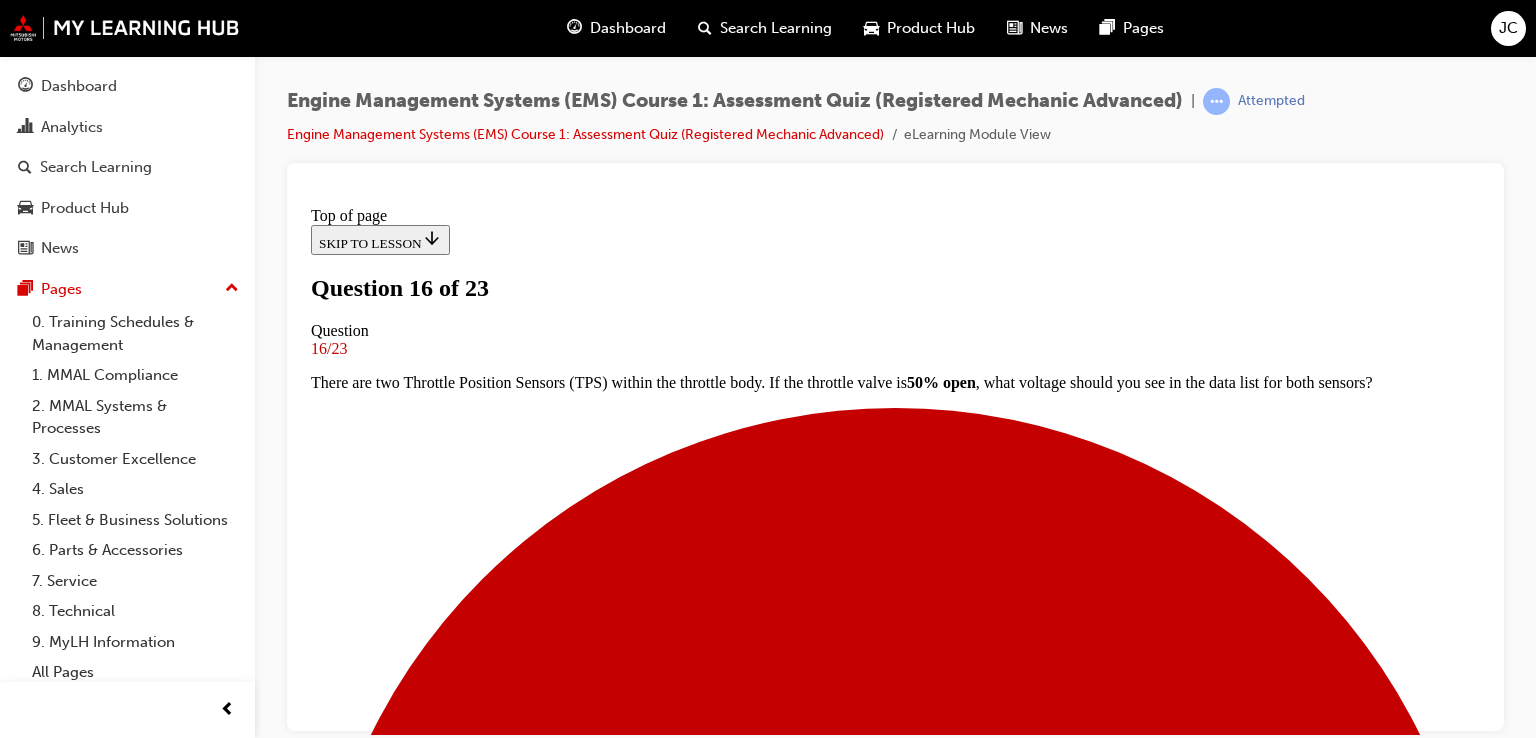 click on "Vapour lock possibility is reduced" at bounding box center [895, 11142] 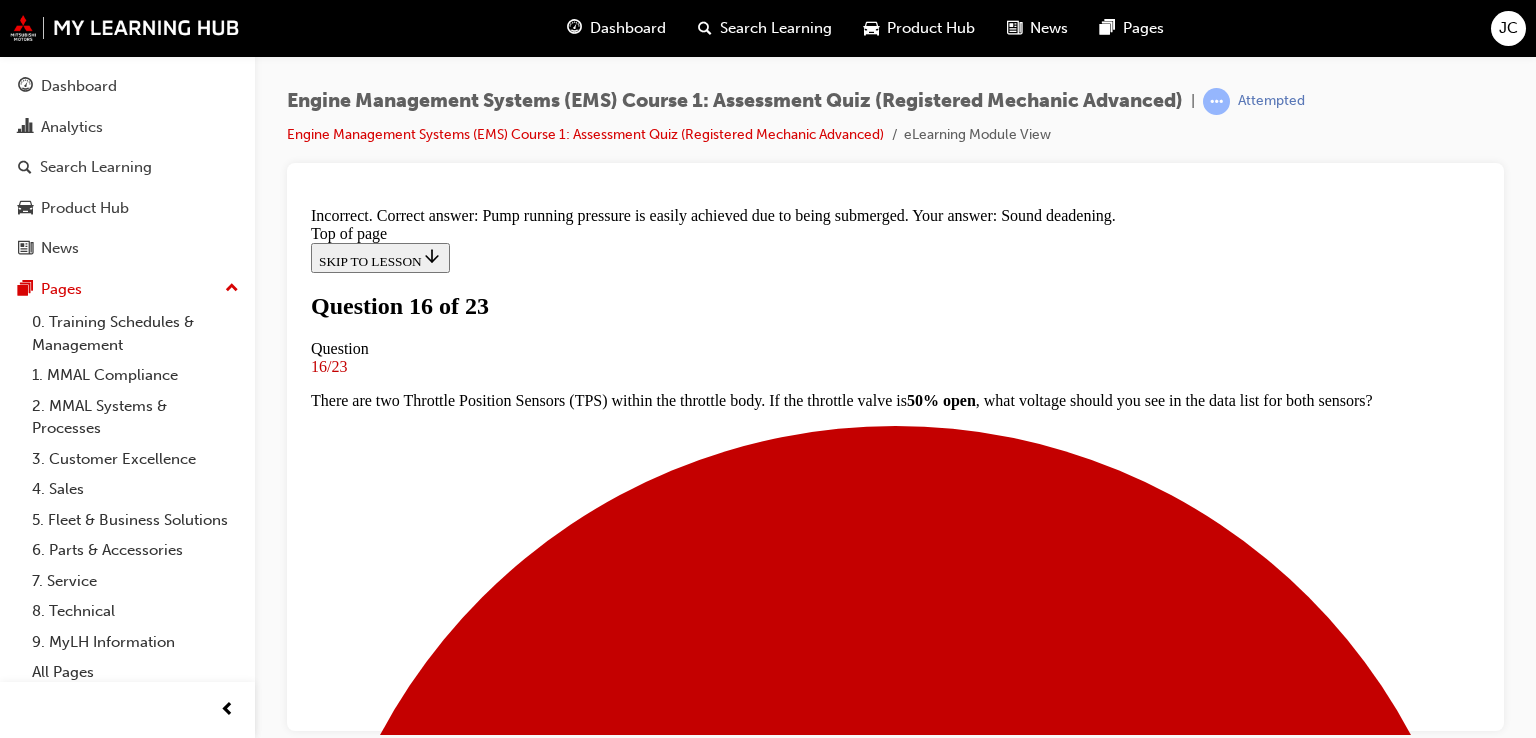 scroll, scrollTop: 443, scrollLeft: 0, axis: vertical 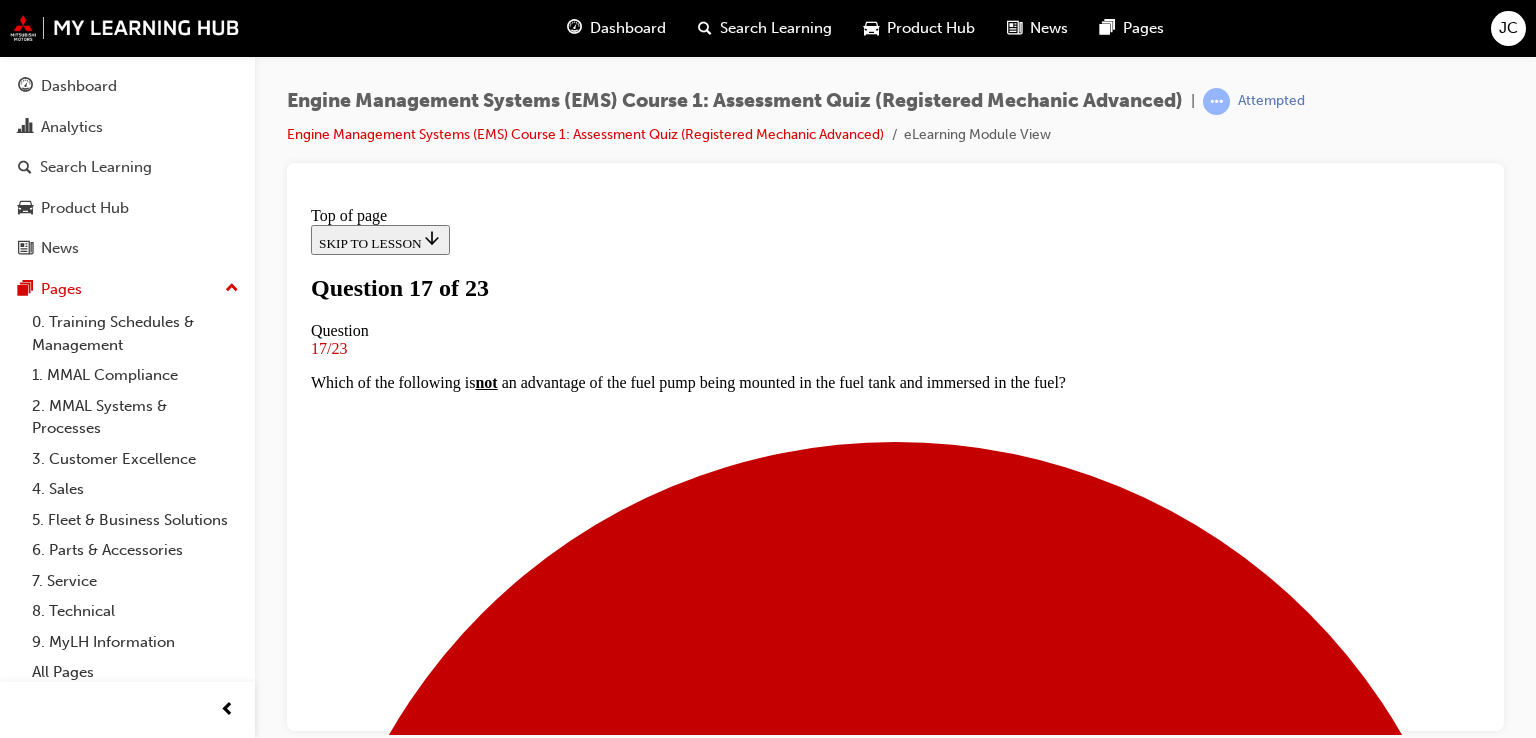 click at bounding box center [895, 10162] 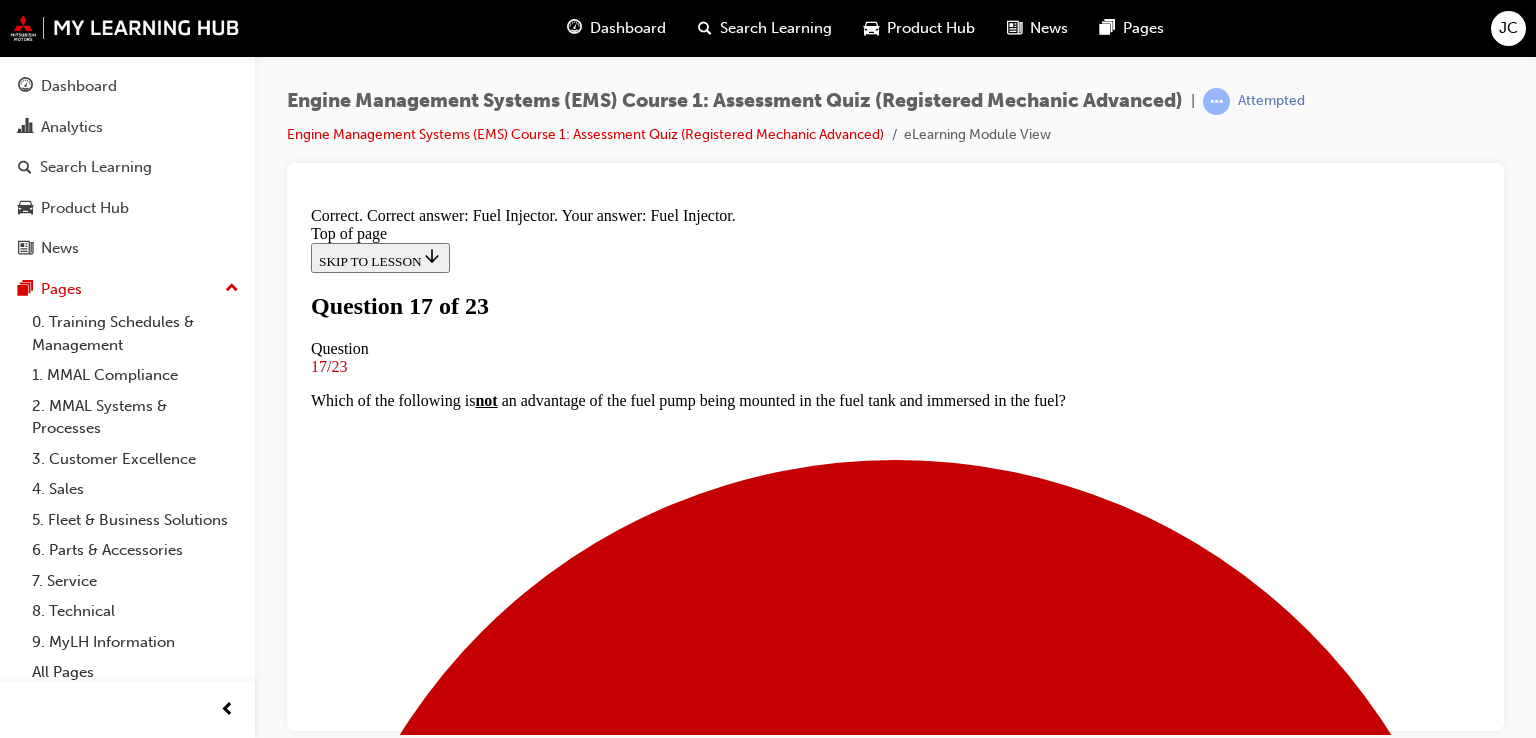 scroll, scrollTop: 556, scrollLeft: 0, axis: vertical 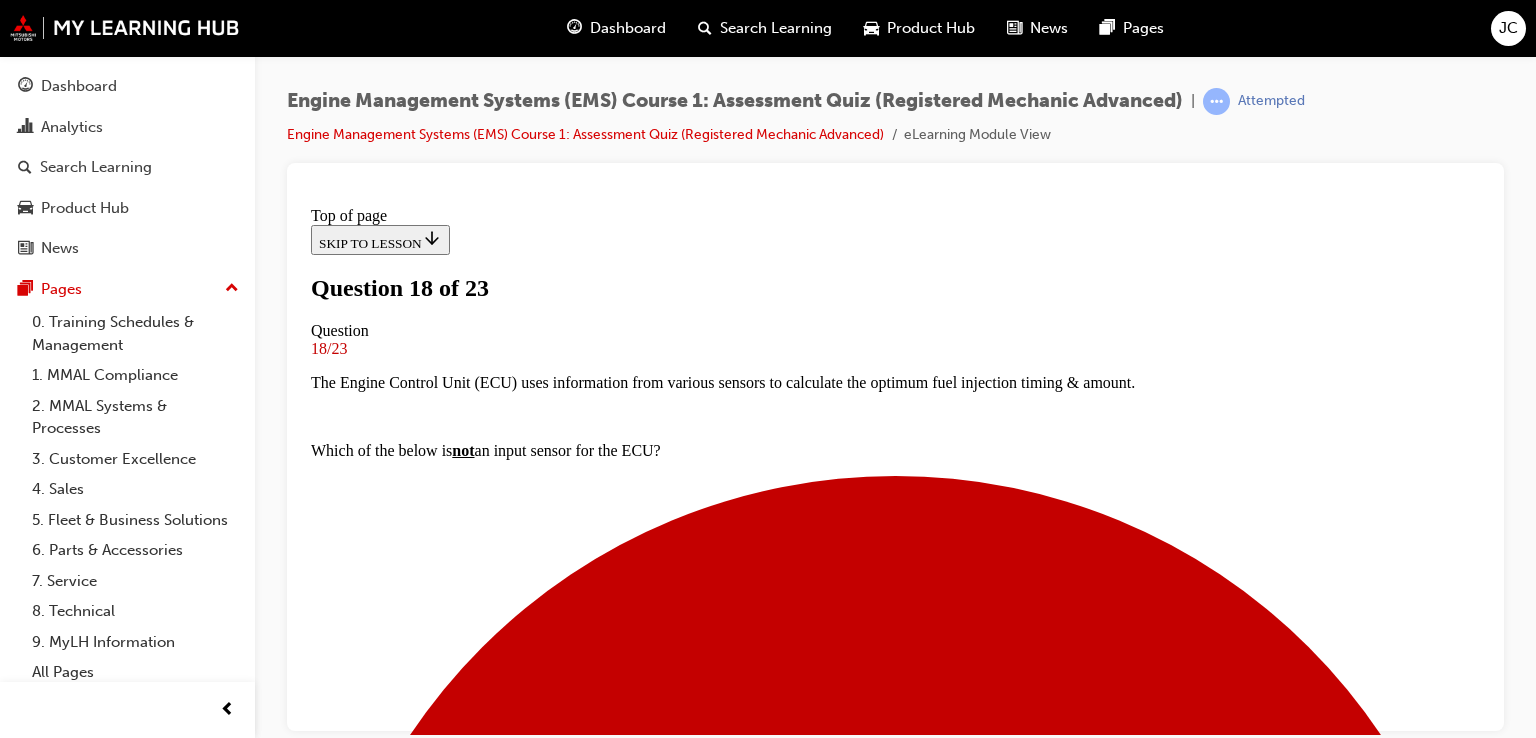 click on "Precise crank position within 10 degrees" at bounding box center [895, 13326] 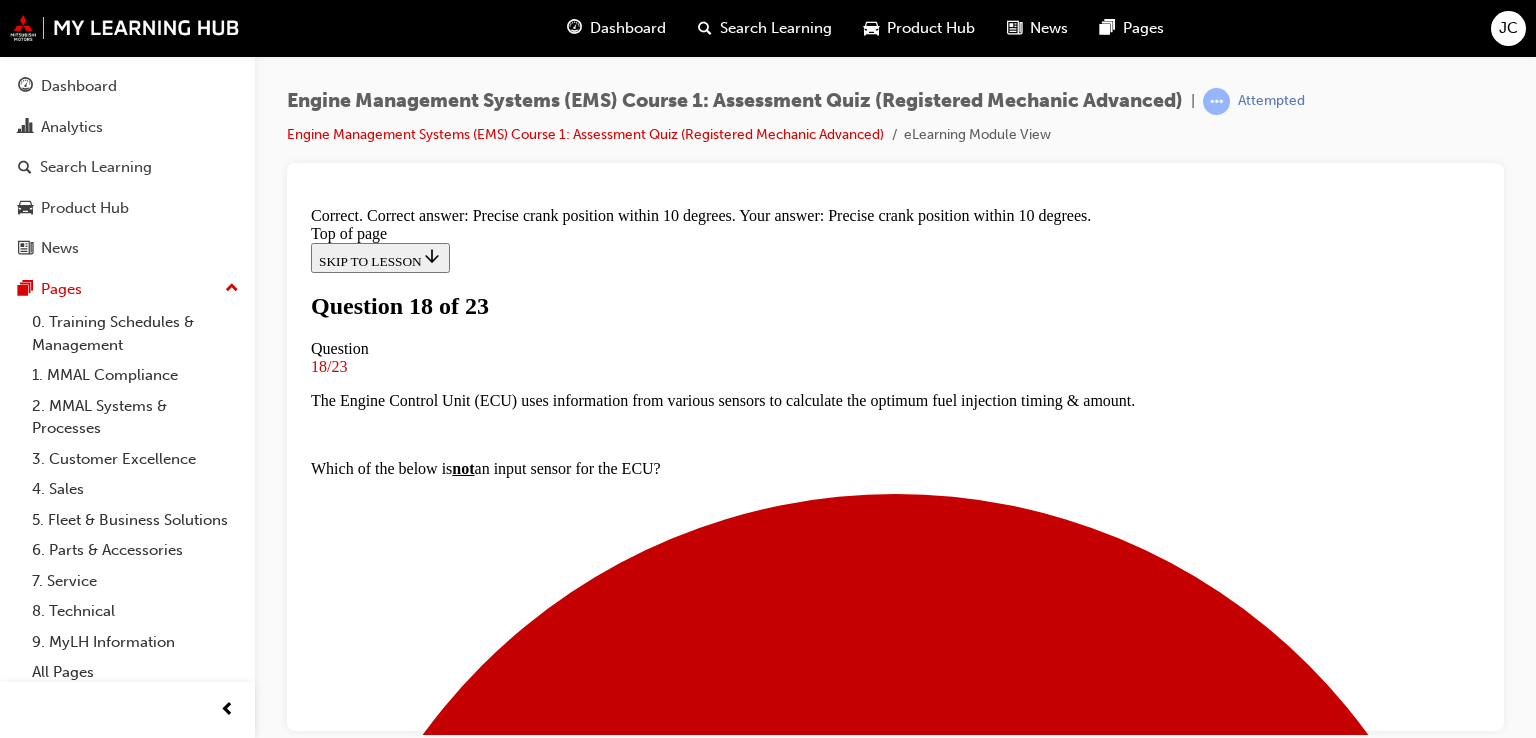 scroll, scrollTop: 408, scrollLeft: 0, axis: vertical 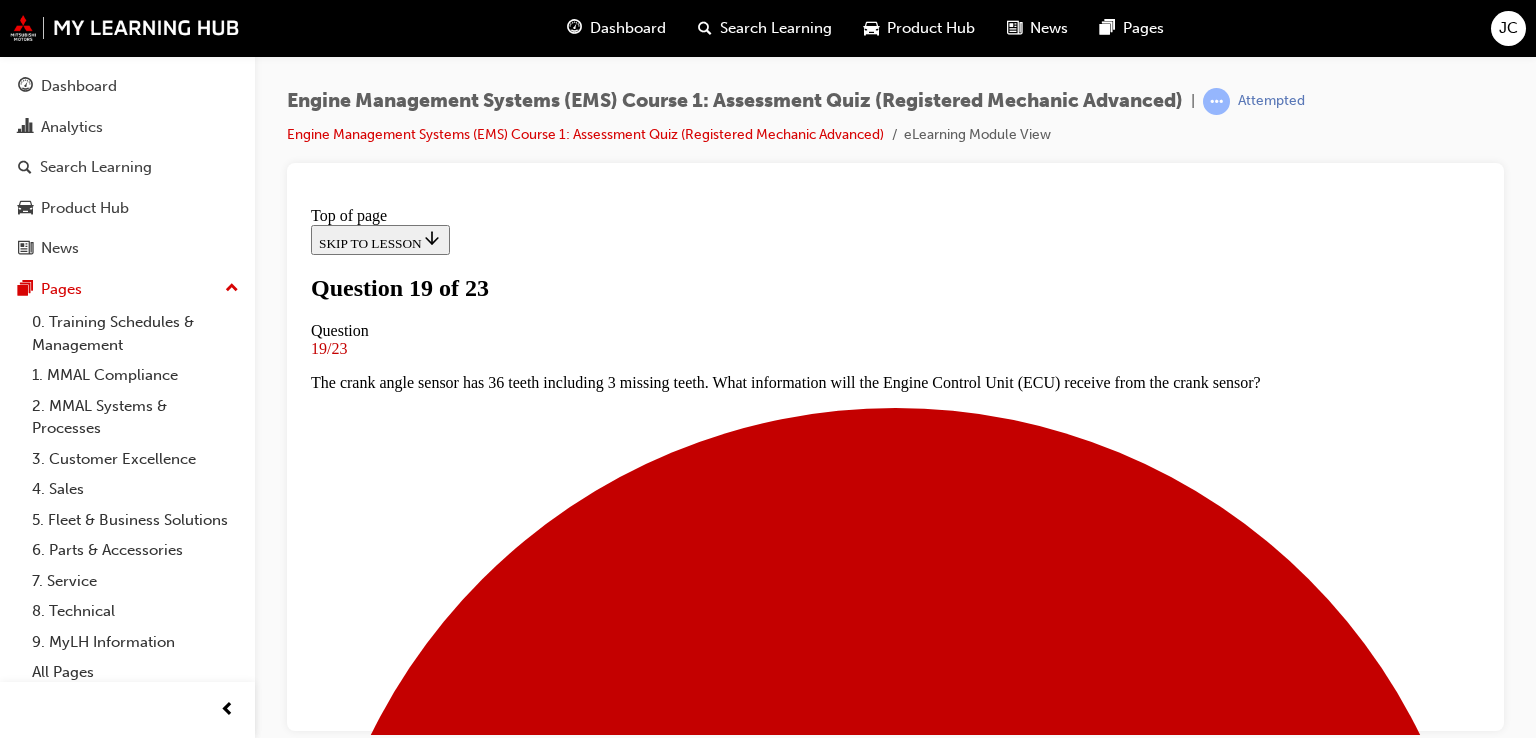 drag, startPoint x: 1480, startPoint y: 275, endPoint x: 1794, endPoint y: 579, distance: 437.0492 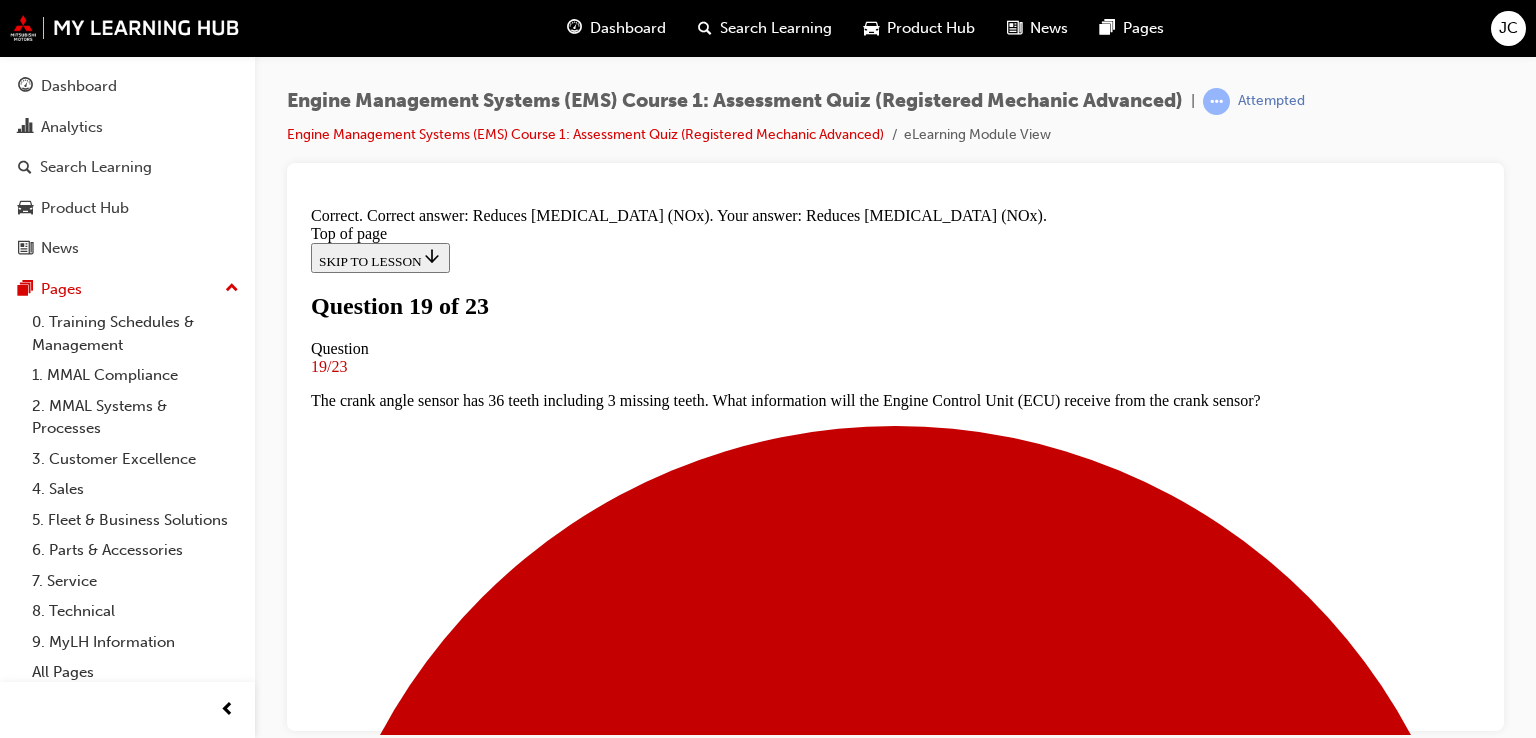 scroll, scrollTop: 375, scrollLeft: 0, axis: vertical 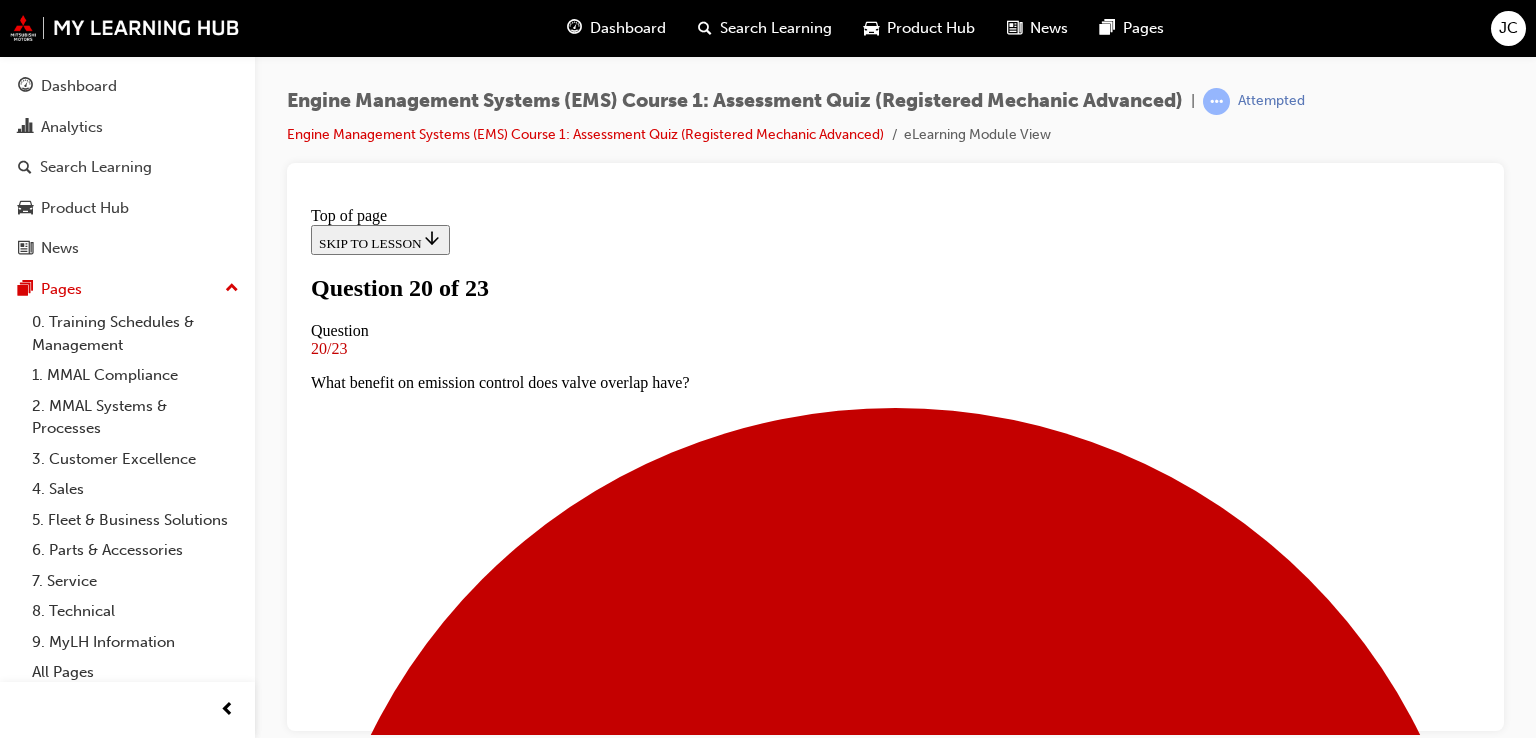 click on "Linear Air/Fuel Ratio sensors detect the actual Air/Fuel ratio and gives a more precise reading to the Engine Control Unit (ECU)." at bounding box center [895, 9049] 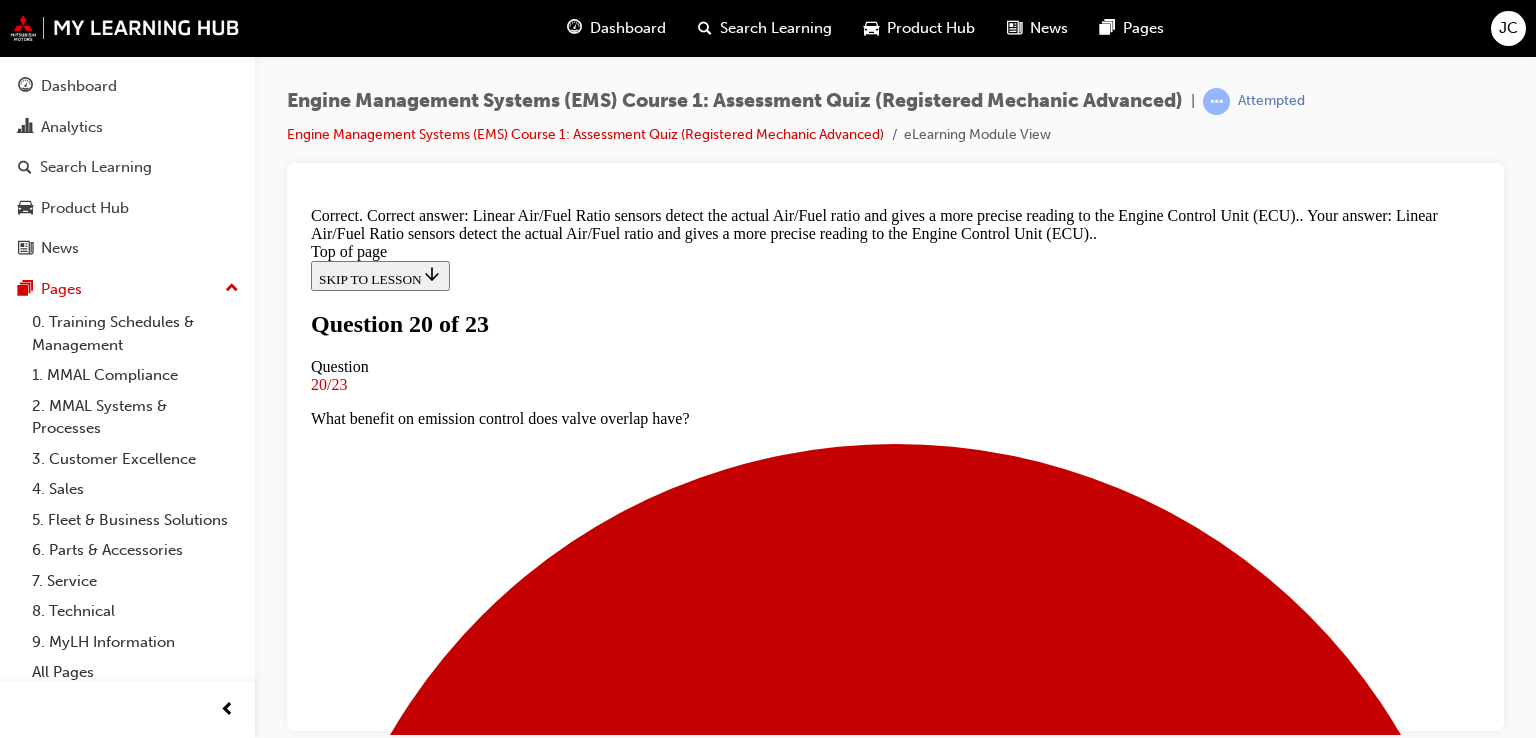 scroll, scrollTop: 448, scrollLeft: 0, axis: vertical 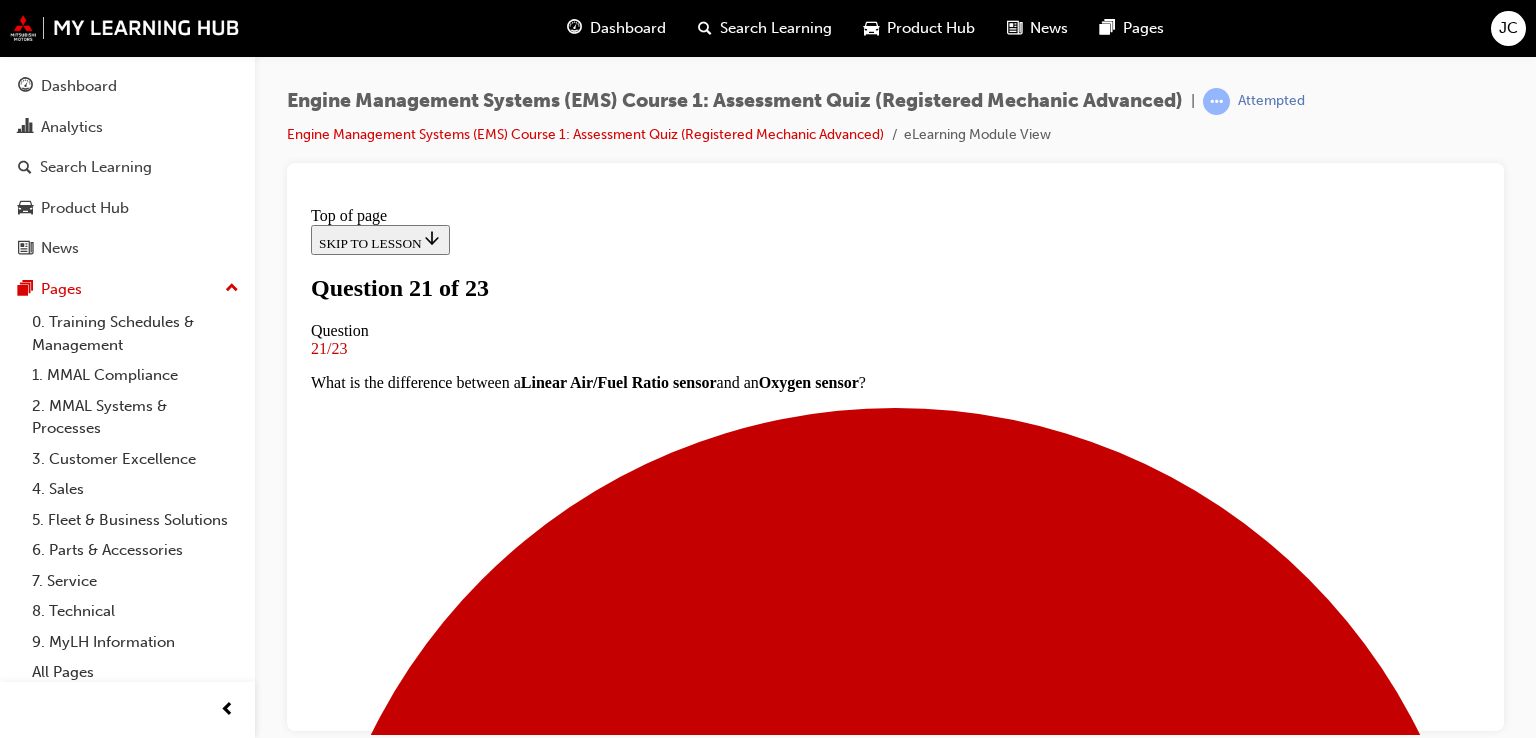 click at bounding box center (895, 10101) 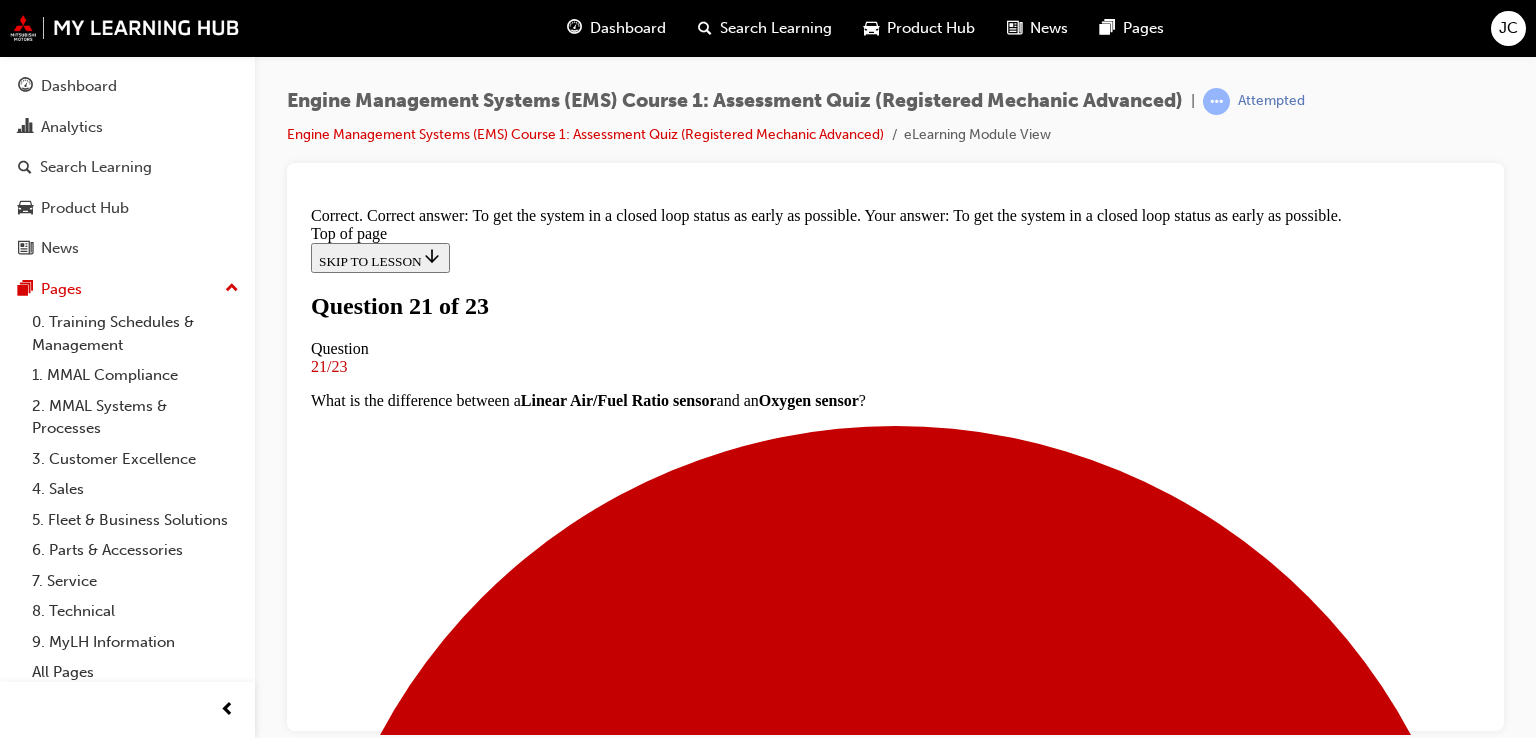 scroll, scrollTop: 396, scrollLeft: 0, axis: vertical 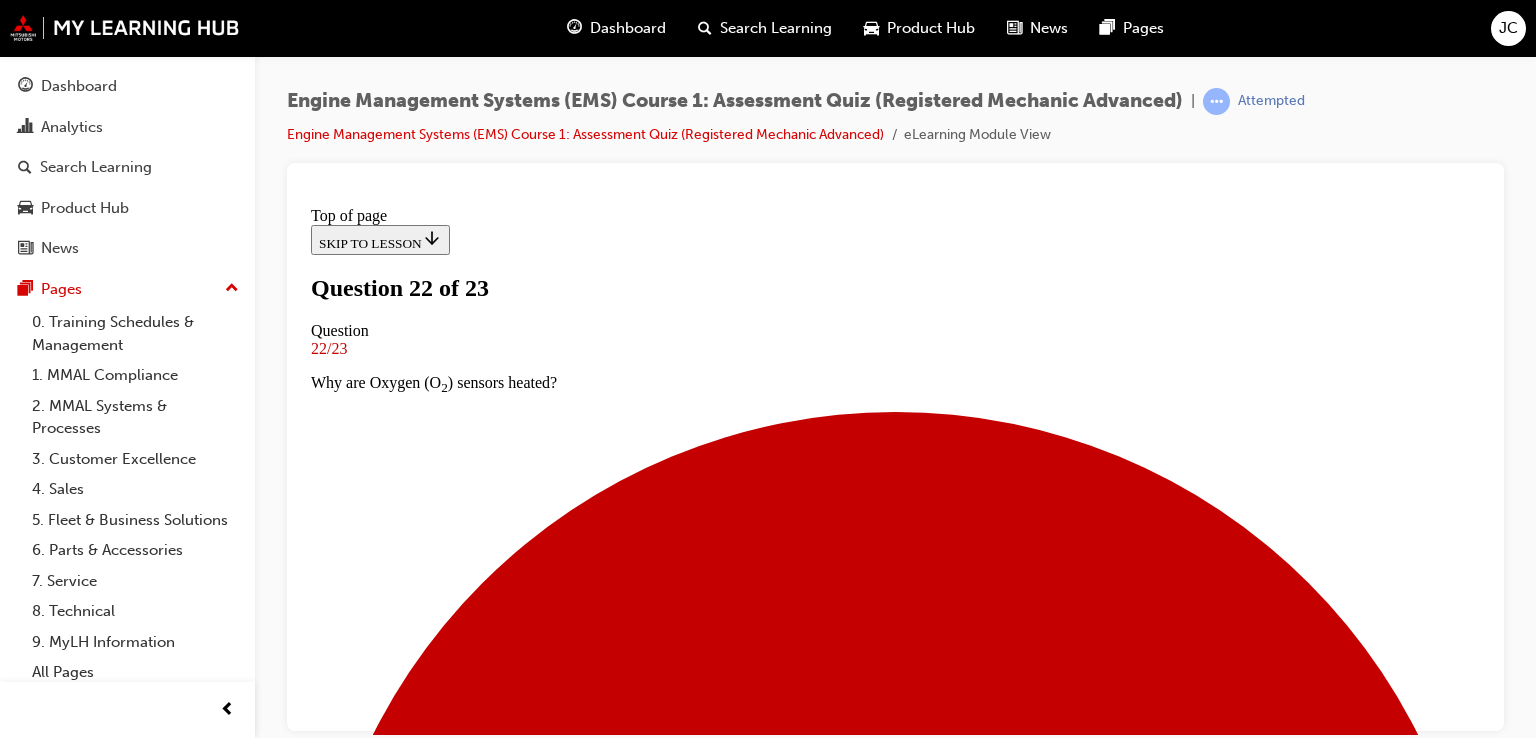 click on "All the time the engine is running" at bounding box center (895, 11149) 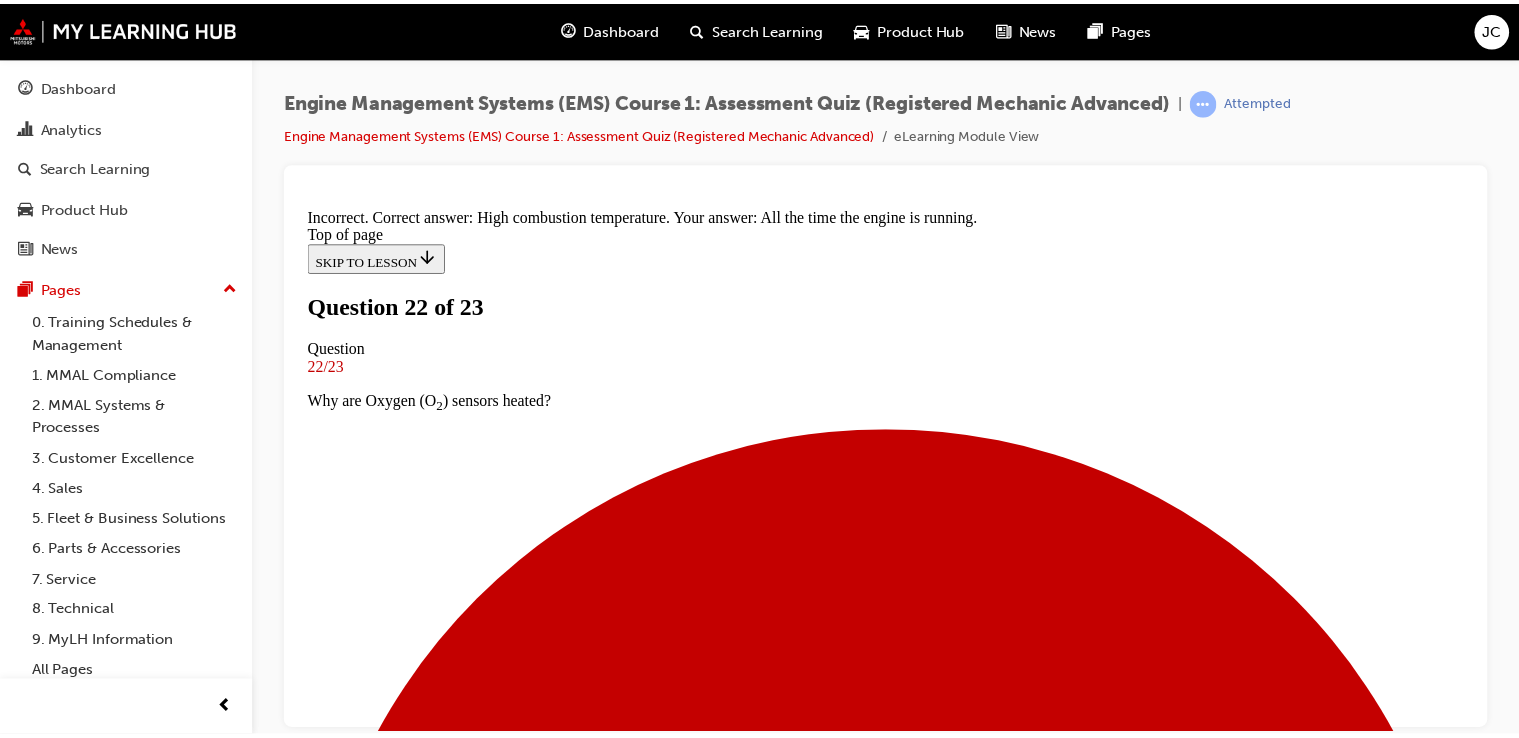 scroll, scrollTop: 455, scrollLeft: 0, axis: vertical 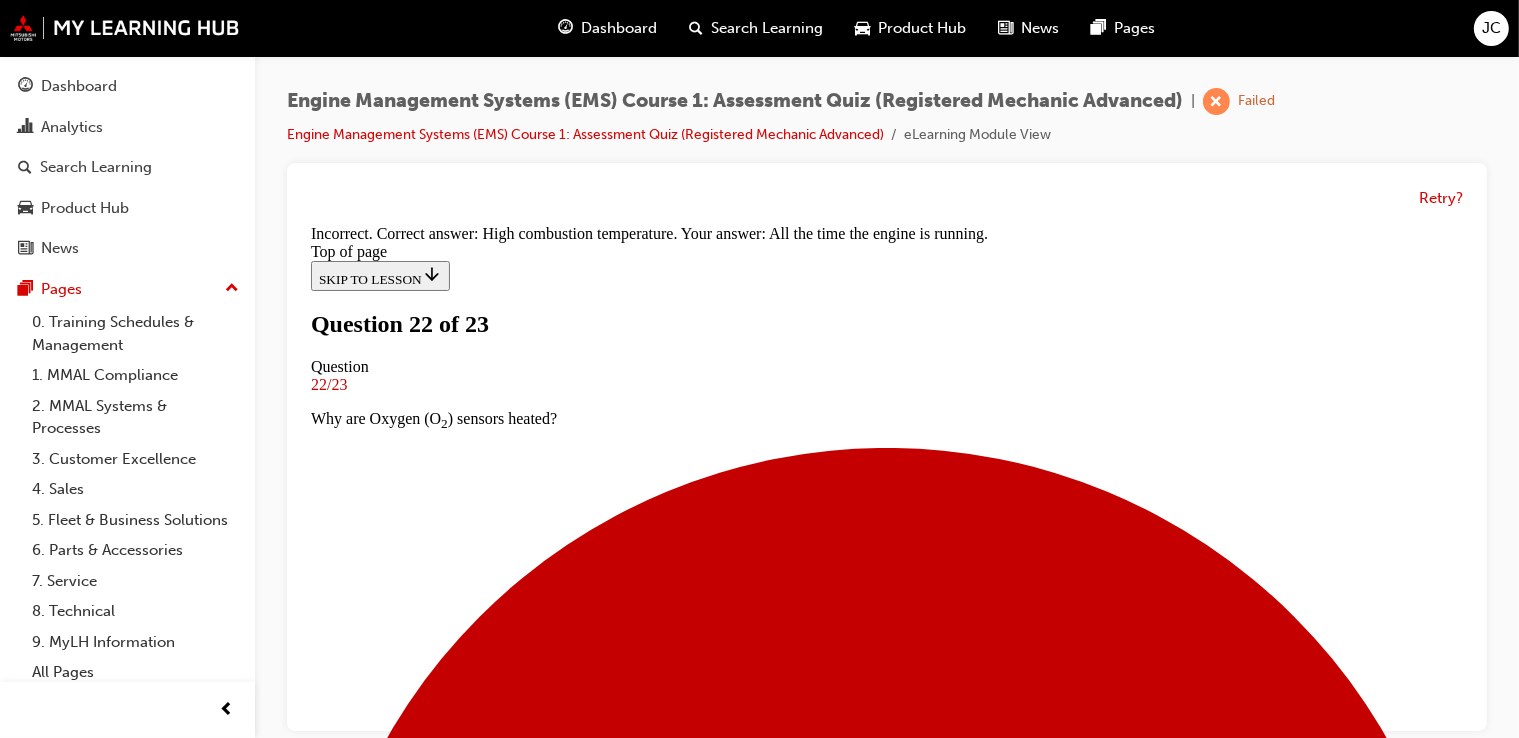 click on "NEXT" at bounding box center (336, 15282) 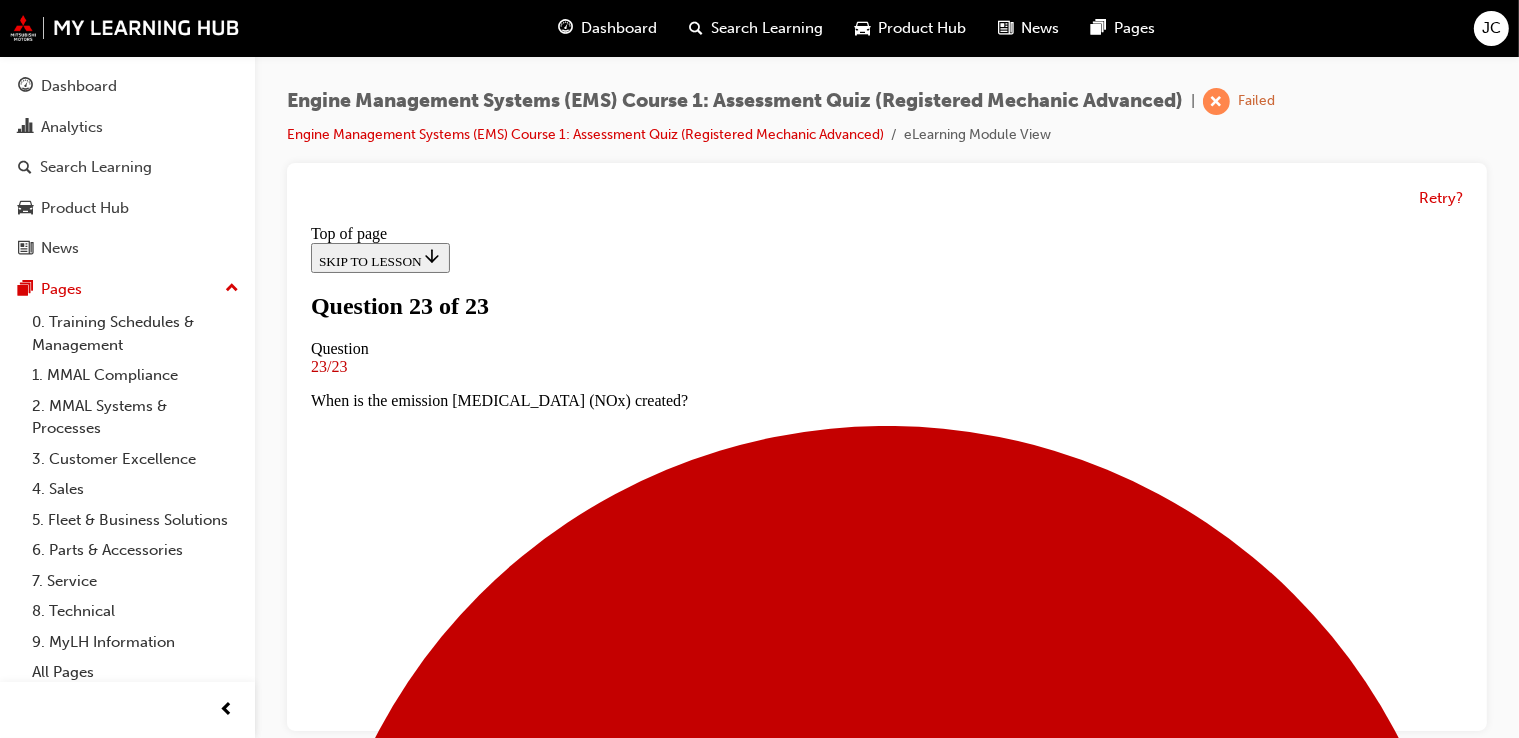 scroll, scrollTop: 451, scrollLeft: 0, axis: vertical 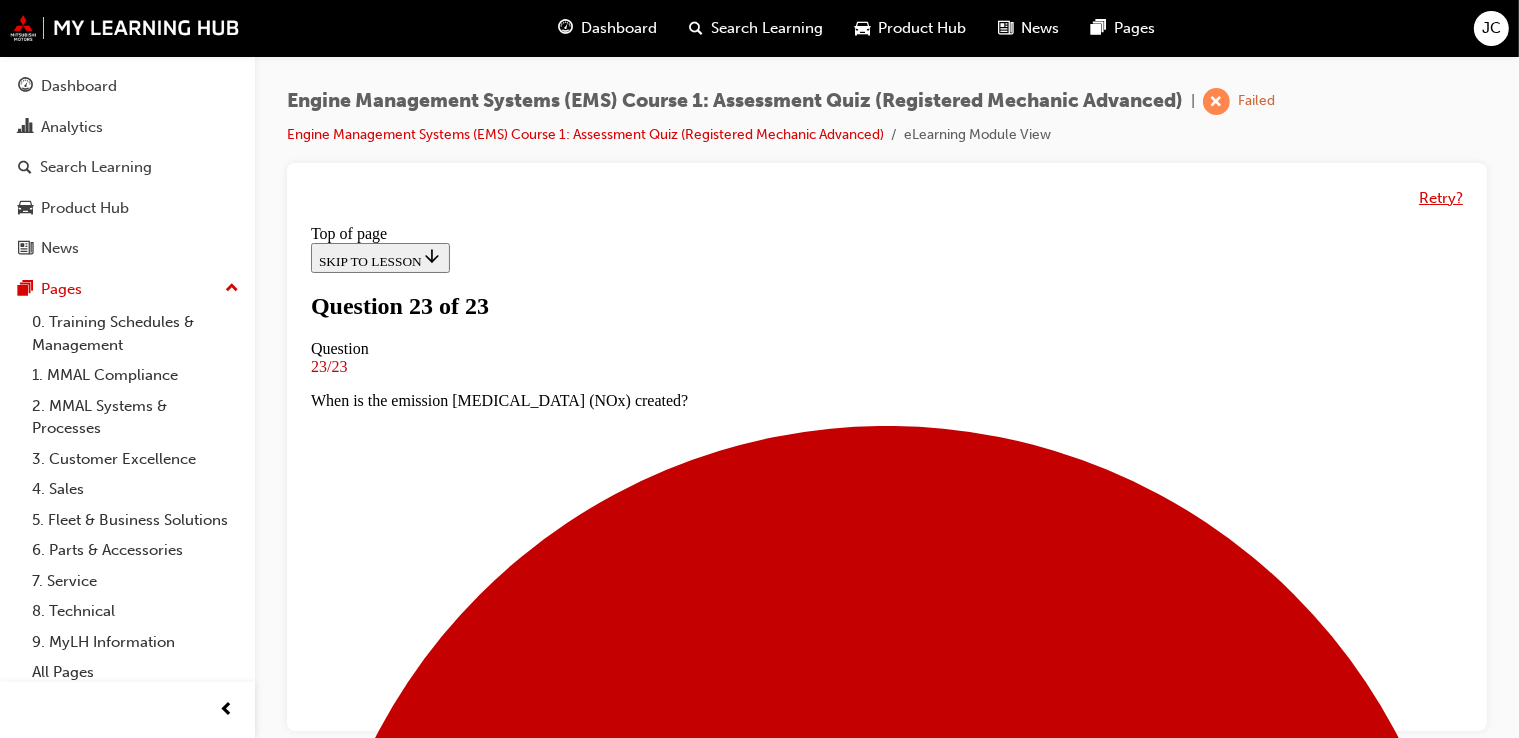 click on "Retry?" at bounding box center [1441, 198] 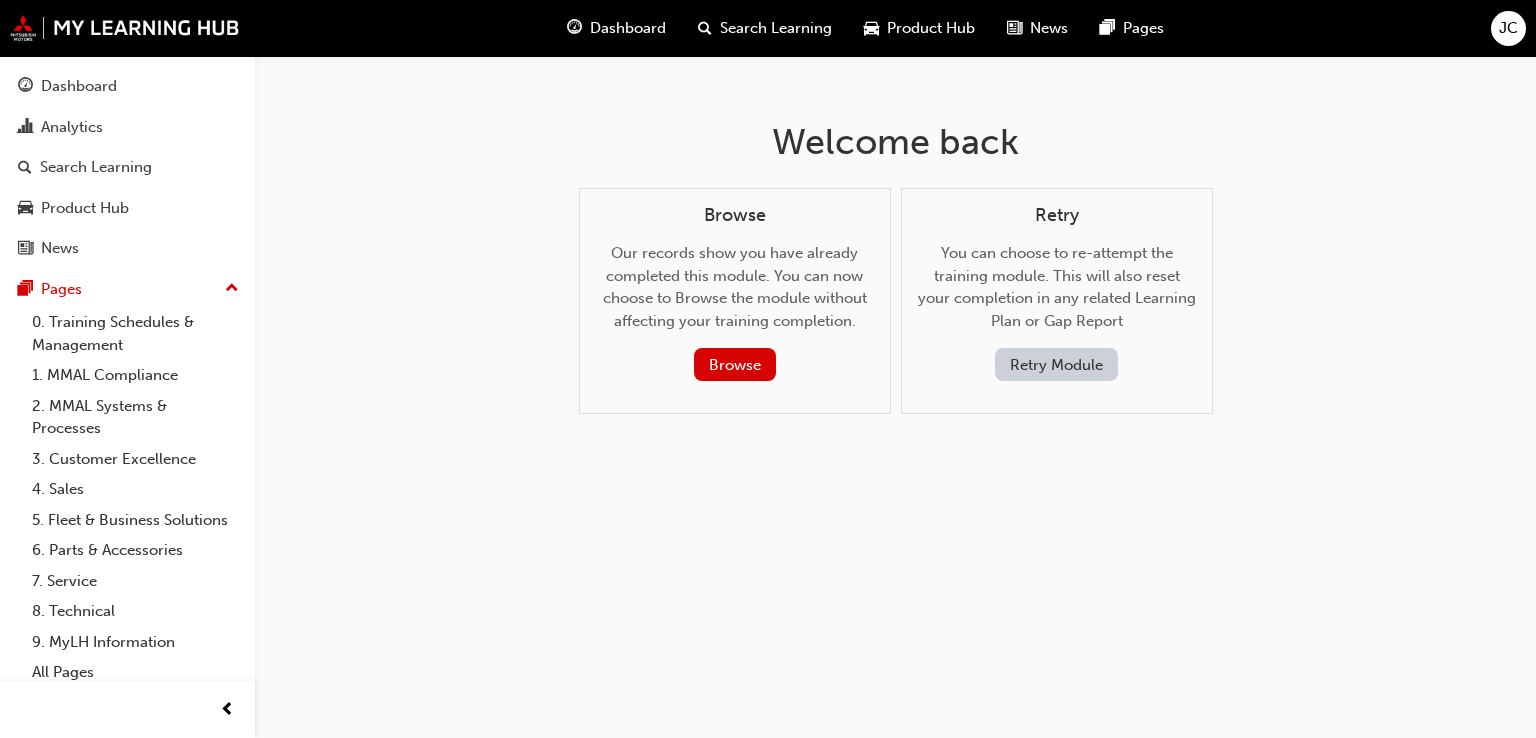 click on "Retry Module" at bounding box center [1056, 364] 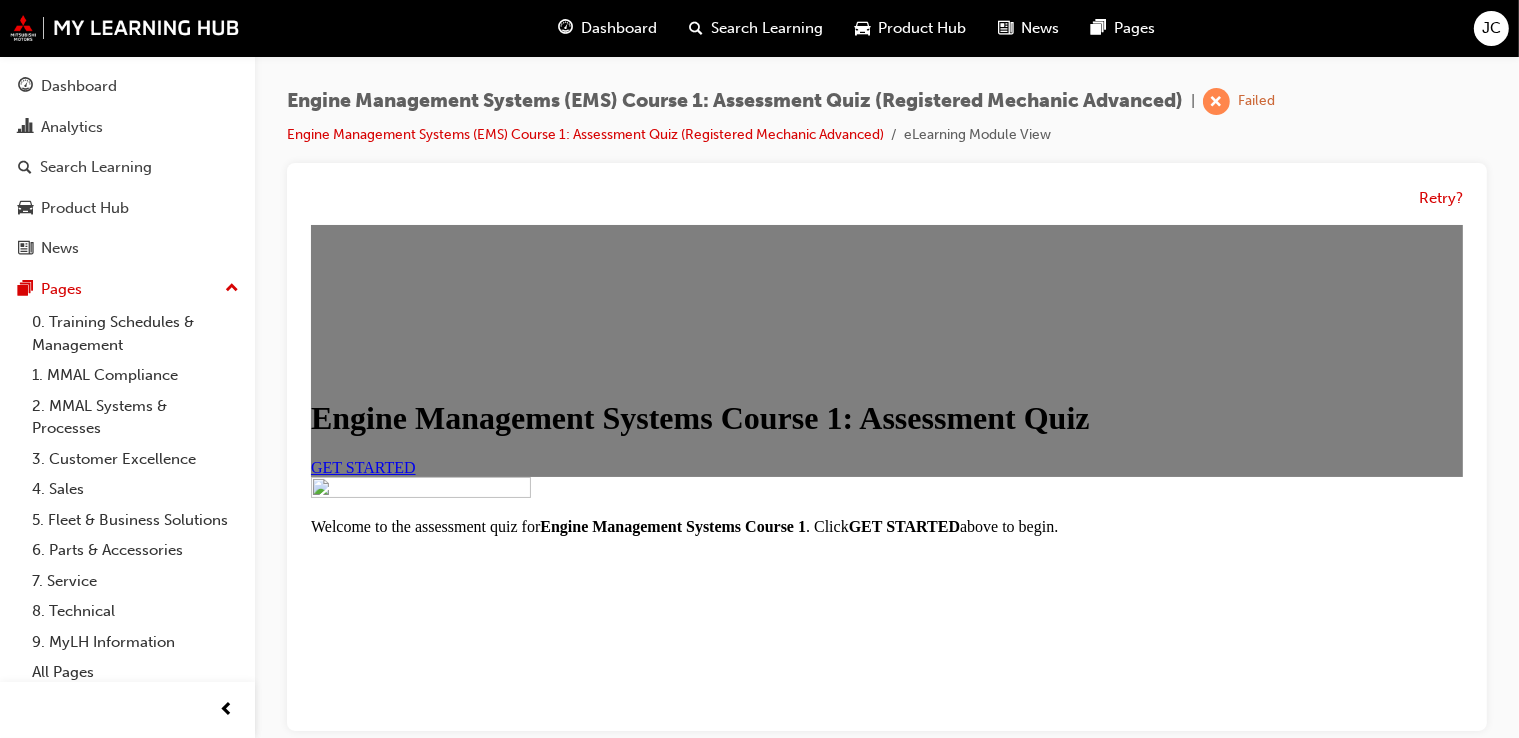 scroll, scrollTop: 0, scrollLeft: 0, axis: both 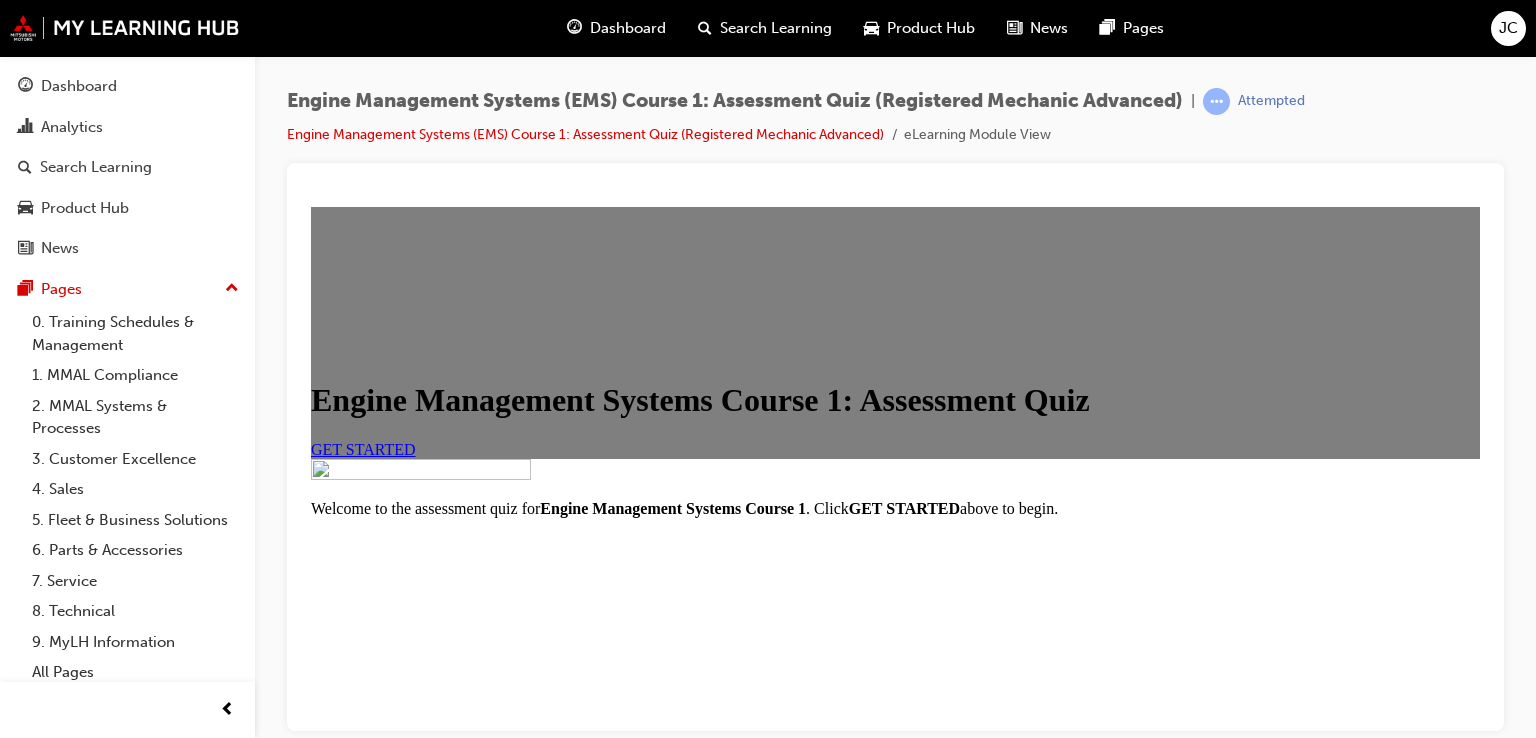 click on "GET STARTED" at bounding box center [363, 448] 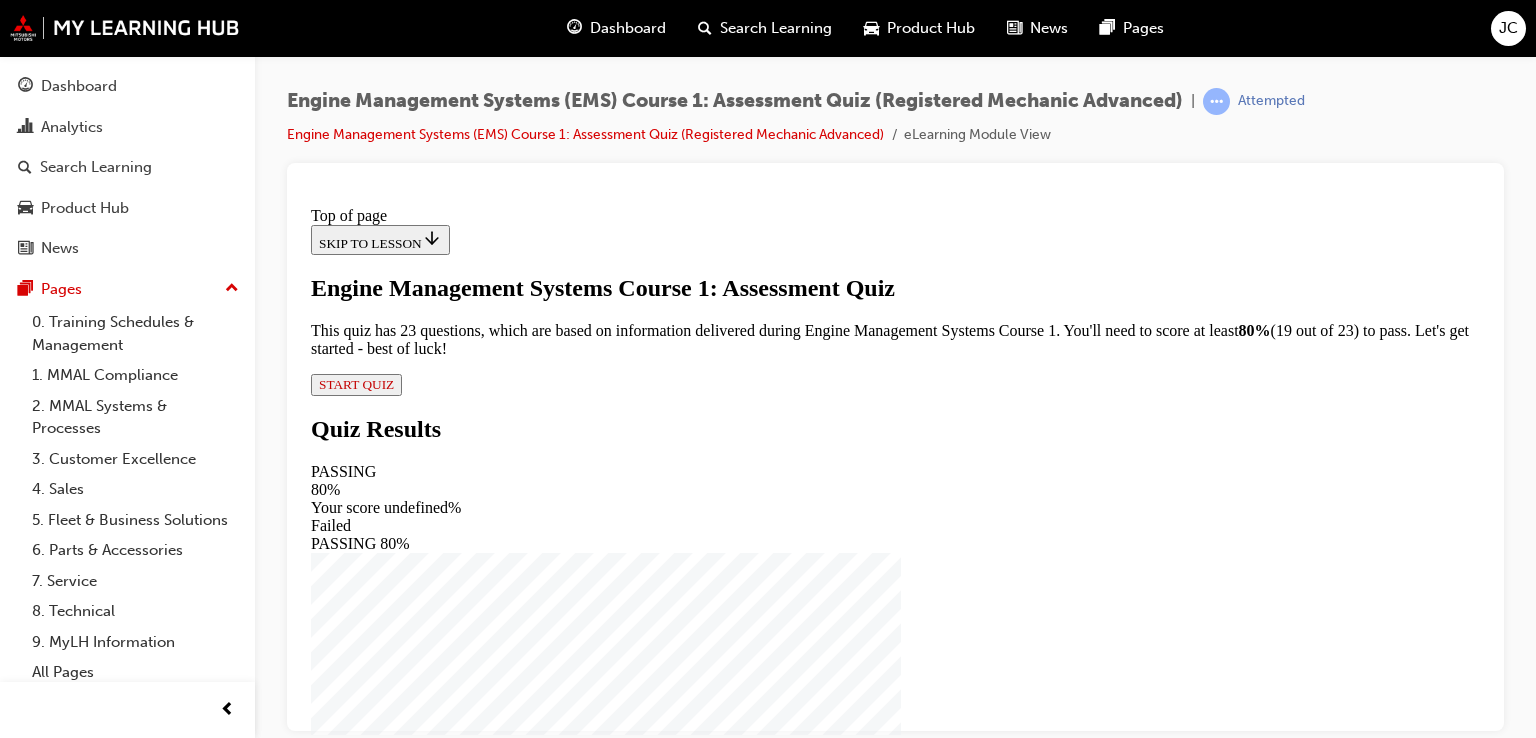 scroll, scrollTop: 164, scrollLeft: 0, axis: vertical 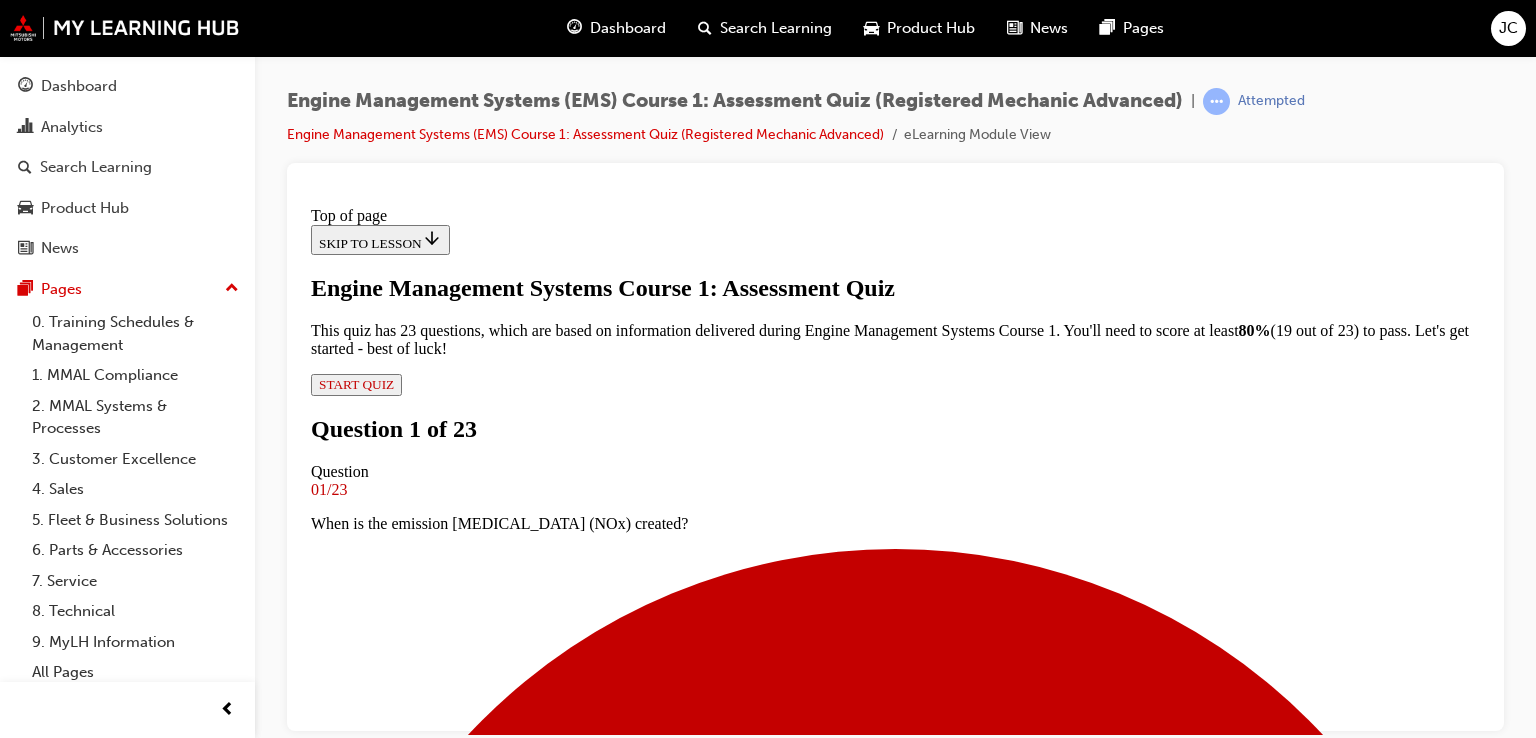click at bounding box center [895, 5760] 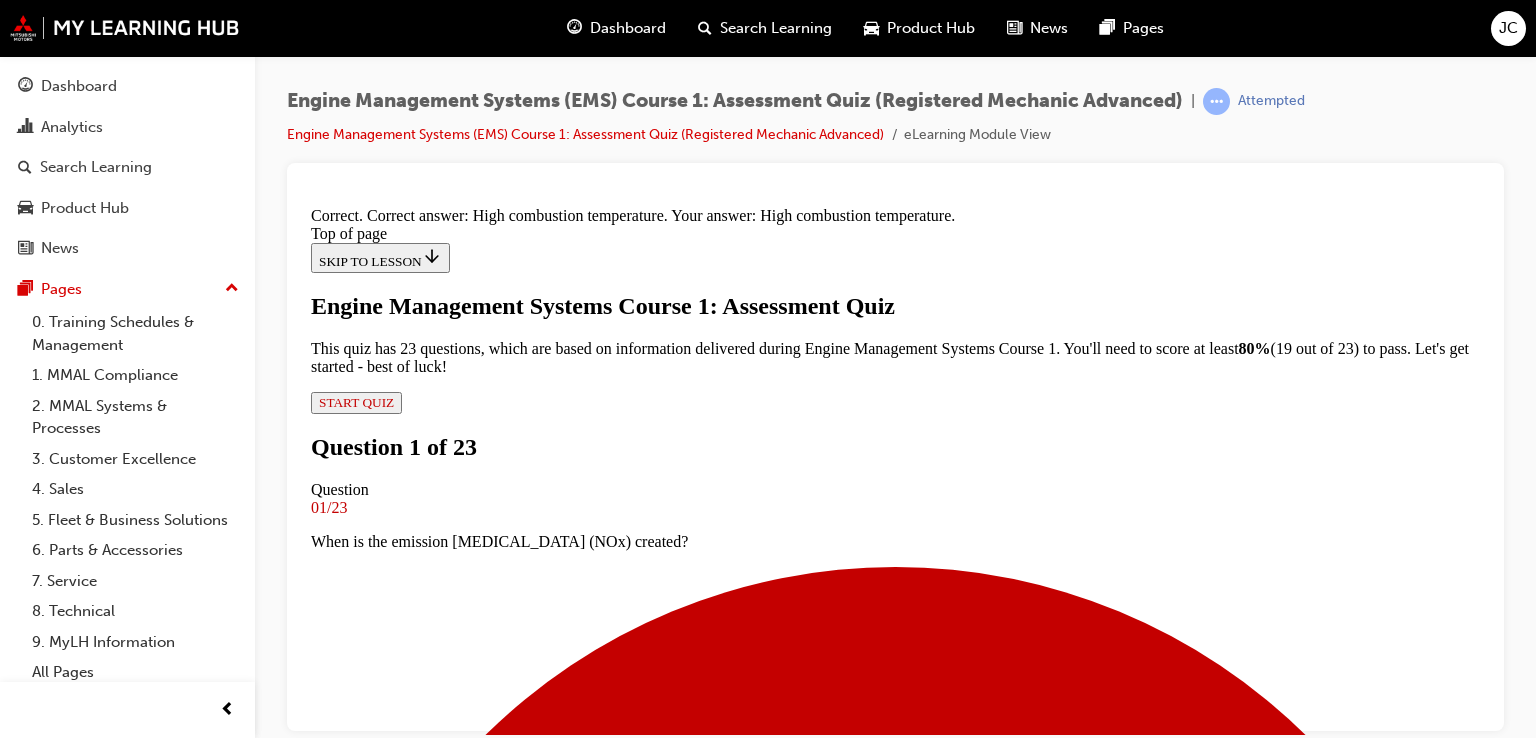 scroll, scrollTop: 455, scrollLeft: 0, axis: vertical 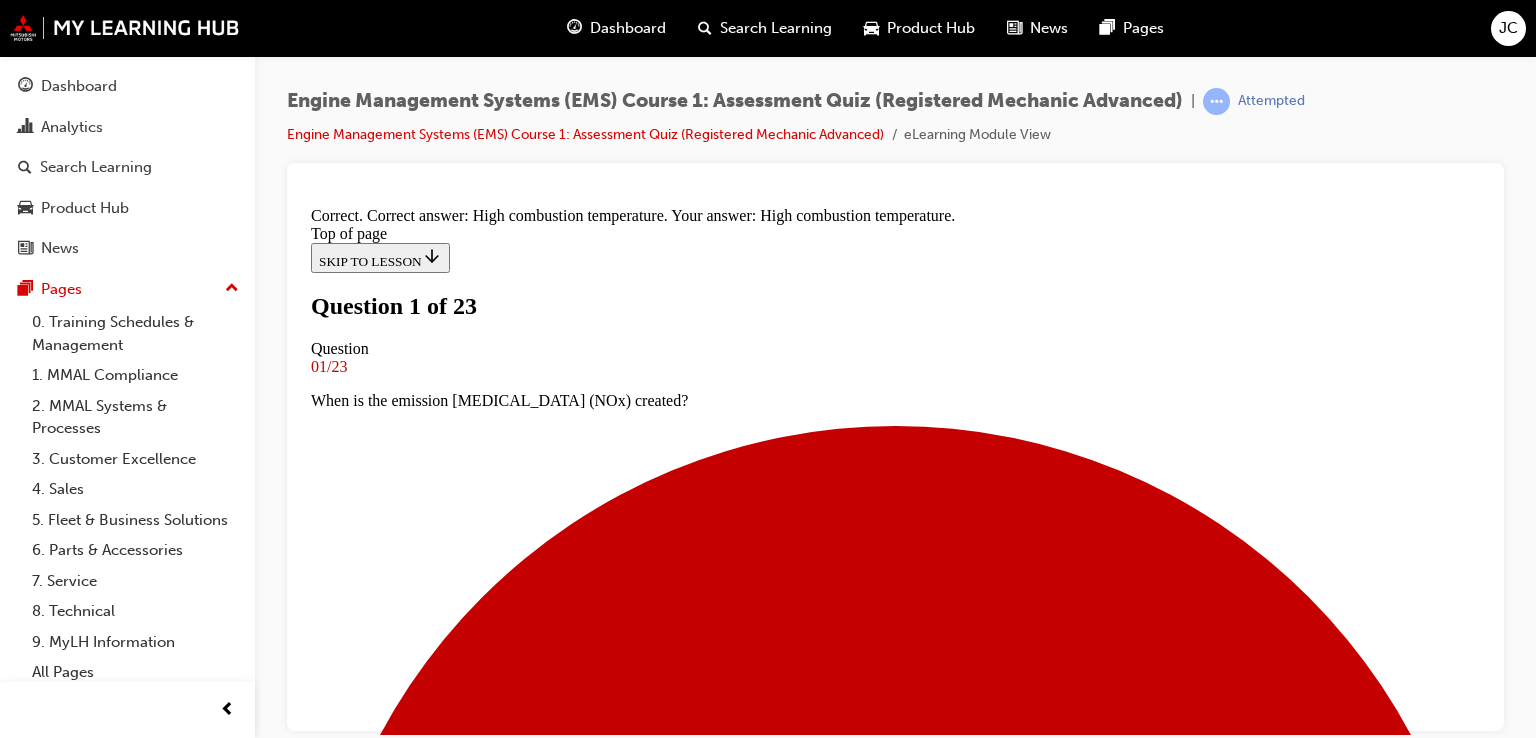 click on "The air passing the hot wire creates a voltage which is sent to the Engine Control Unit (ECU)." at bounding box center (895, 15371) 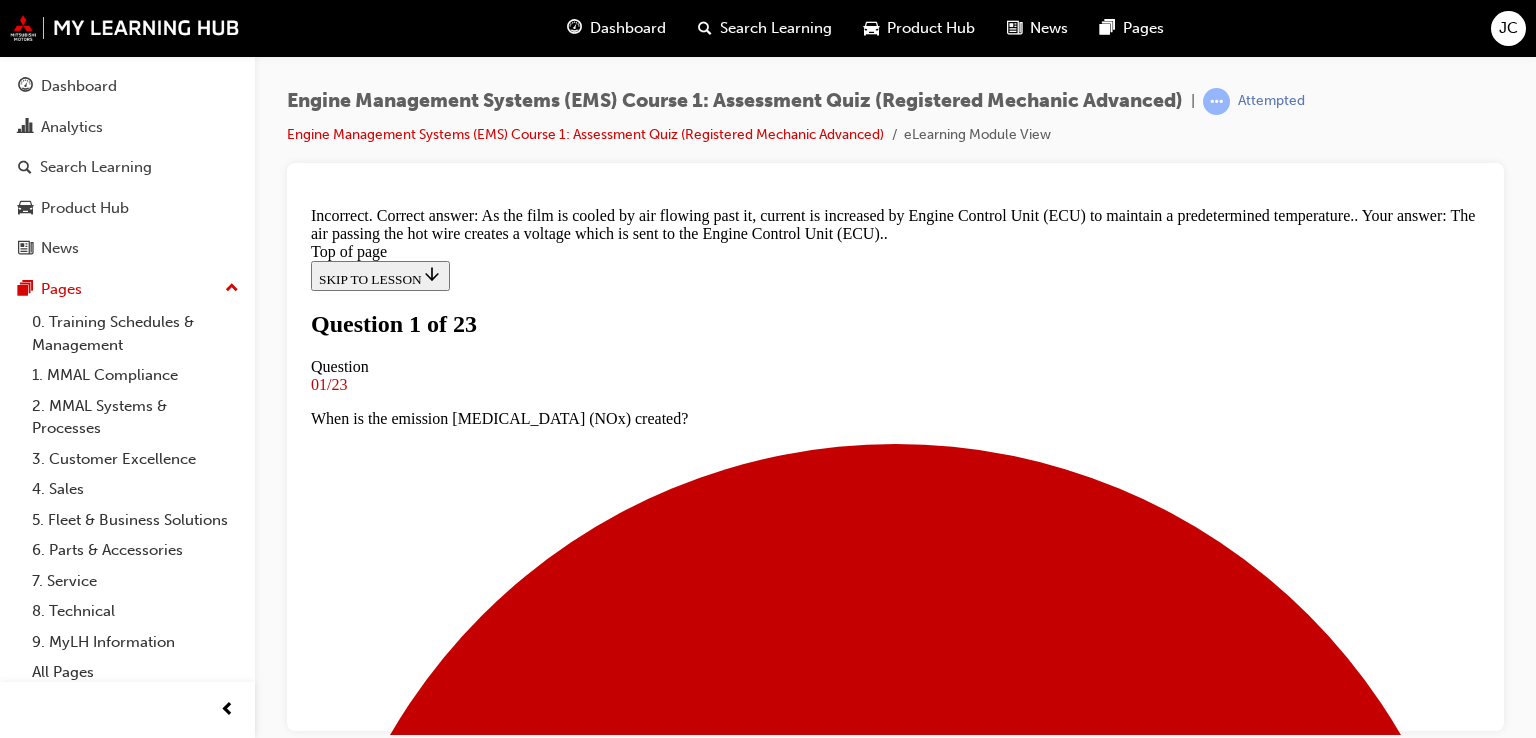 scroll, scrollTop: 475, scrollLeft: 0, axis: vertical 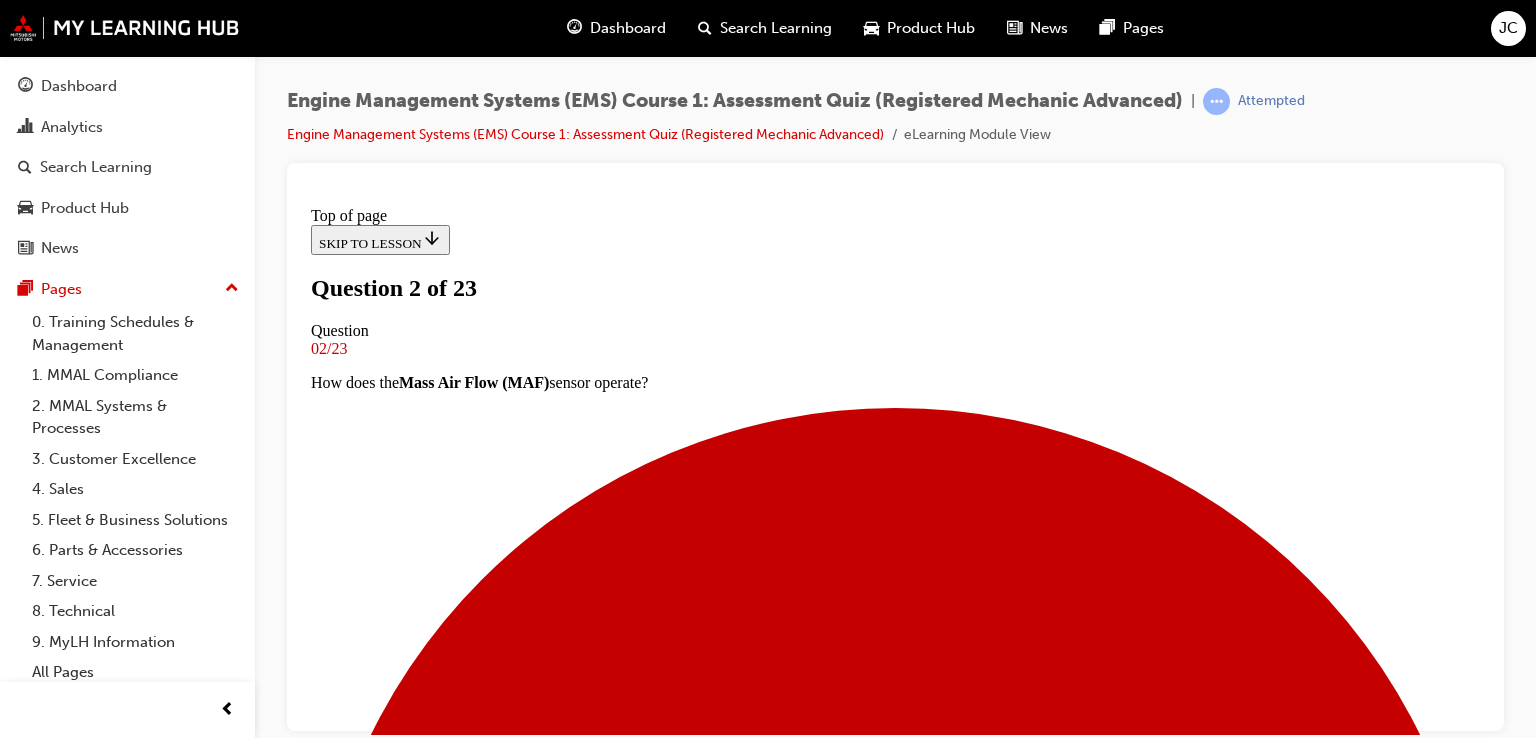 click on "Change the angle of the control shaft which changes the valve opening duration" at bounding box center (895, 9013) 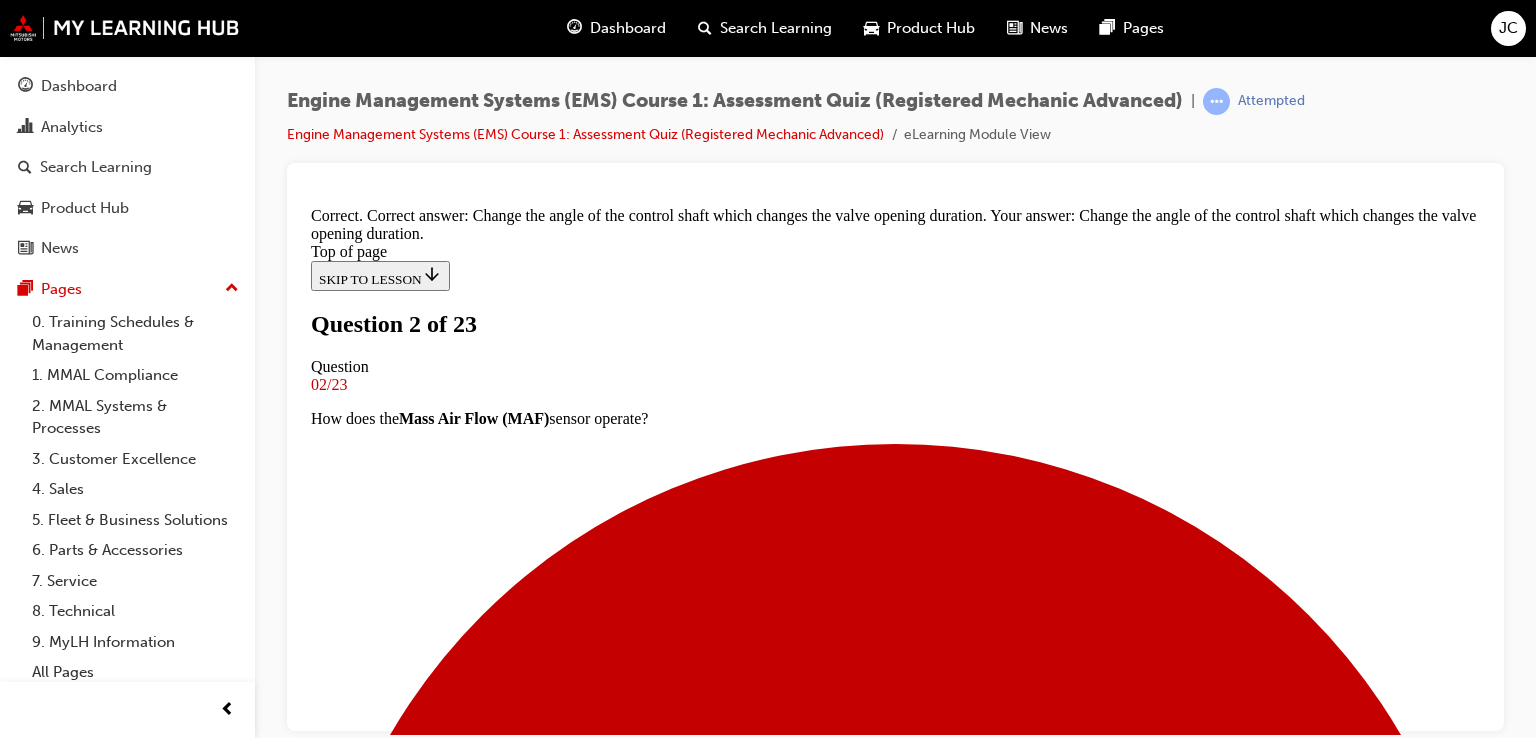 scroll, scrollTop: 428, scrollLeft: 0, axis: vertical 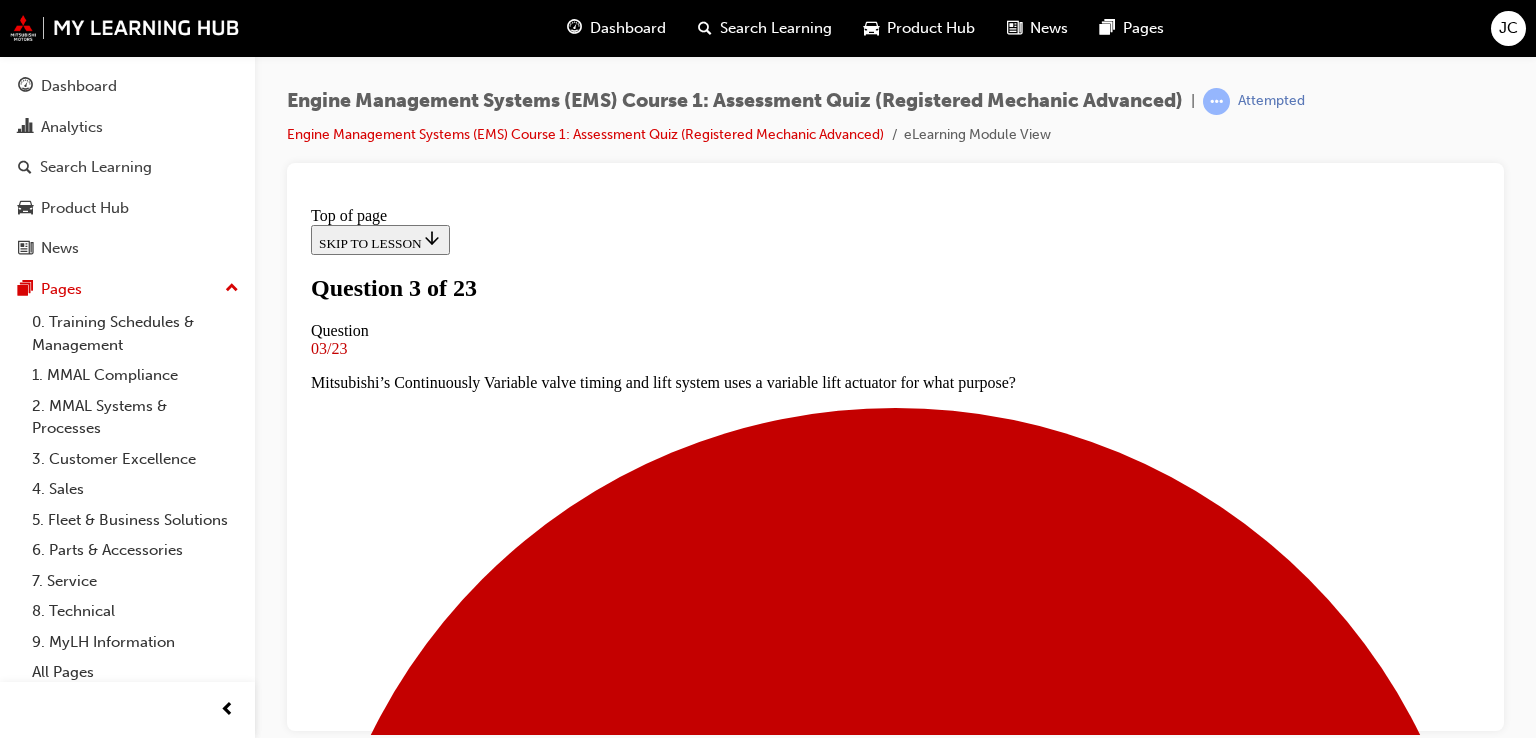 click on "Vapour lock possibility is reduced" at bounding box center [895, 13274] 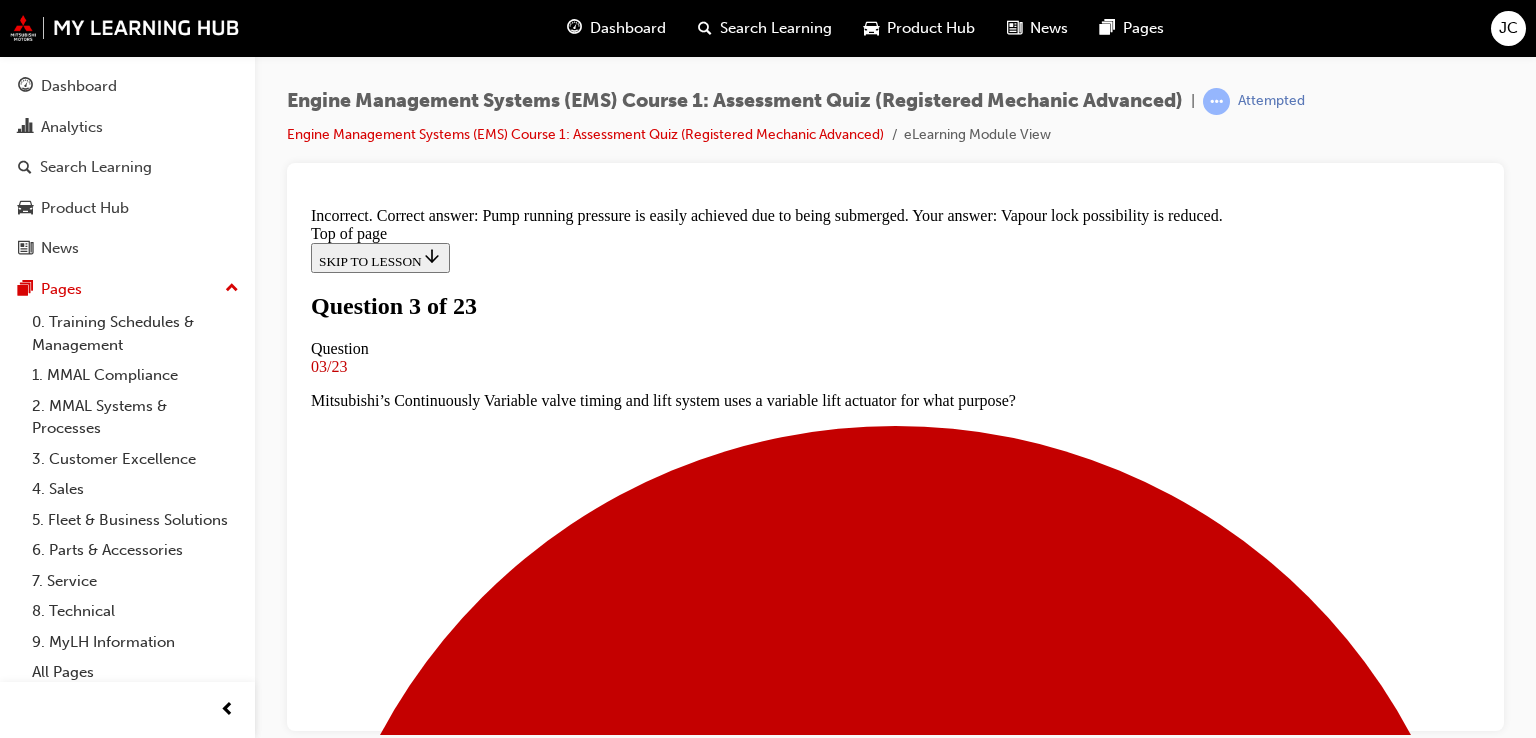 scroll, scrollTop: 443, scrollLeft: 0, axis: vertical 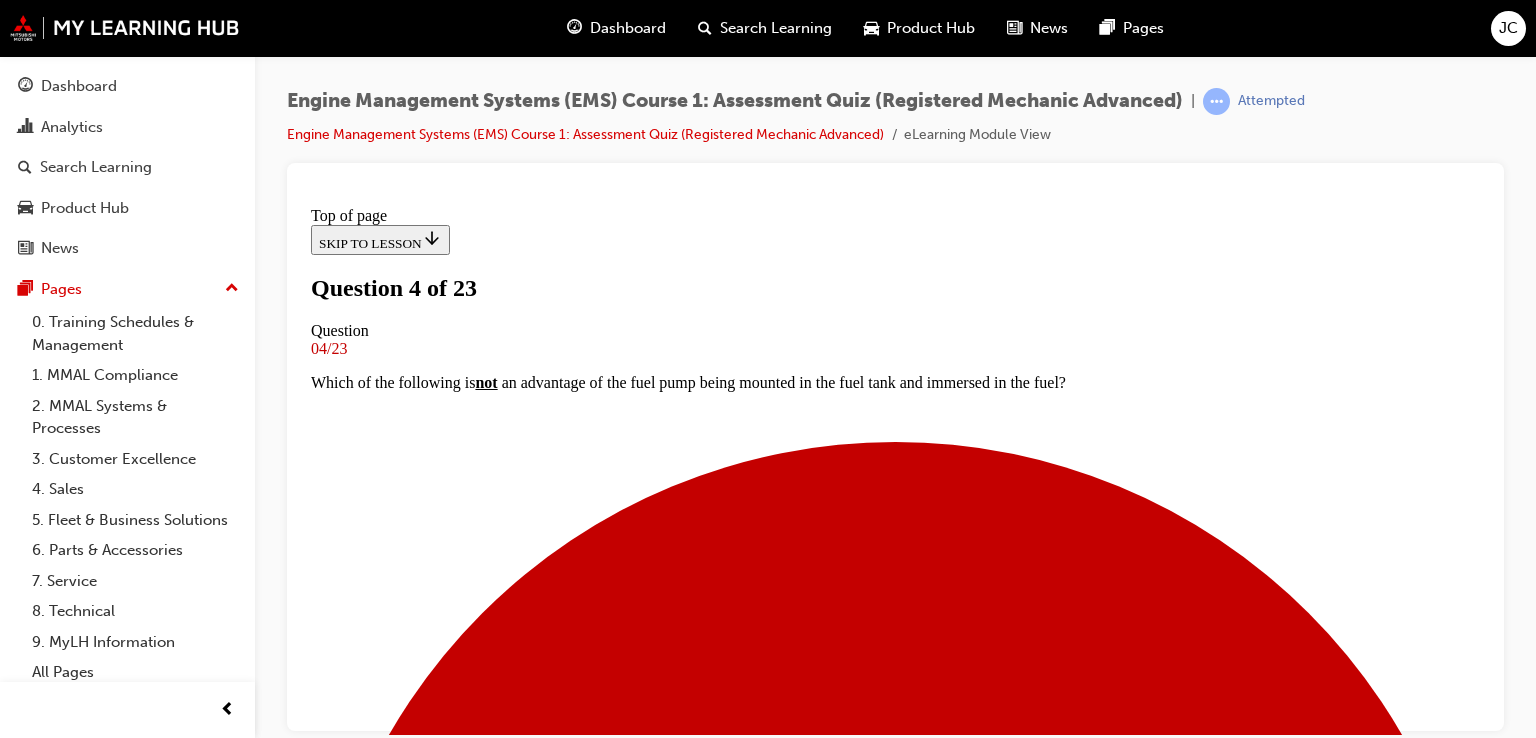 drag, startPoint x: 1480, startPoint y: 271, endPoint x: 1796, endPoint y: 580, distance: 441.96945 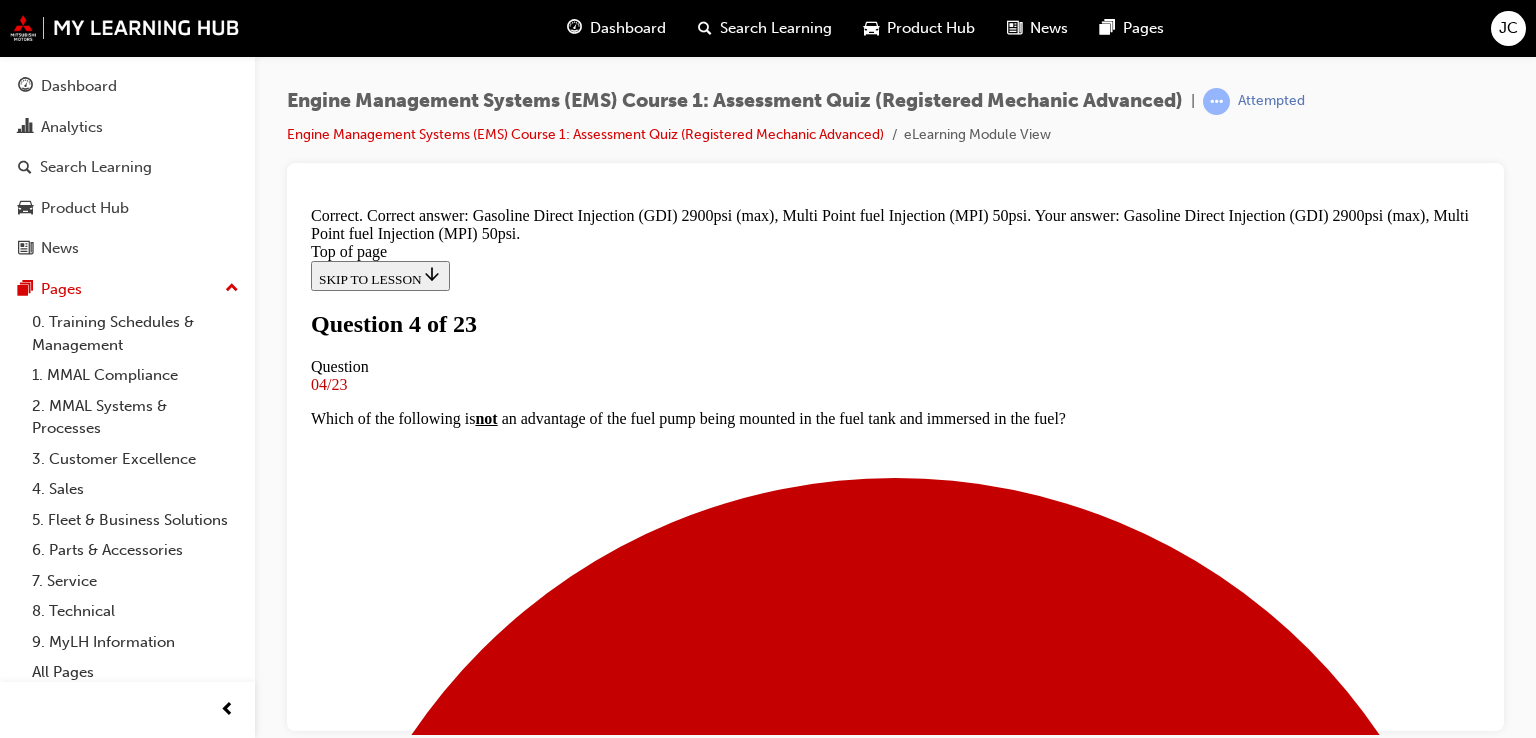 scroll, scrollTop: 568, scrollLeft: 0, axis: vertical 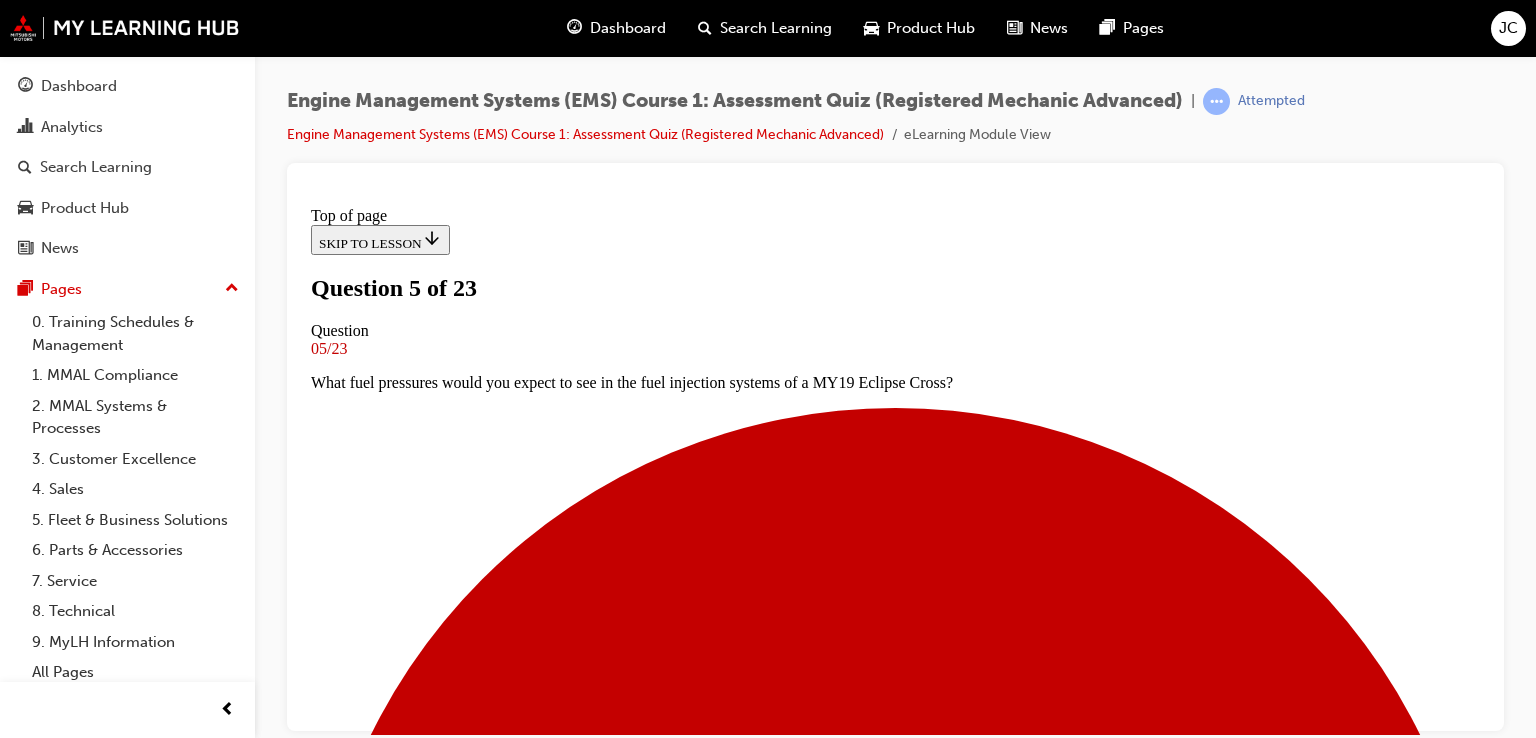 click at bounding box center [895, 12209] 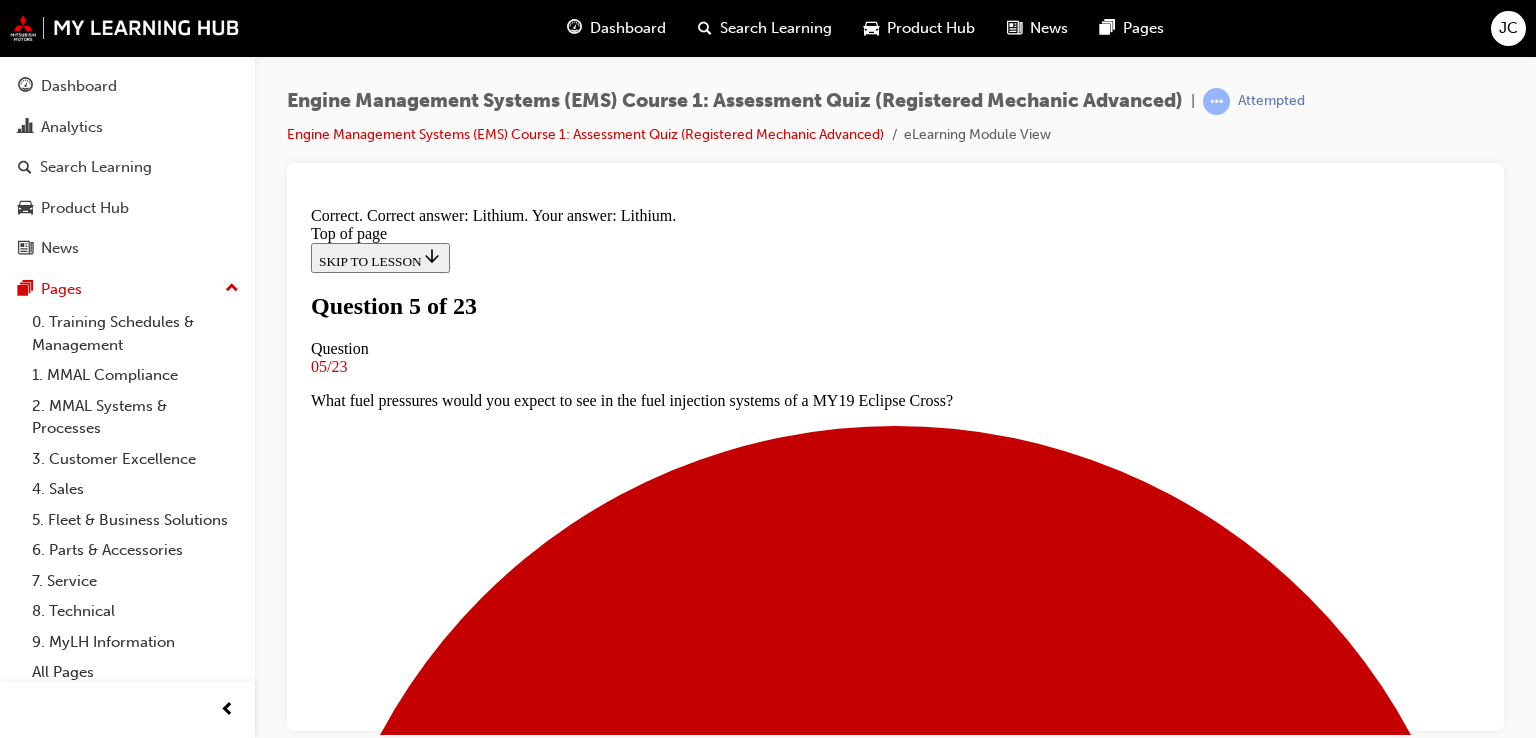 scroll, scrollTop: 455, scrollLeft: 0, axis: vertical 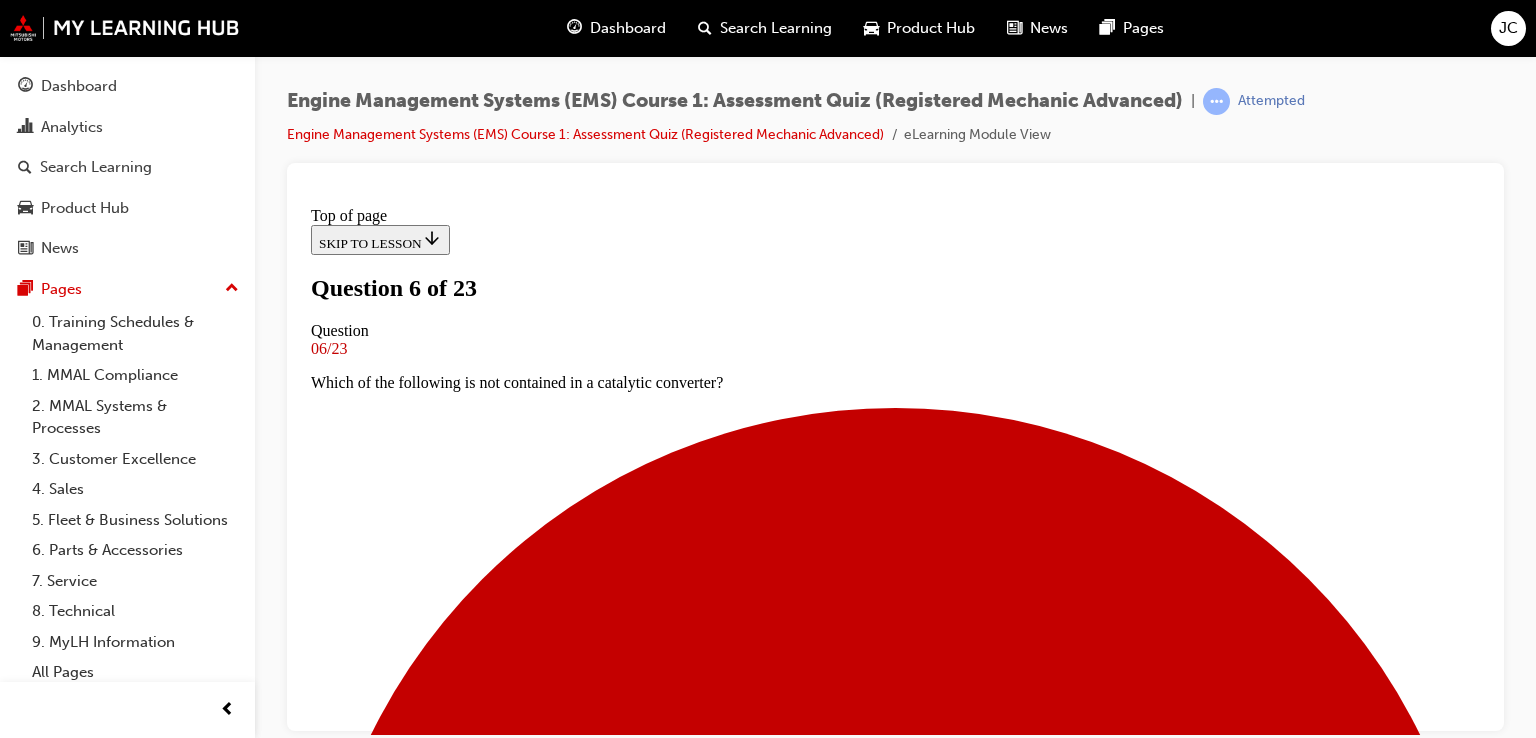 drag, startPoint x: 1480, startPoint y: 253, endPoint x: 1797, endPoint y: 573, distance: 450.432 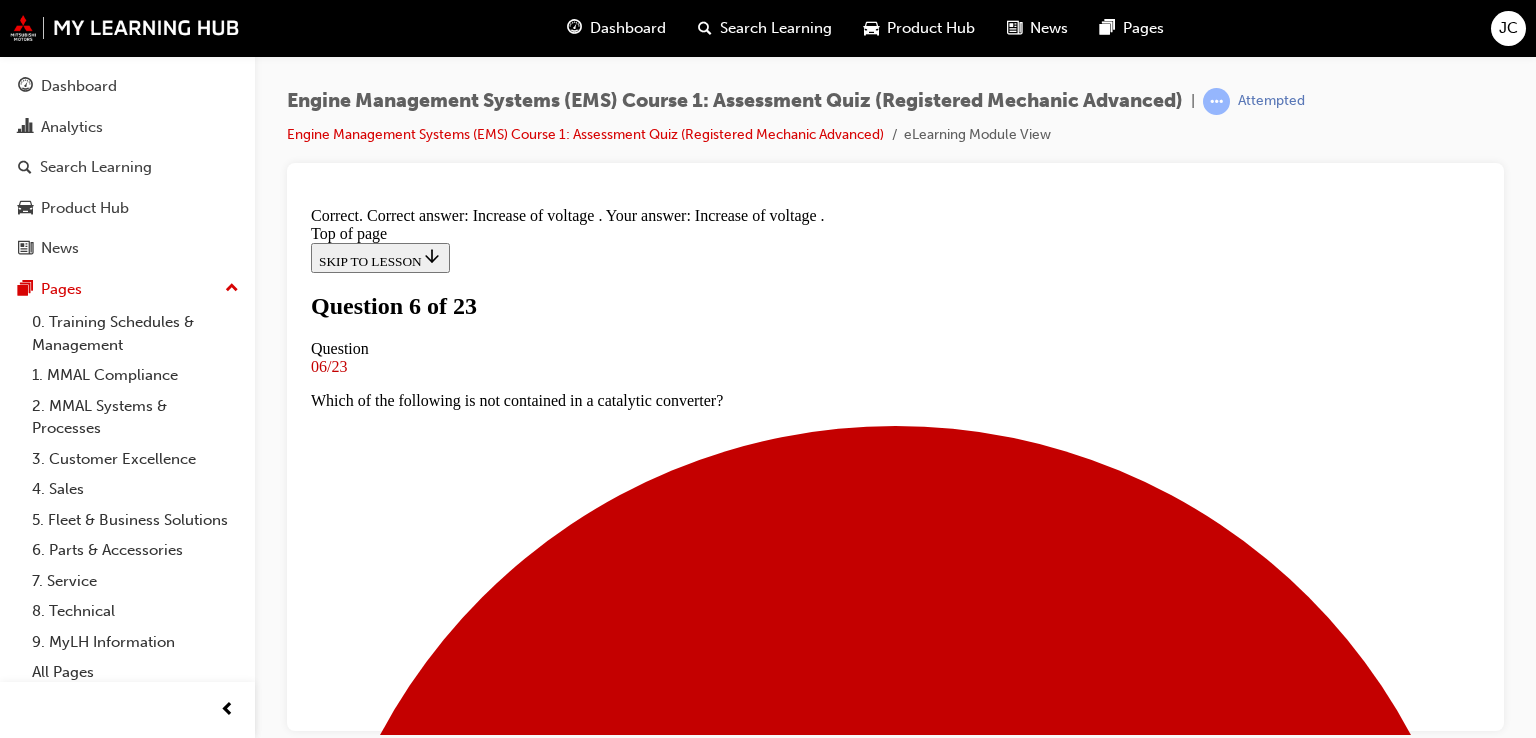 scroll, scrollTop: 591, scrollLeft: 0, axis: vertical 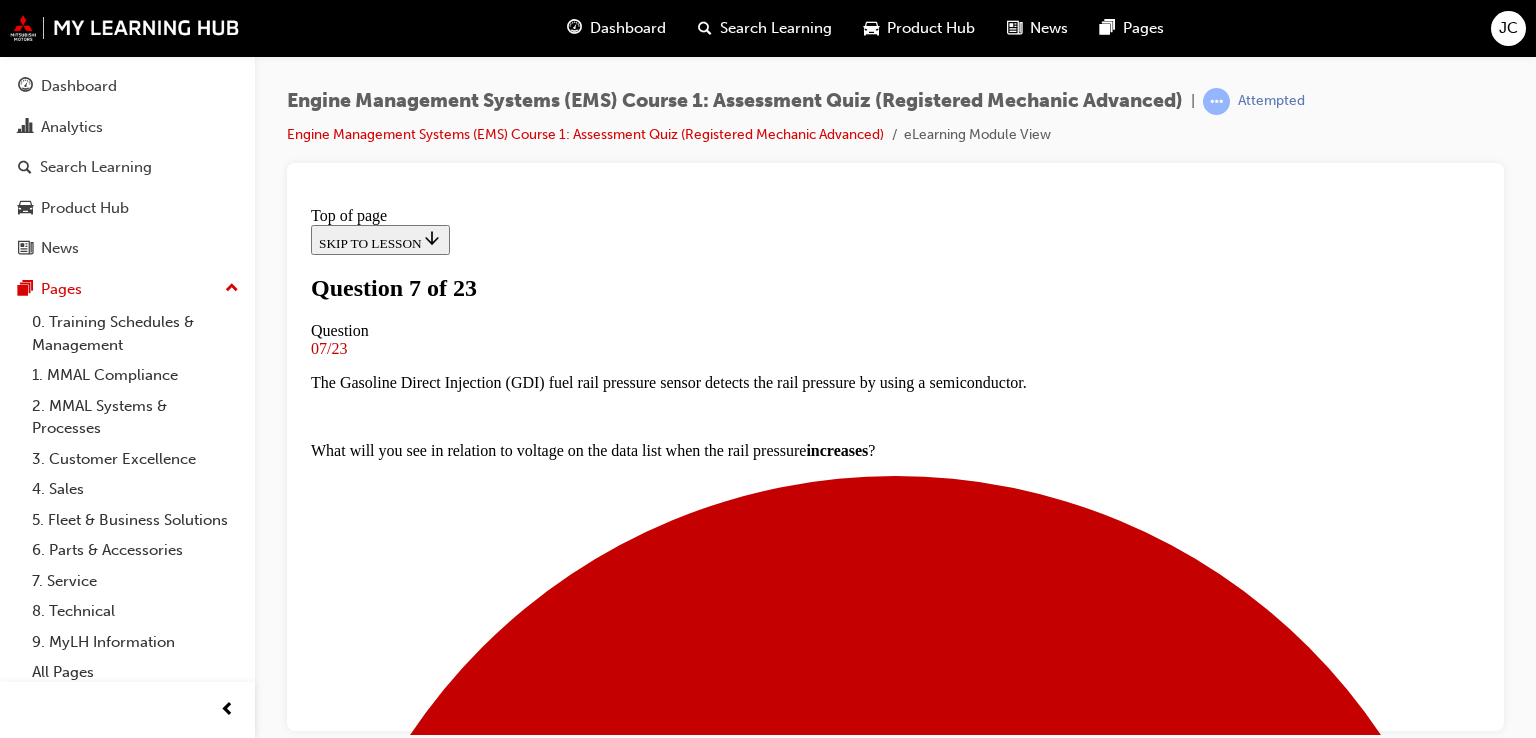 click on "Reduces [MEDICAL_DATA] (NOx)" at bounding box center (895, 15421) 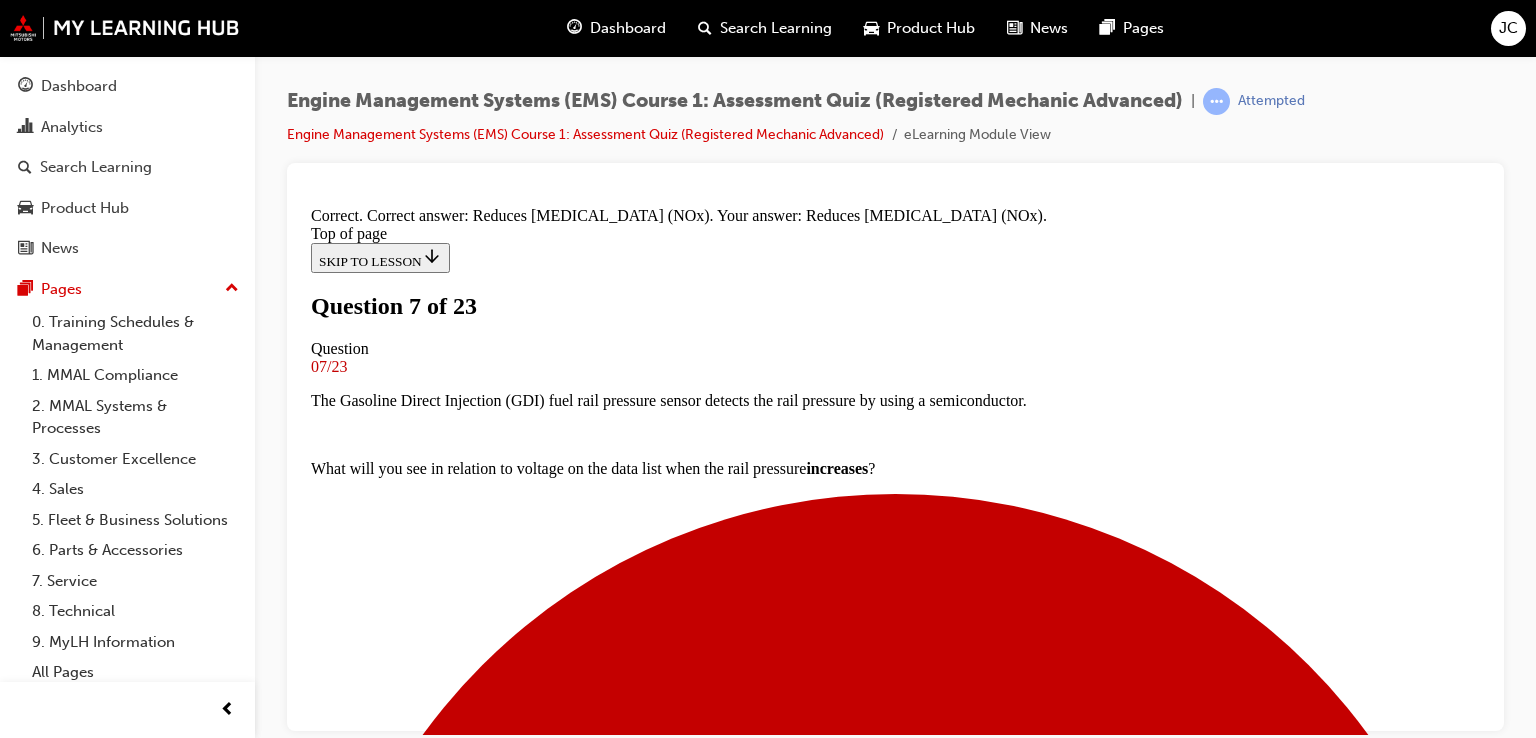 scroll, scrollTop: 375, scrollLeft: 0, axis: vertical 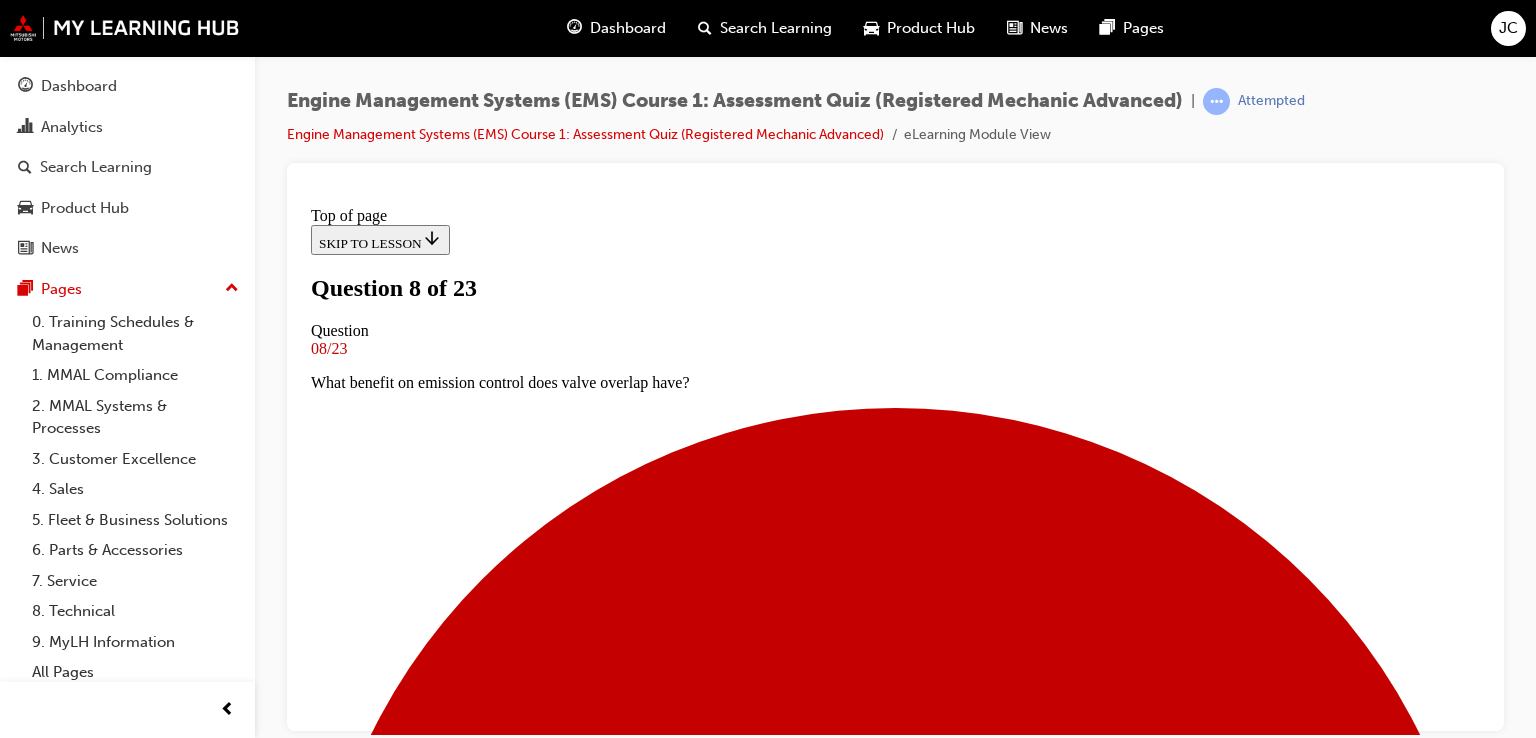 click at bounding box center (895, 8001) 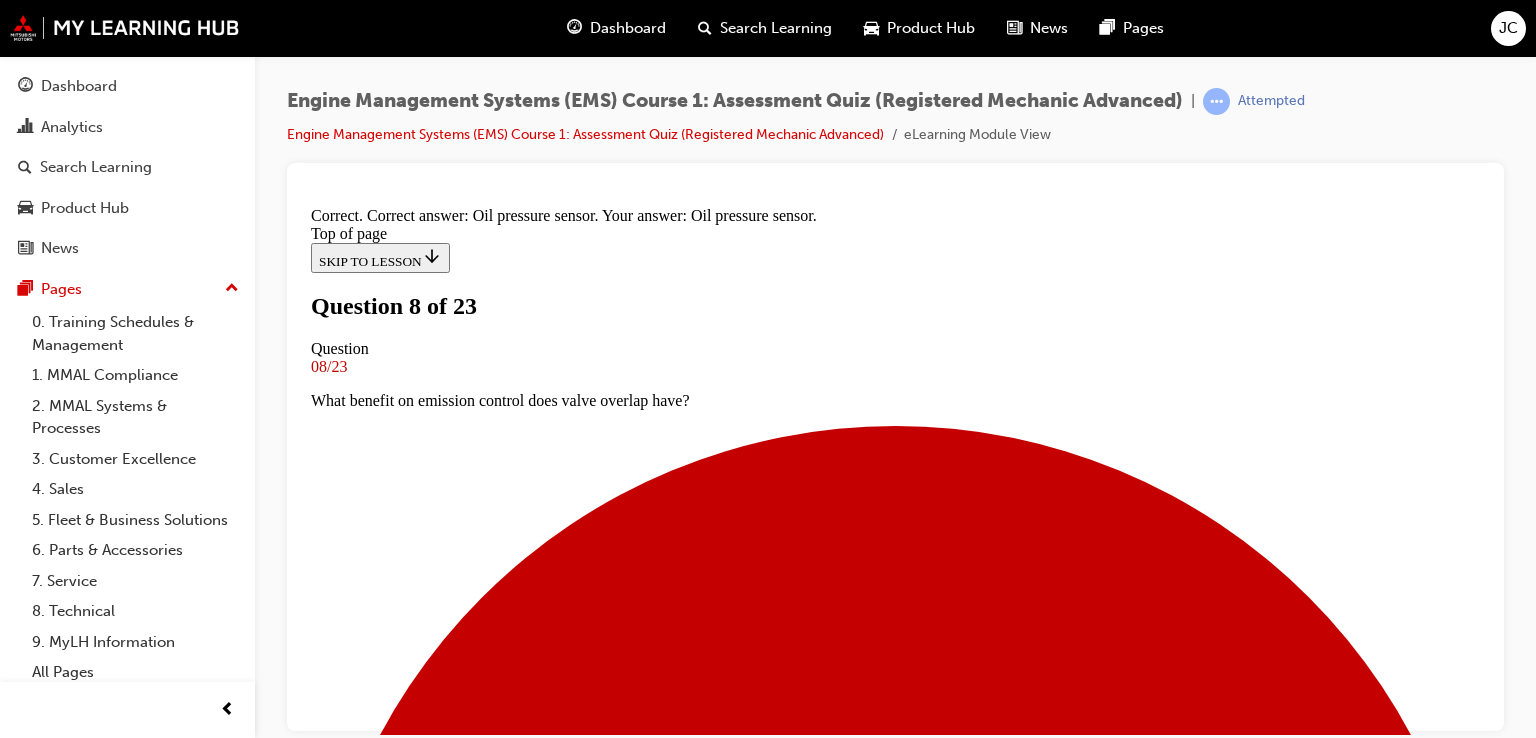 scroll, scrollTop: 488, scrollLeft: 0, axis: vertical 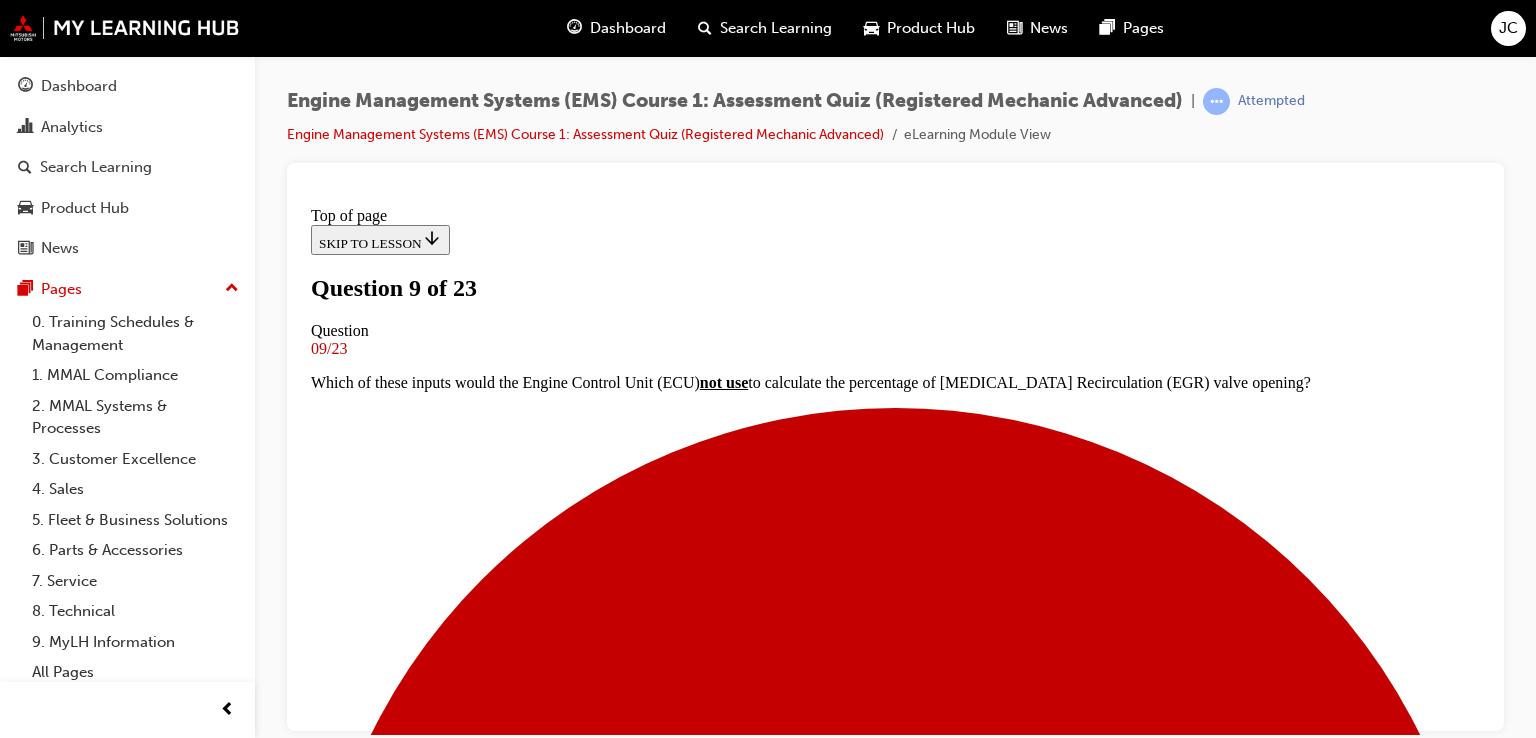 click on "Fuel Injector" at bounding box center [895, 11230] 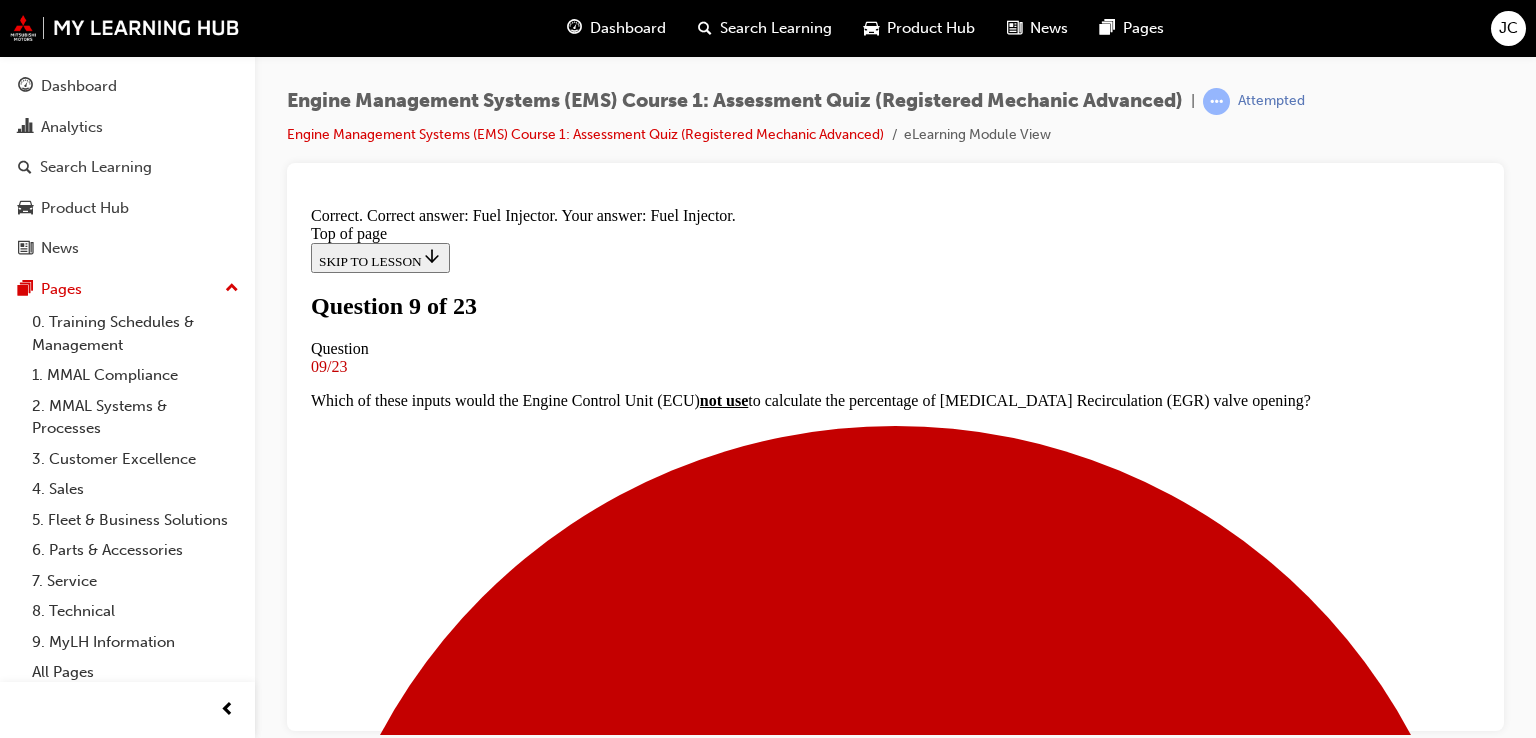 scroll, scrollTop: 556, scrollLeft: 0, axis: vertical 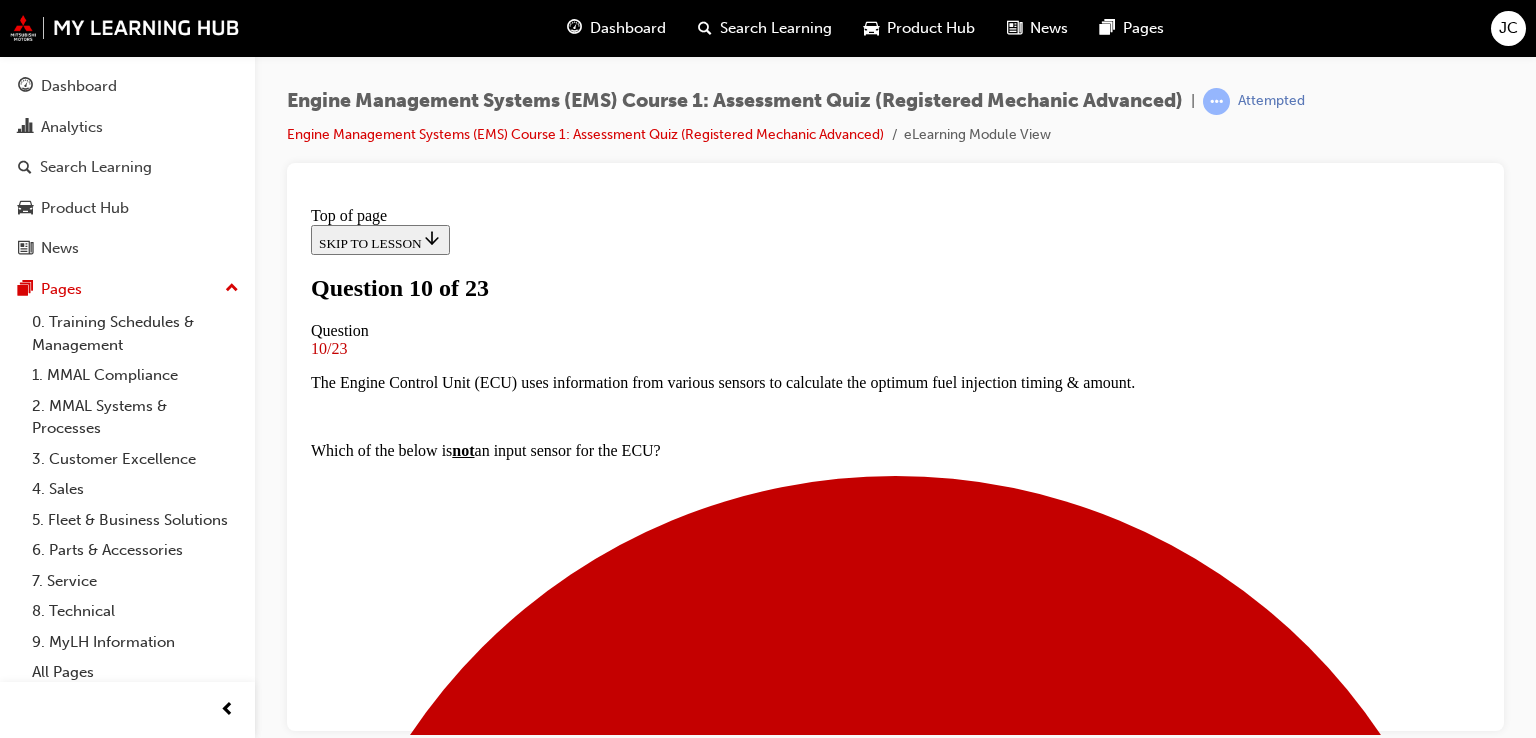 click on "To prevent blow by gasses from being expelled into the atmosphere" at bounding box center (895, 17516) 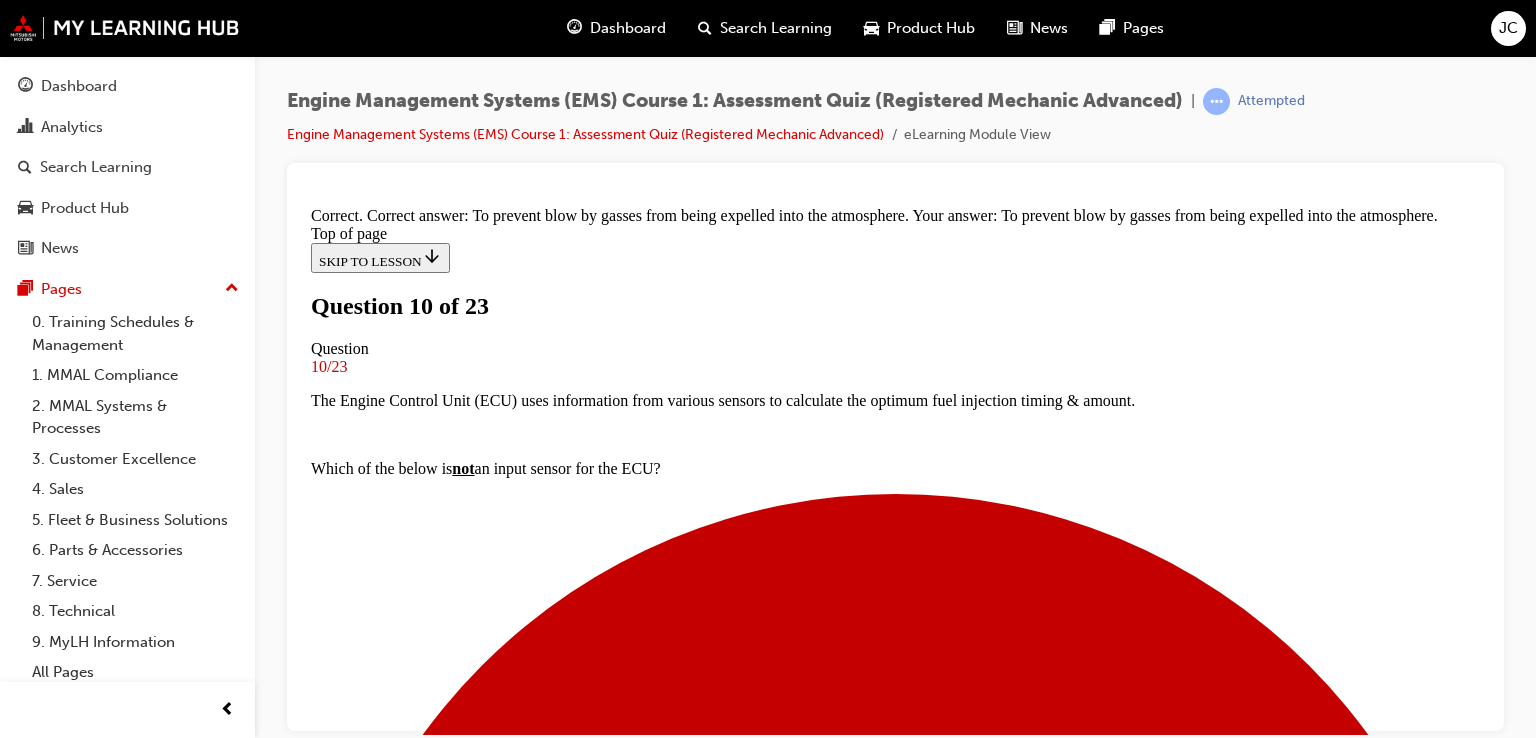scroll, scrollTop: 475, scrollLeft: 0, axis: vertical 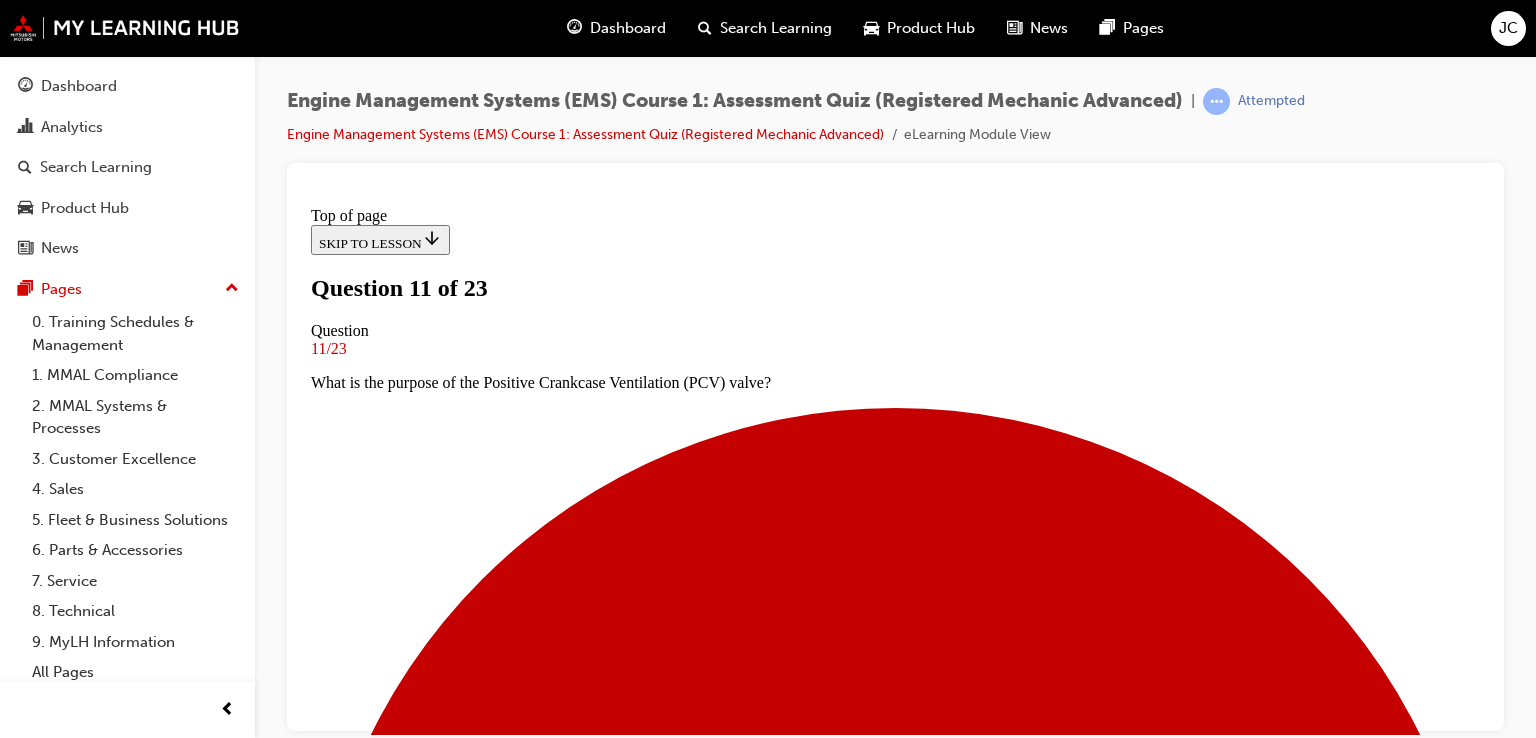 click at bounding box center (895, 10114) 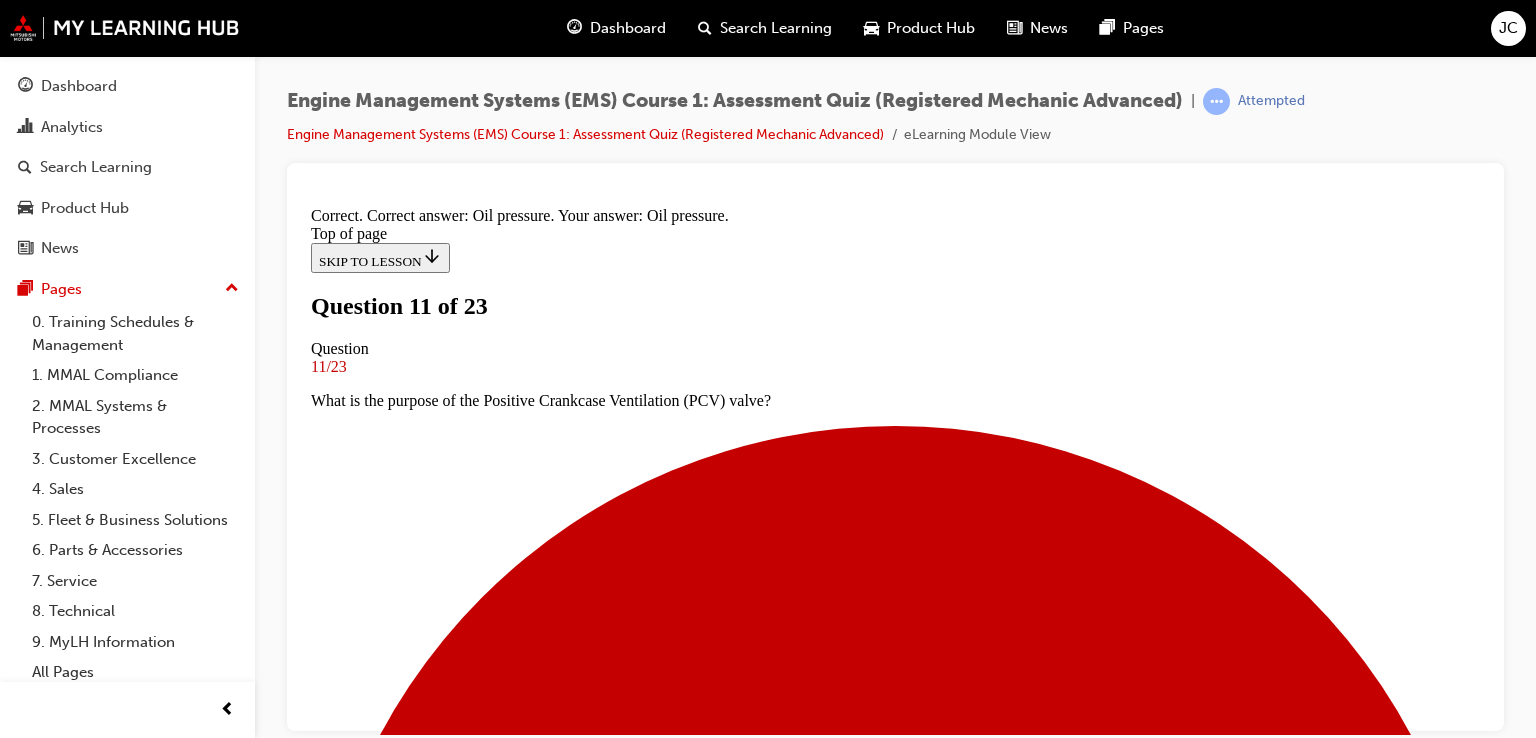 scroll, scrollTop: 443, scrollLeft: 0, axis: vertical 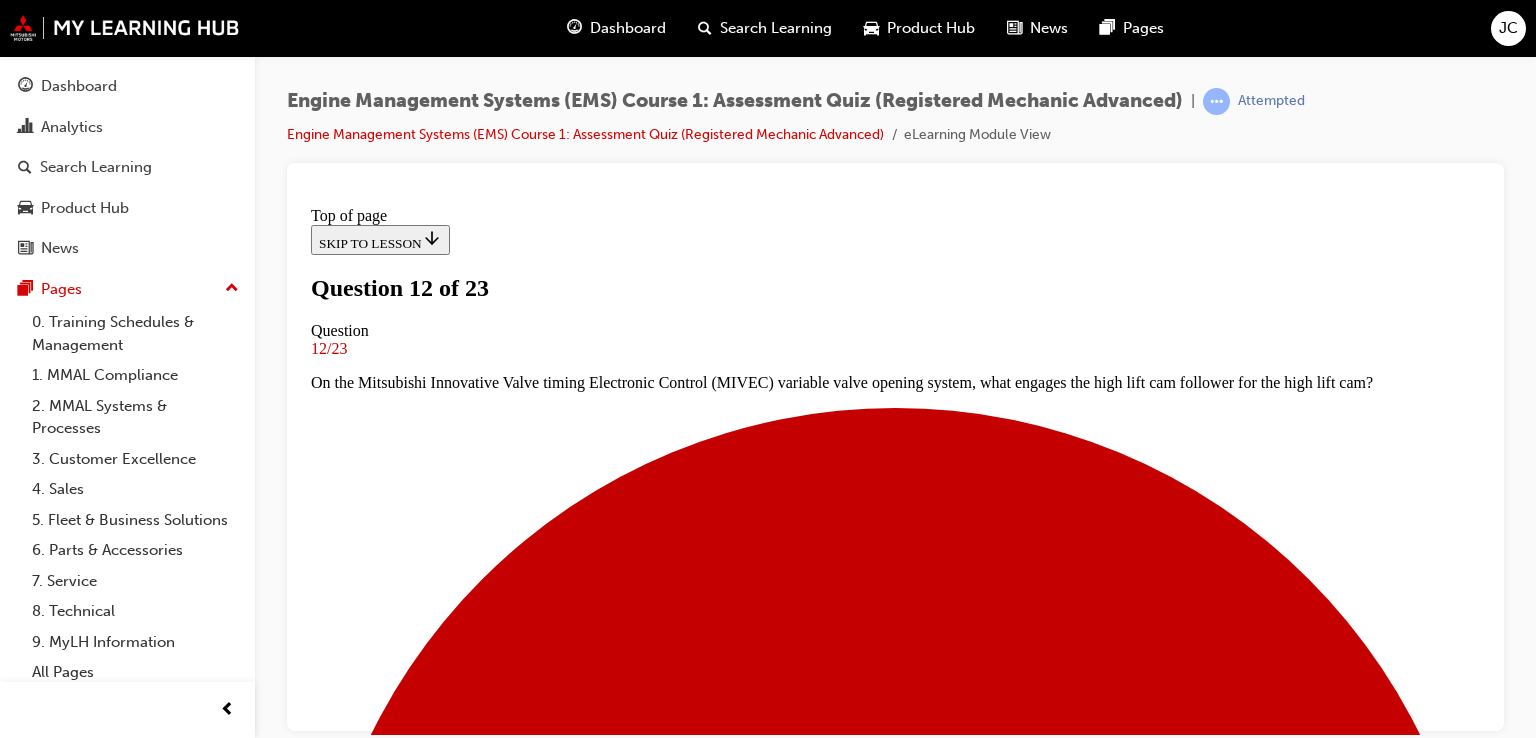 click at bounding box center [895, 8005] 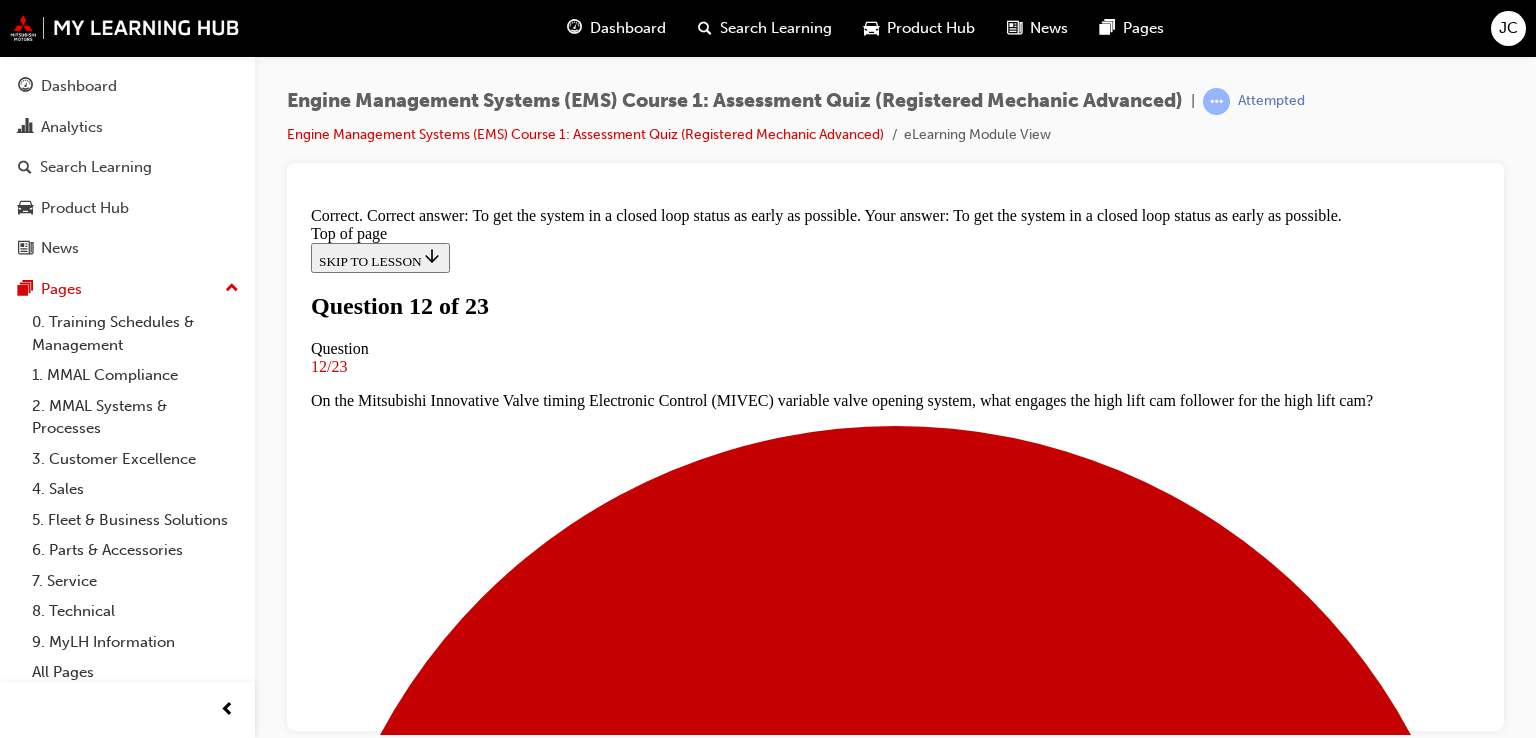 scroll, scrollTop: 396, scrollLeft: 0, axis: vertical 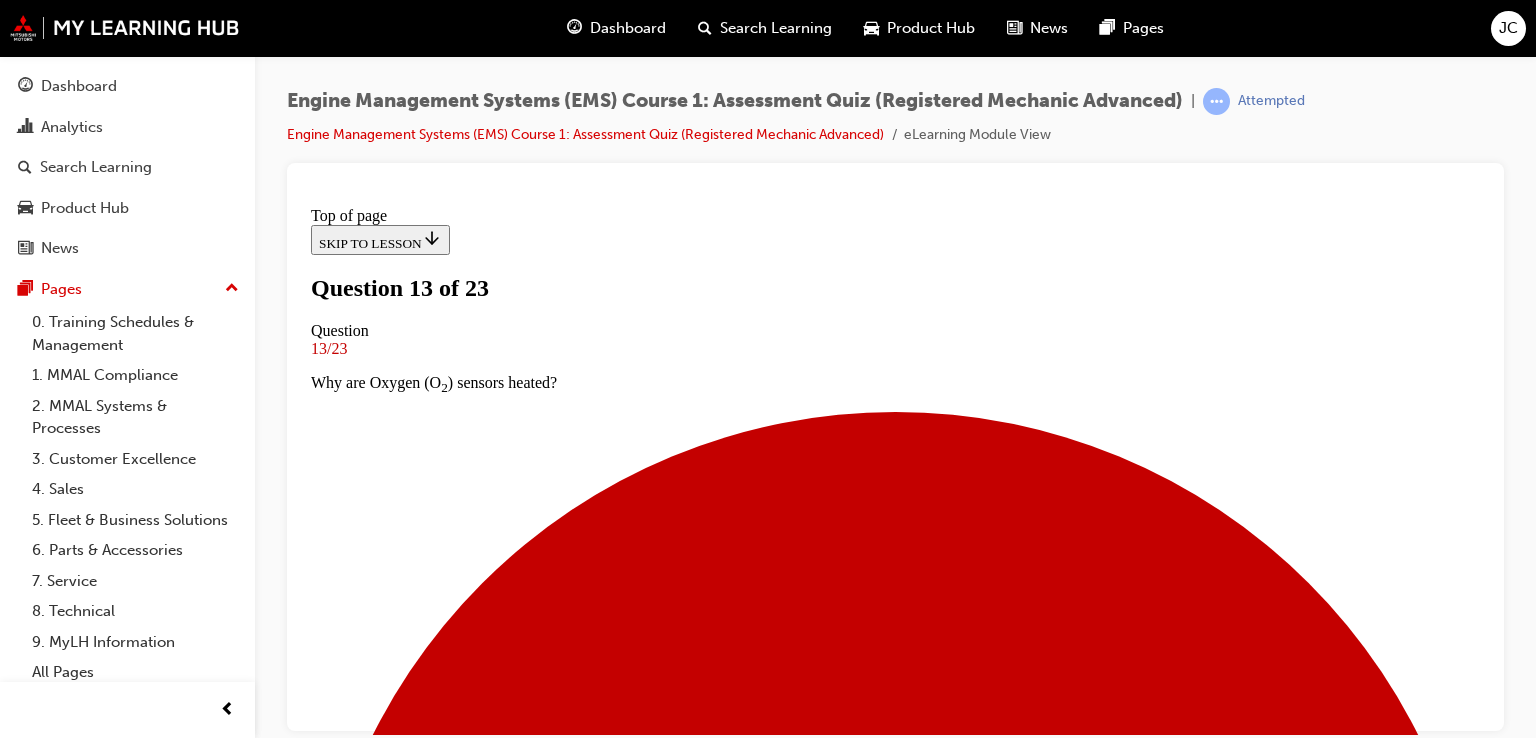 drag, startPoint x: 1482, startPoint y: 366, endPoint x: 1810, endPoint y: 684, distance: 456.8457 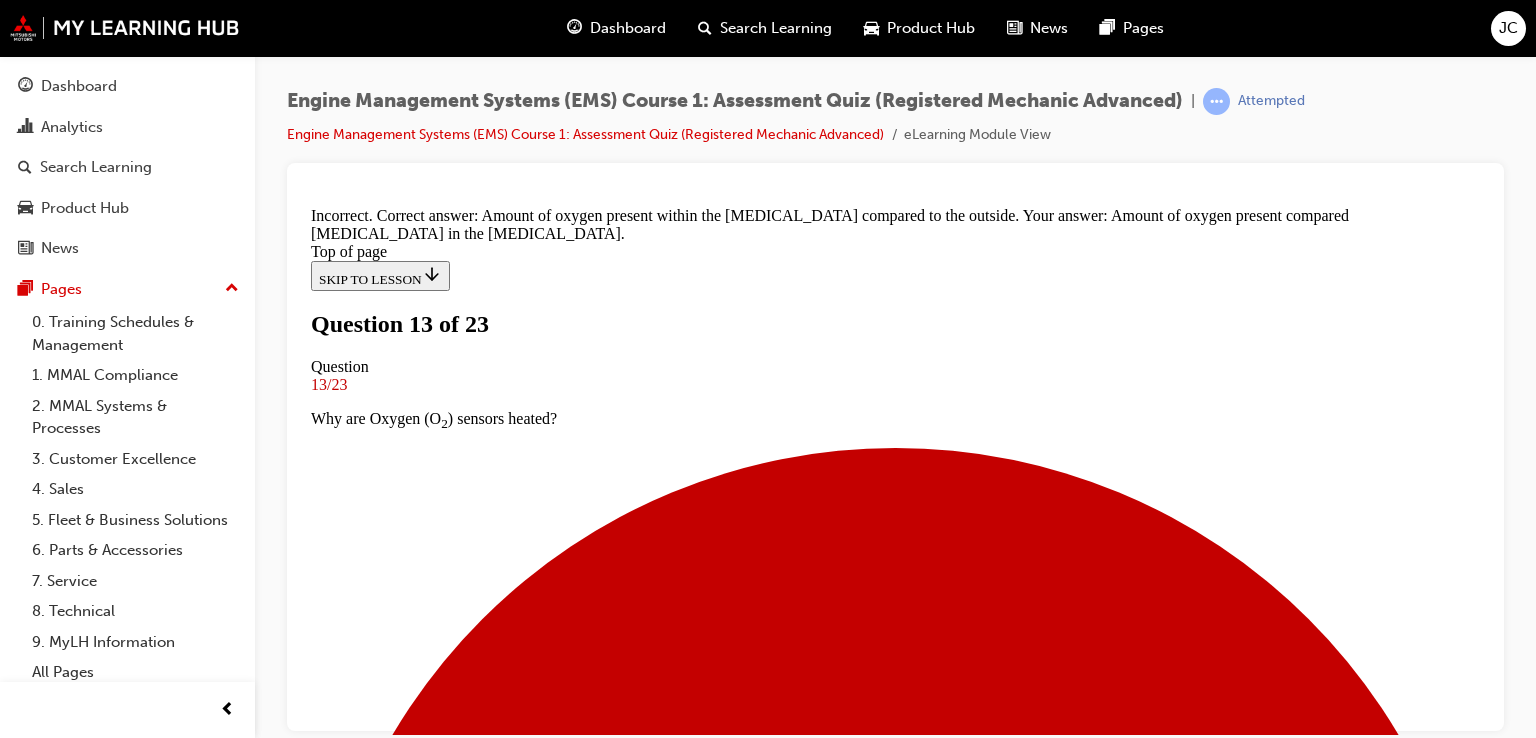 scroll, scrollTop: 448, scrollLeft: 0, axis: vertical 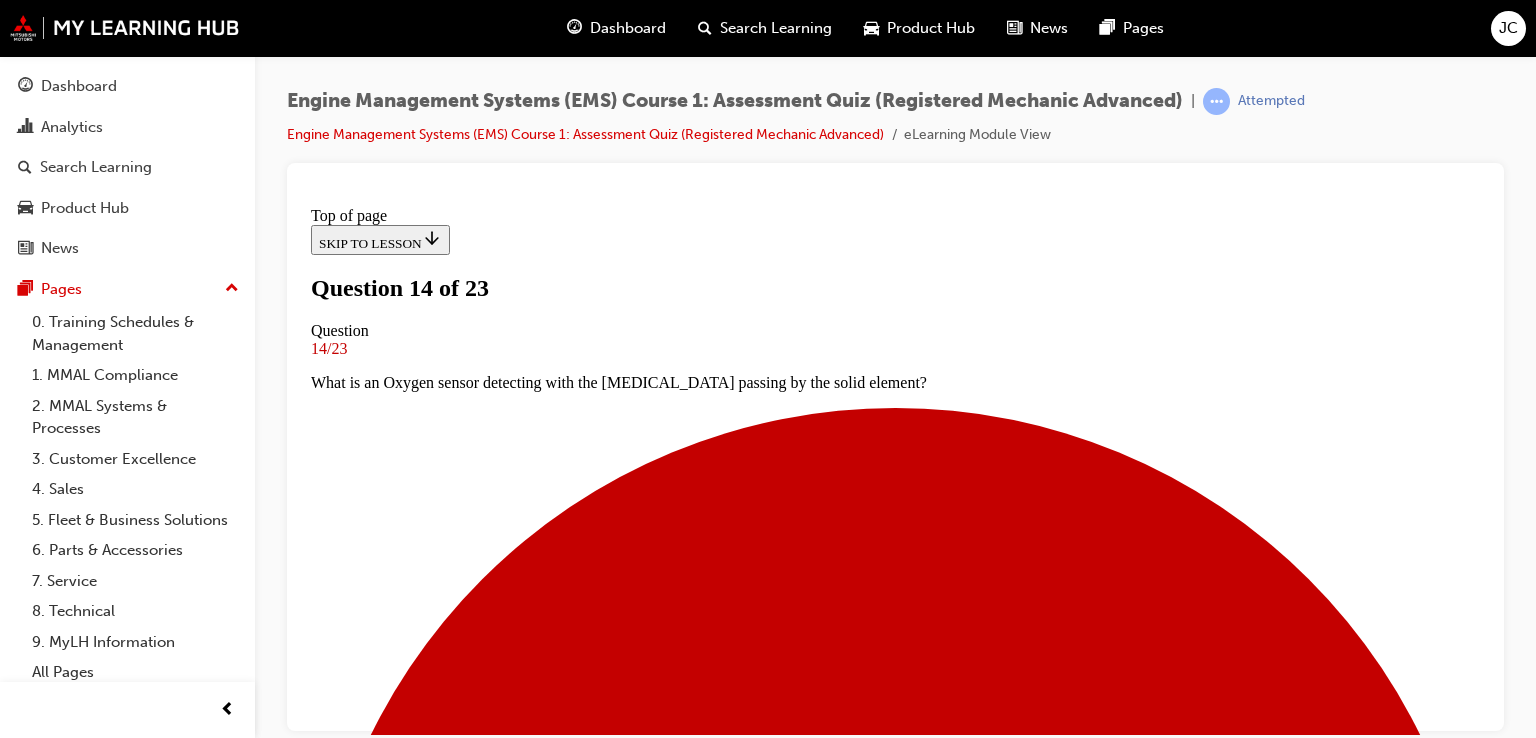 click at bounding box center [895, 10060] 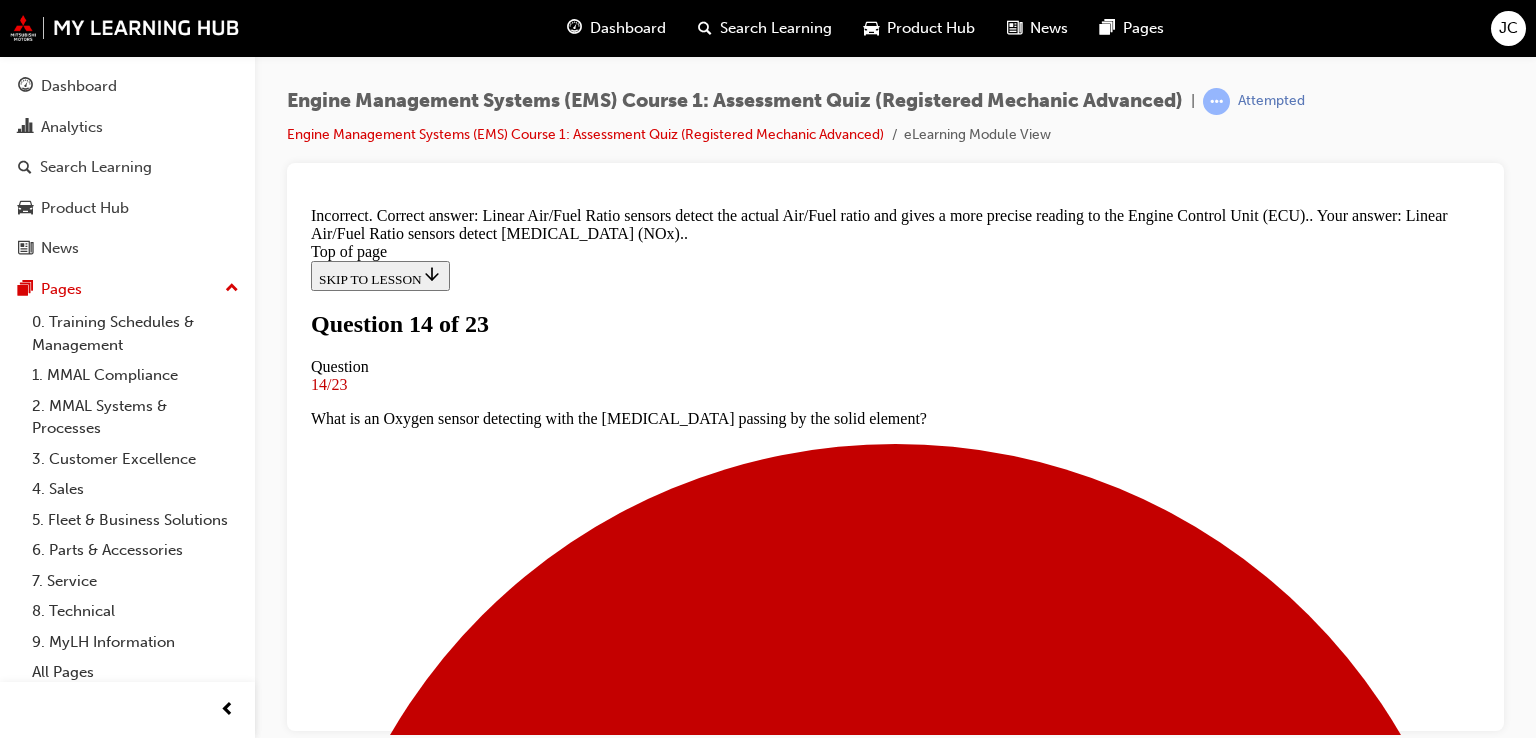 scroll, scrollTop: 448, scrollLeft: 0, axis: vertical 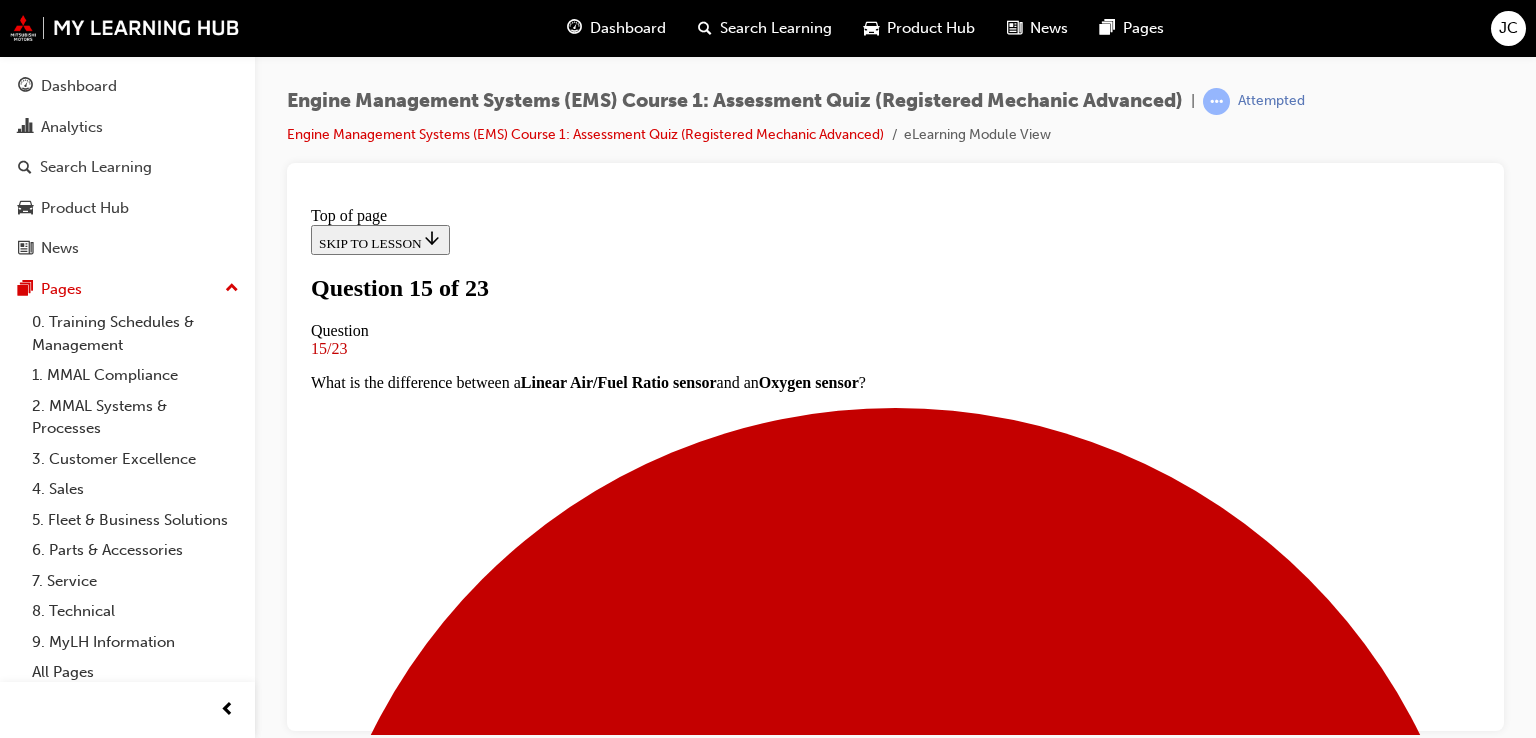 click at bounding box center (895, 7965) 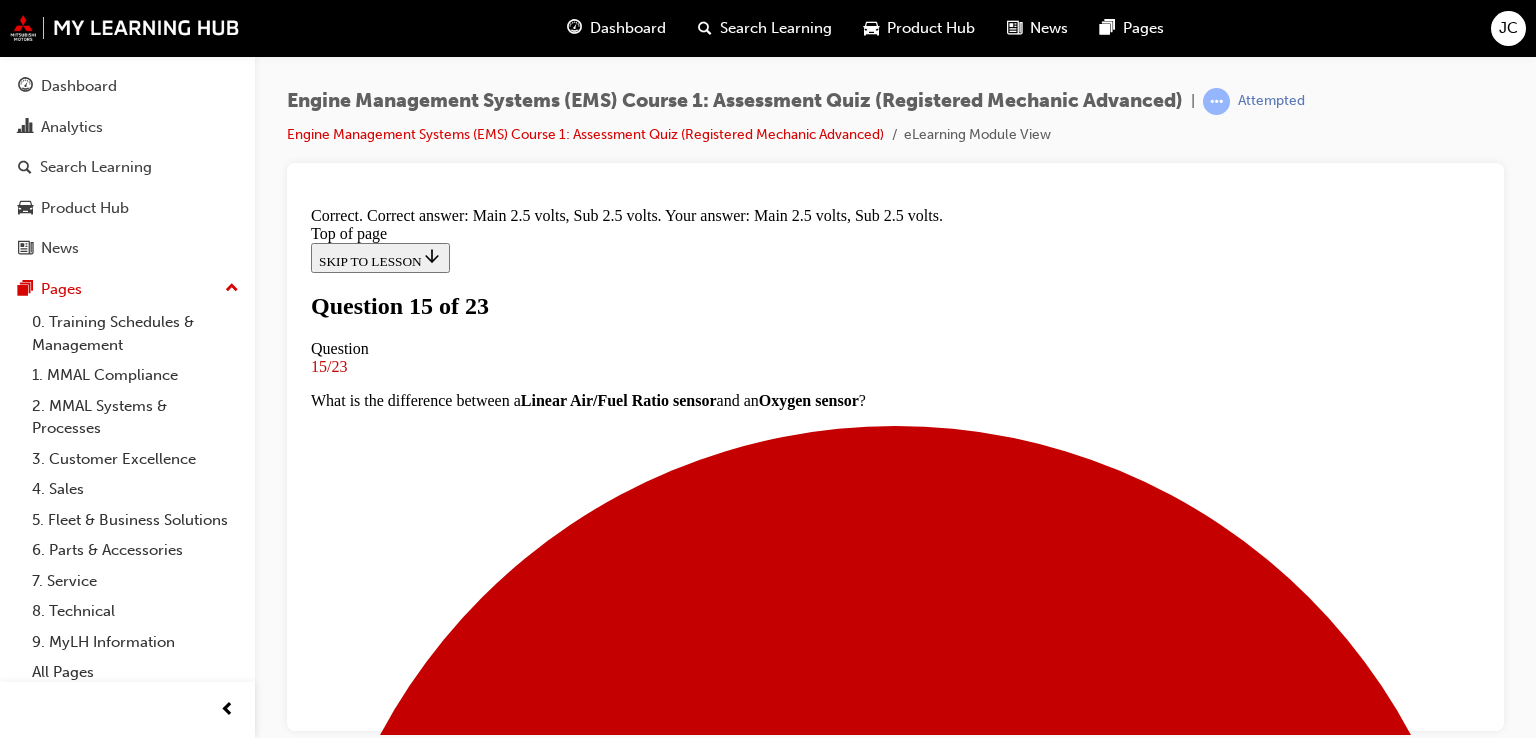 scroll, scrollTop: 488, scrollLeft: 0, axis: vertical 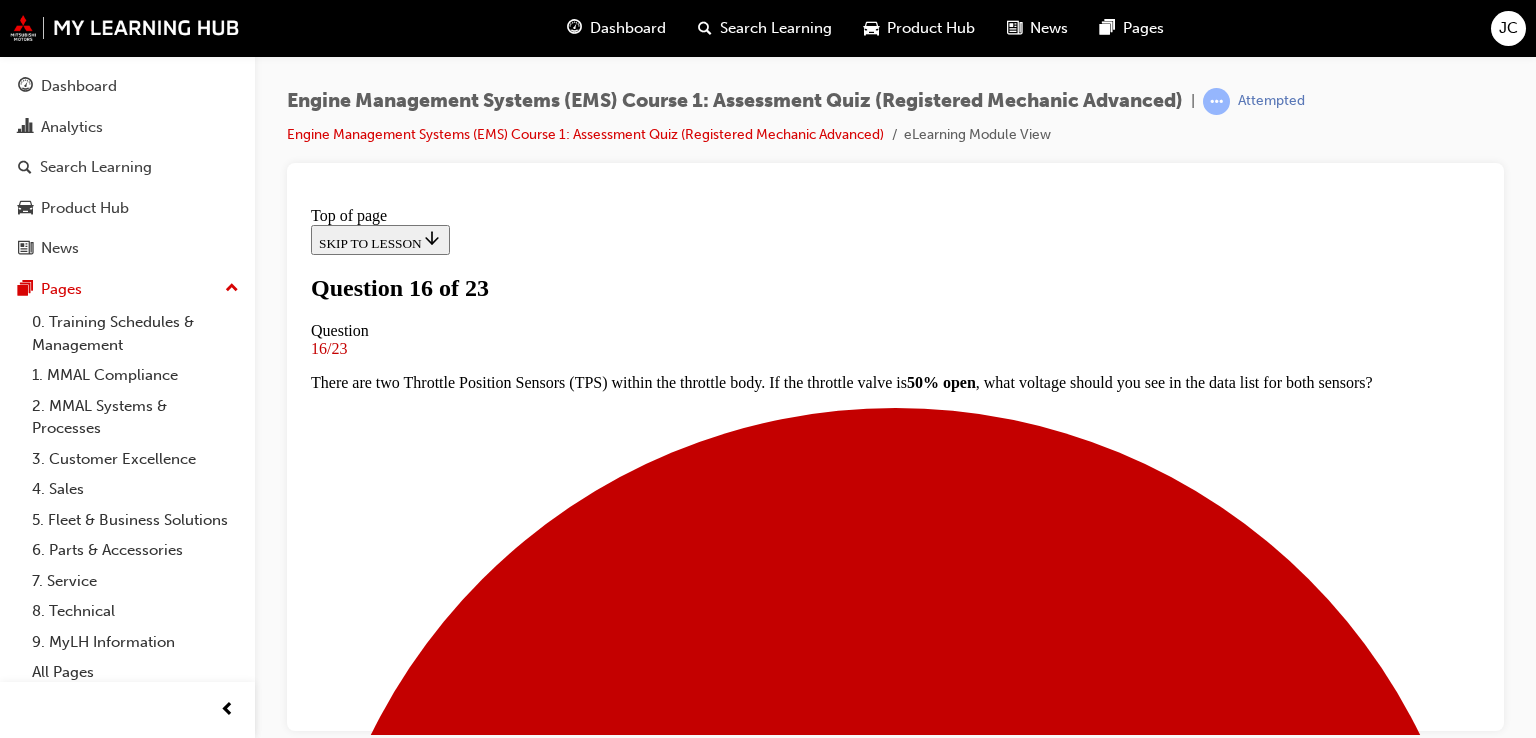 drag, startPoint x: 1474, startPoint y: 306, endPoint x: 1838, endPoint y: 620, distance: 480.7203 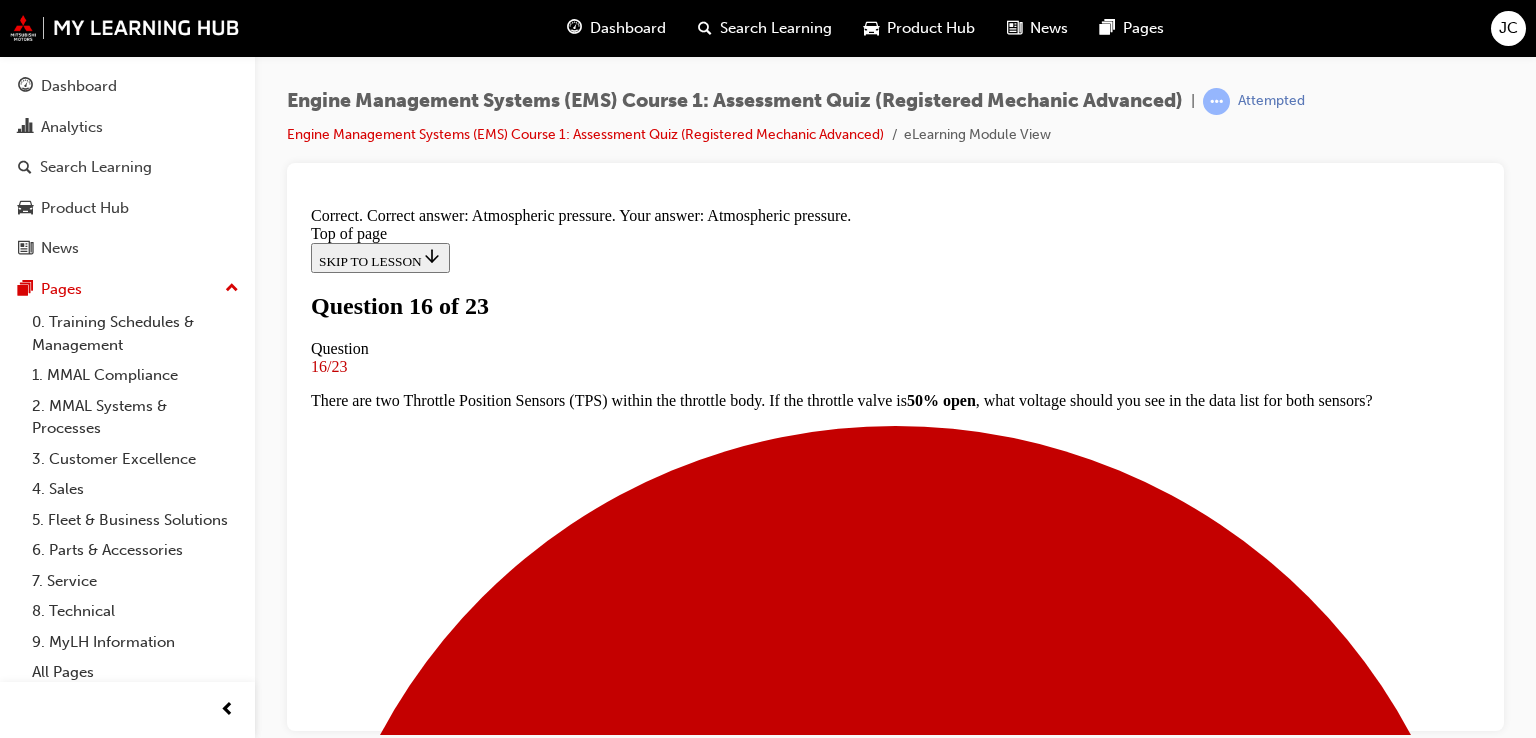 scroll, scrollTop: 408, scrollLeft: 0, axis: vertical 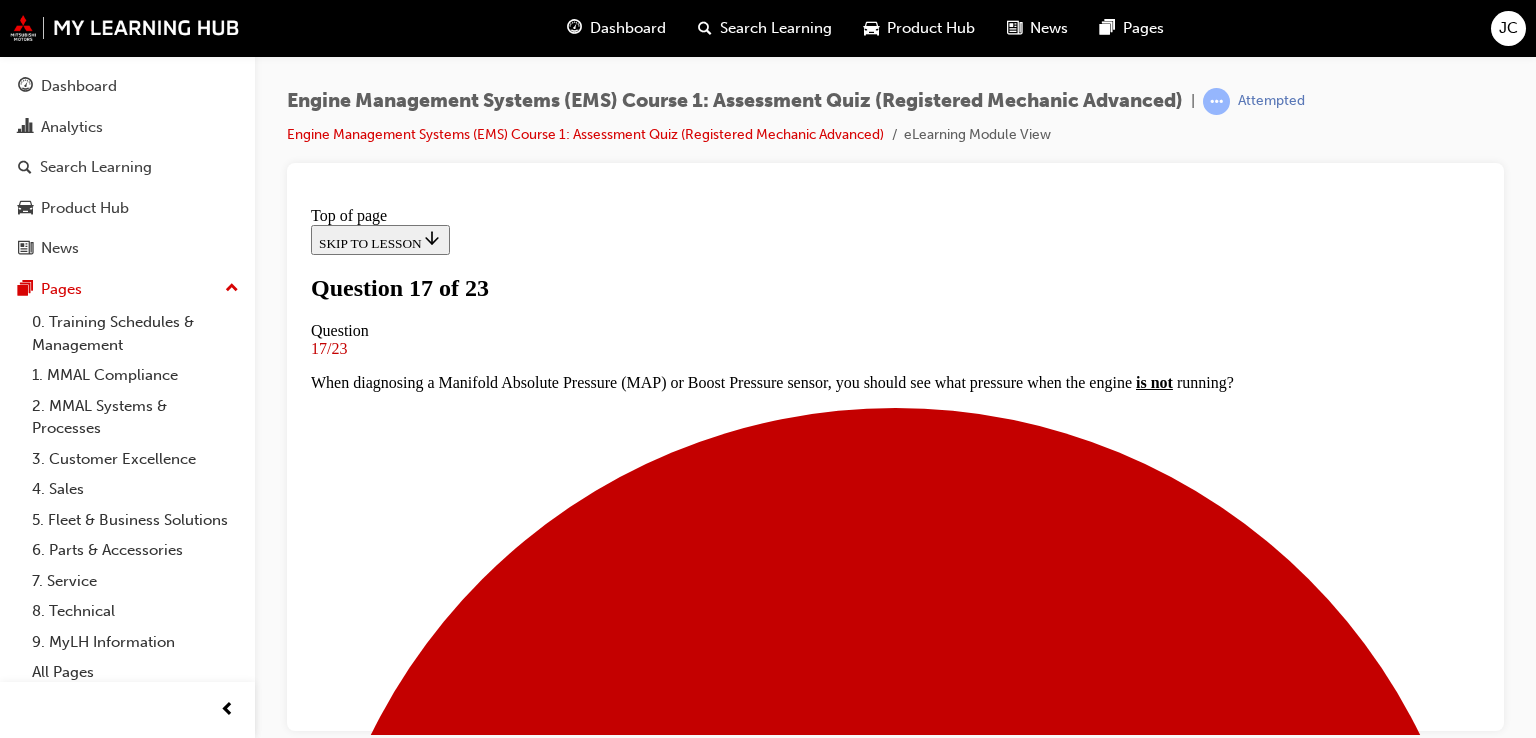click at bounding box center [895, 8069] 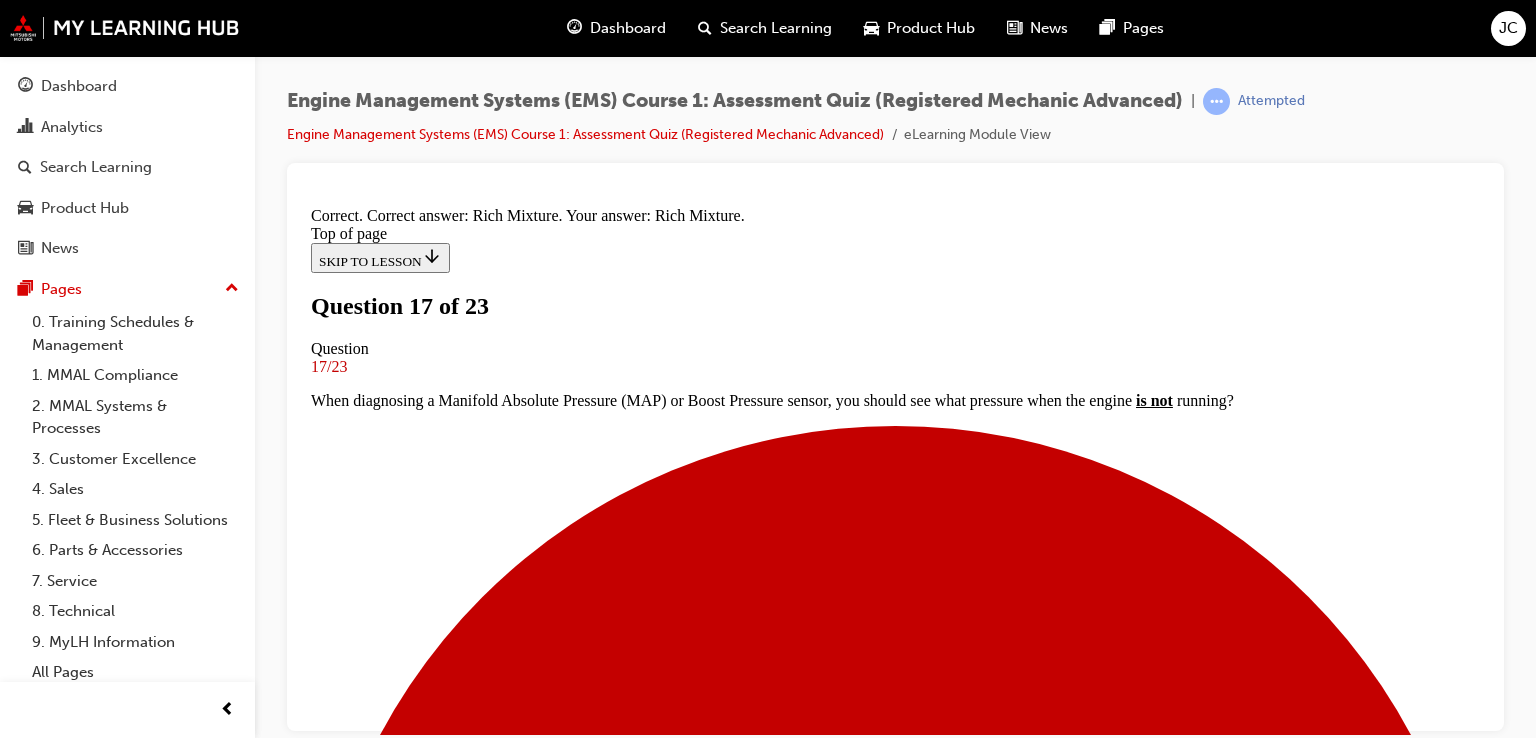 scroll, scrollTop: 476, scrollLeft: 0, axis: vertical 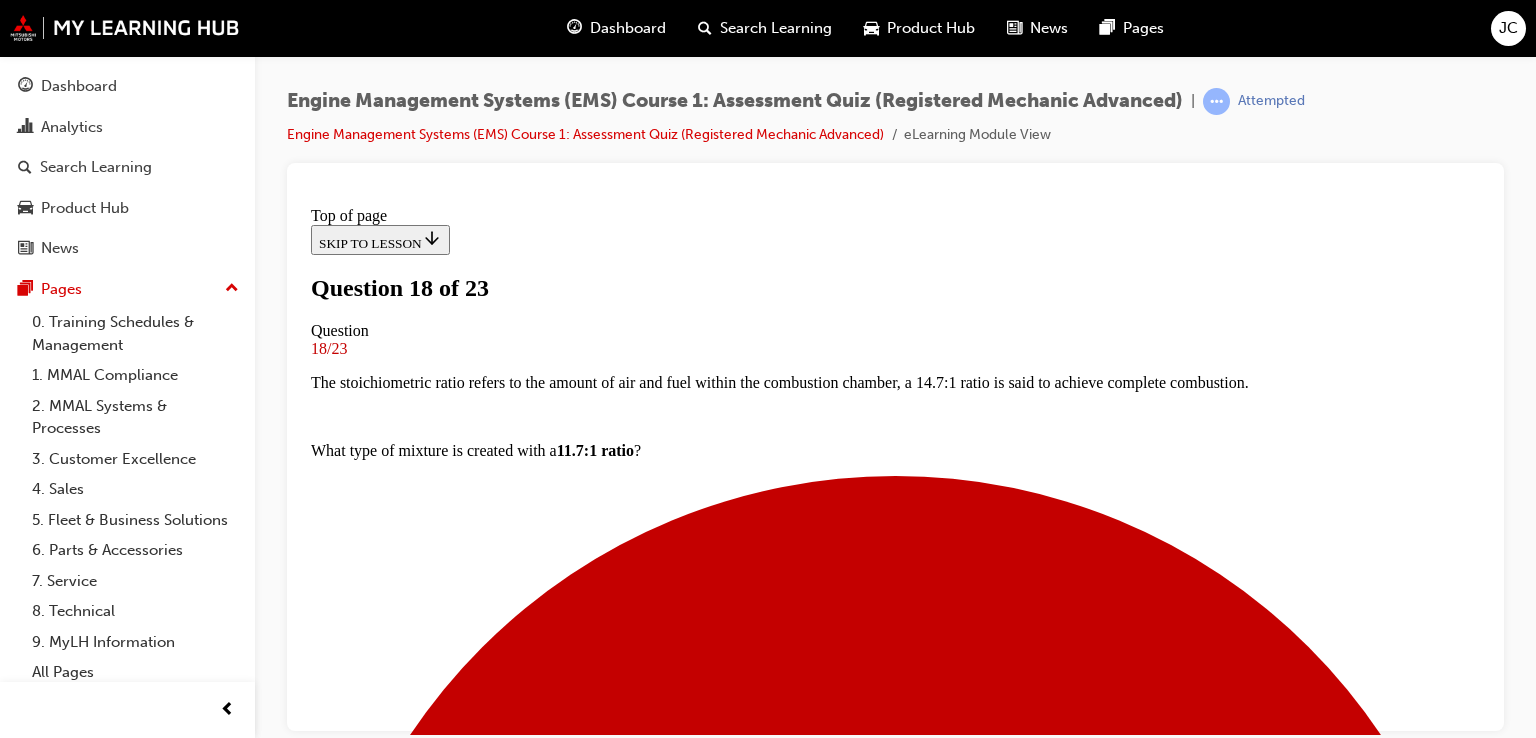 click on "As the temperature of the coolant increases, the resistance decreases" at bounding box center (895, 11212) 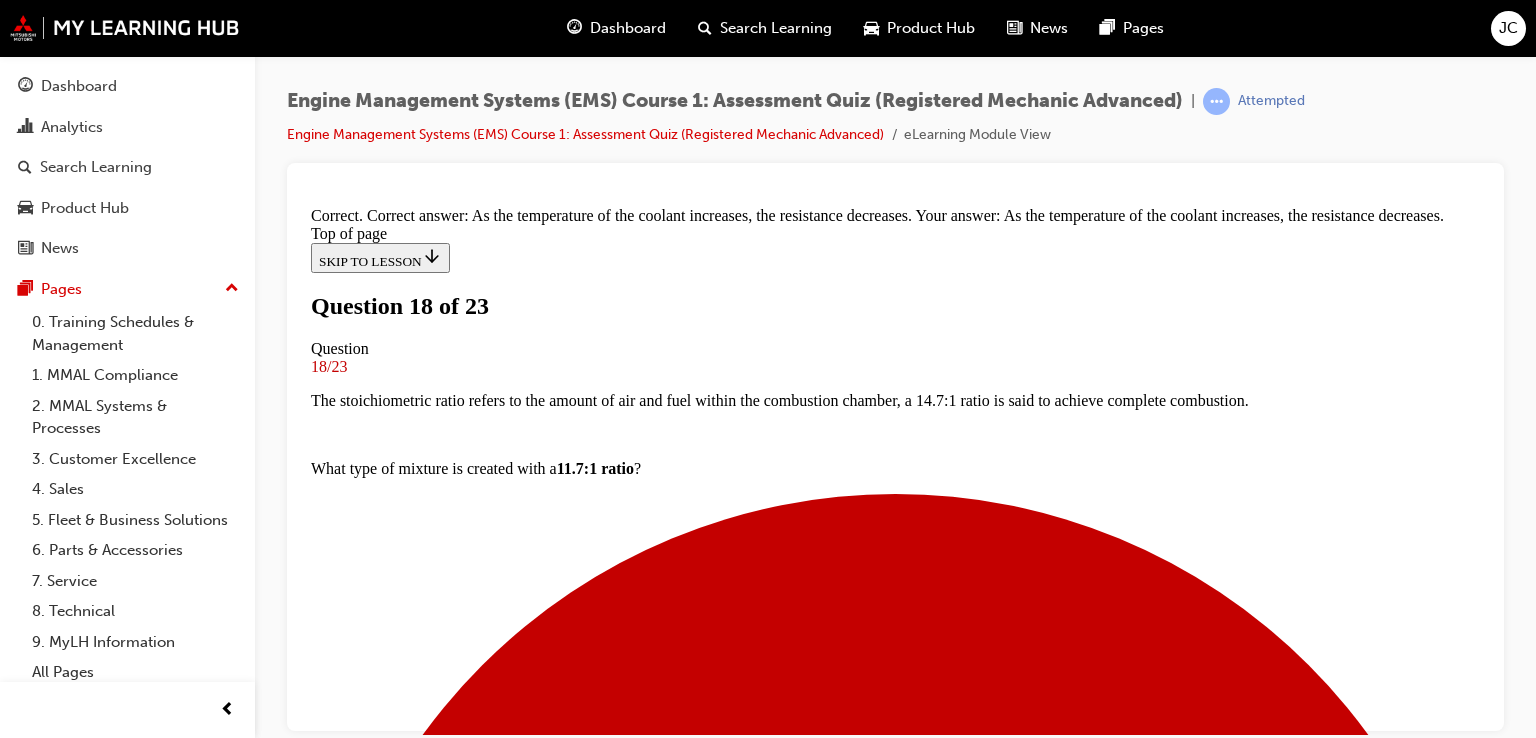 scroll, scrollTop: 528, scrollLeft: 0, axis: vertical 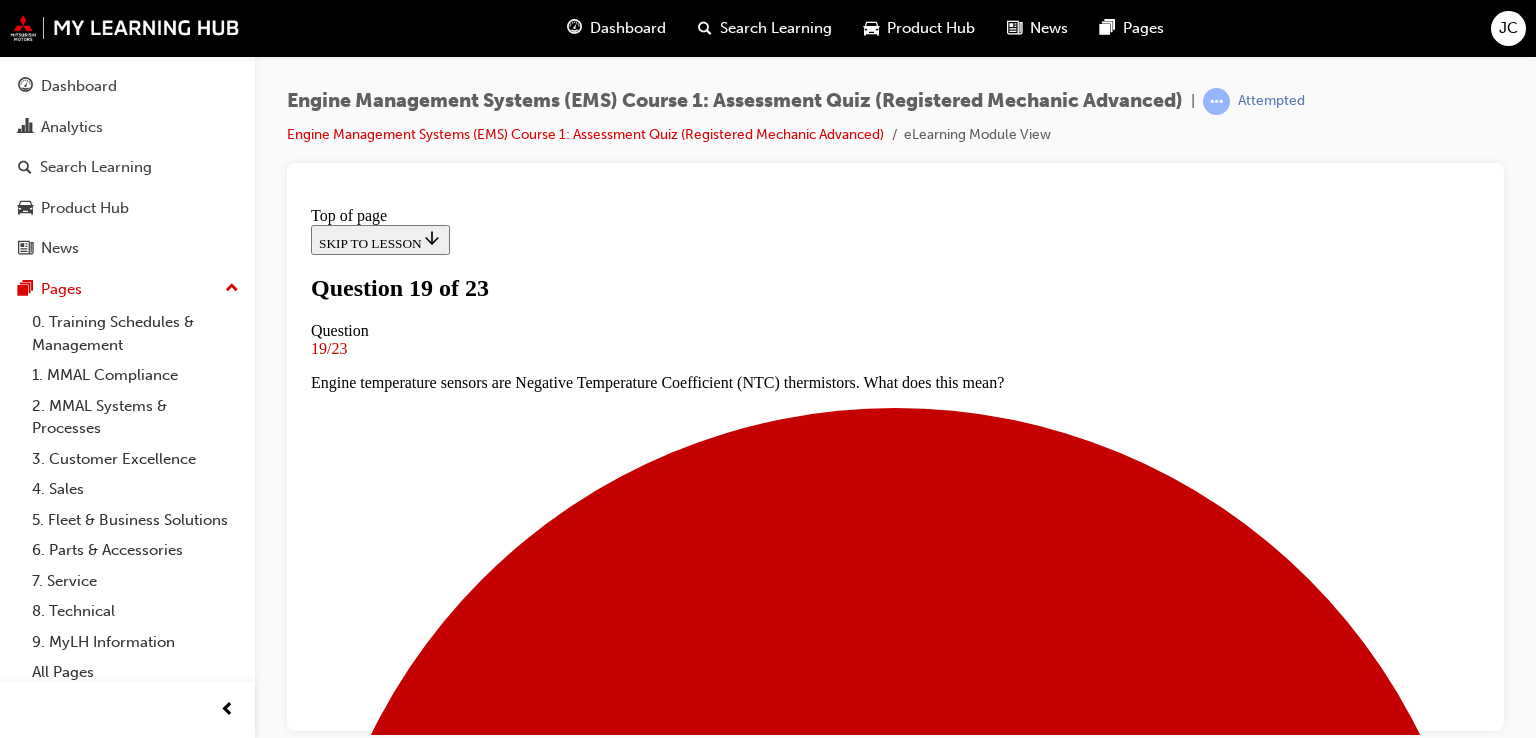 click on "Precise crank position within 10 degrees" at bounding box center [895, 13258] 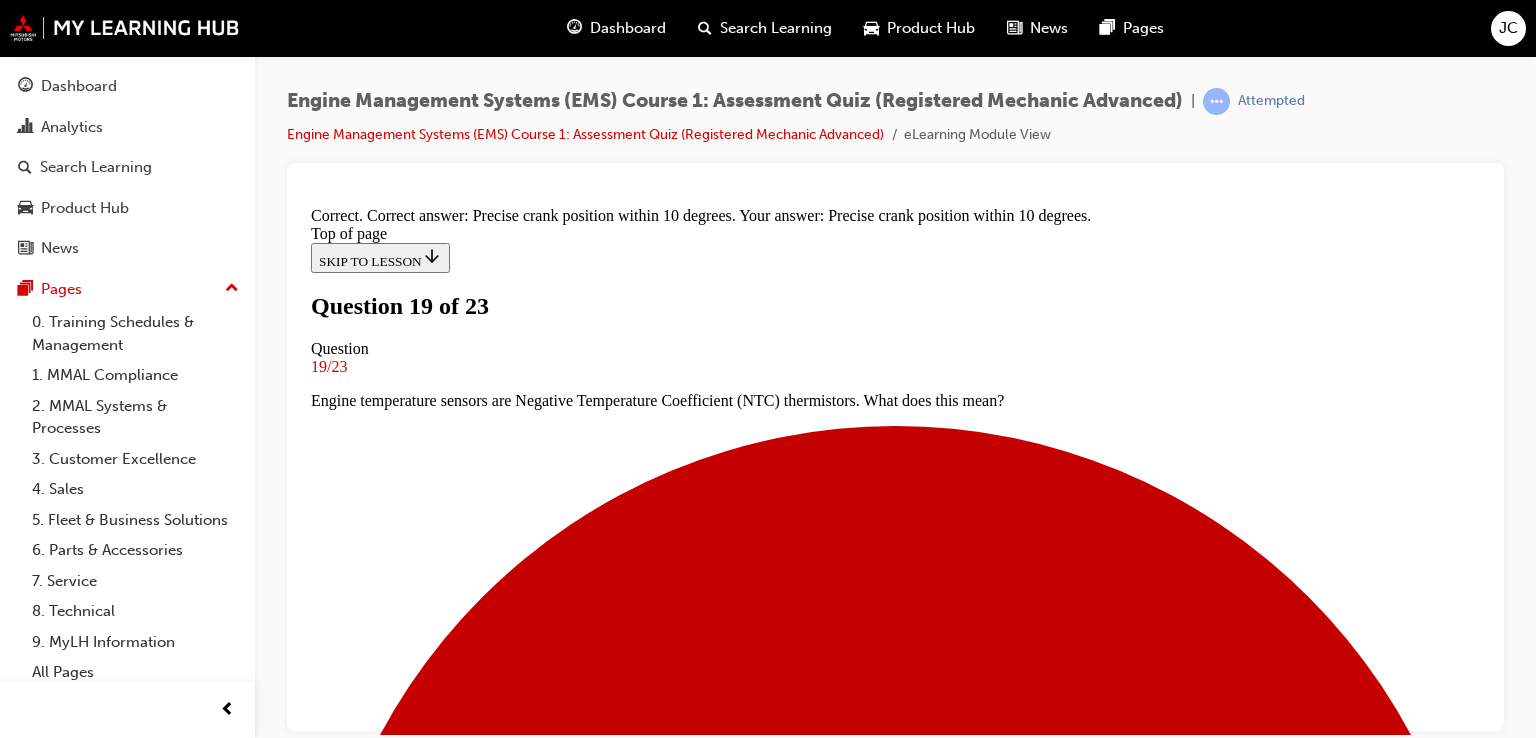 scroll, scrollTop: 408, scrollLeft: 0, axis: vertical 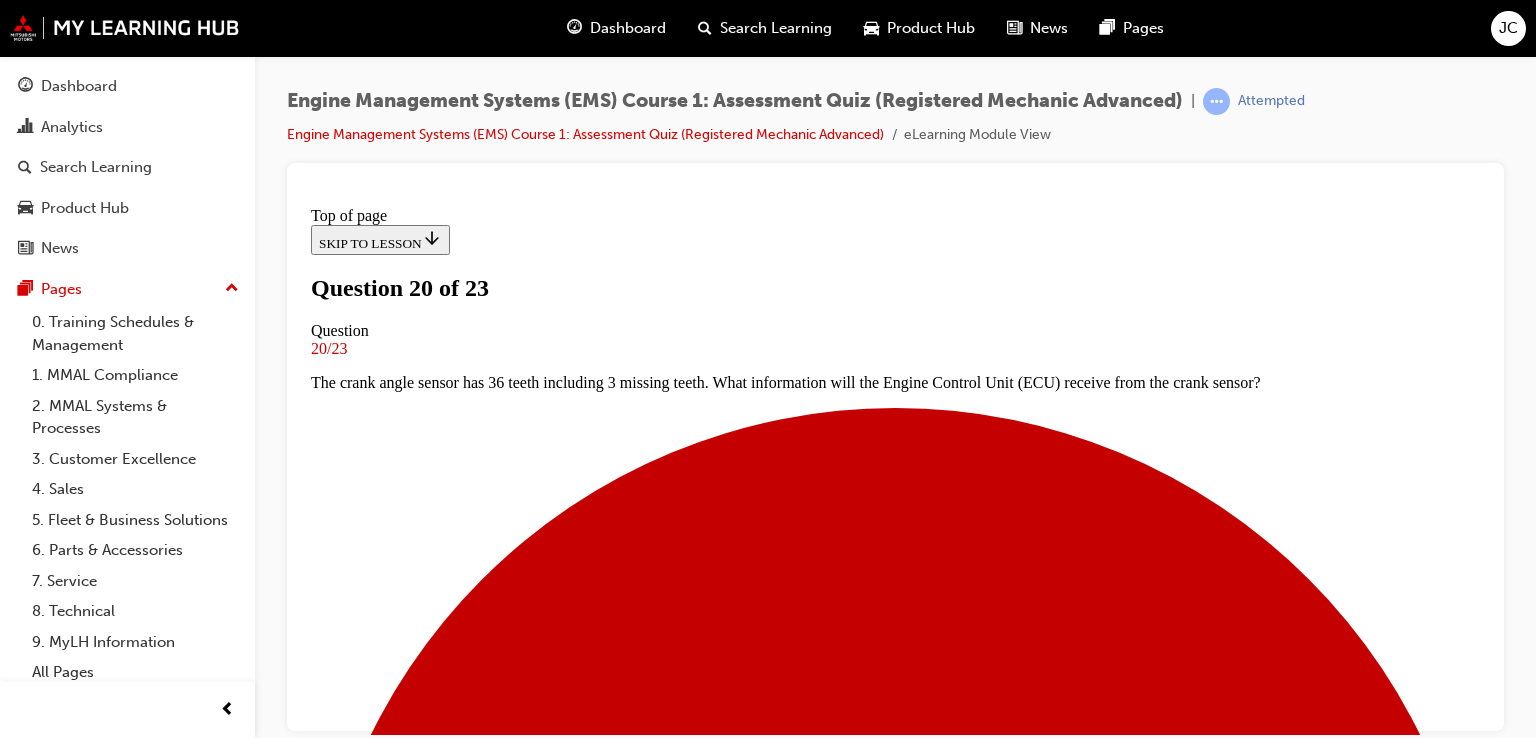 click on "The Variable Valve Timing  (VVT) system may not function due to oil pressure or viscosity" at bounding box center (895, 11144) 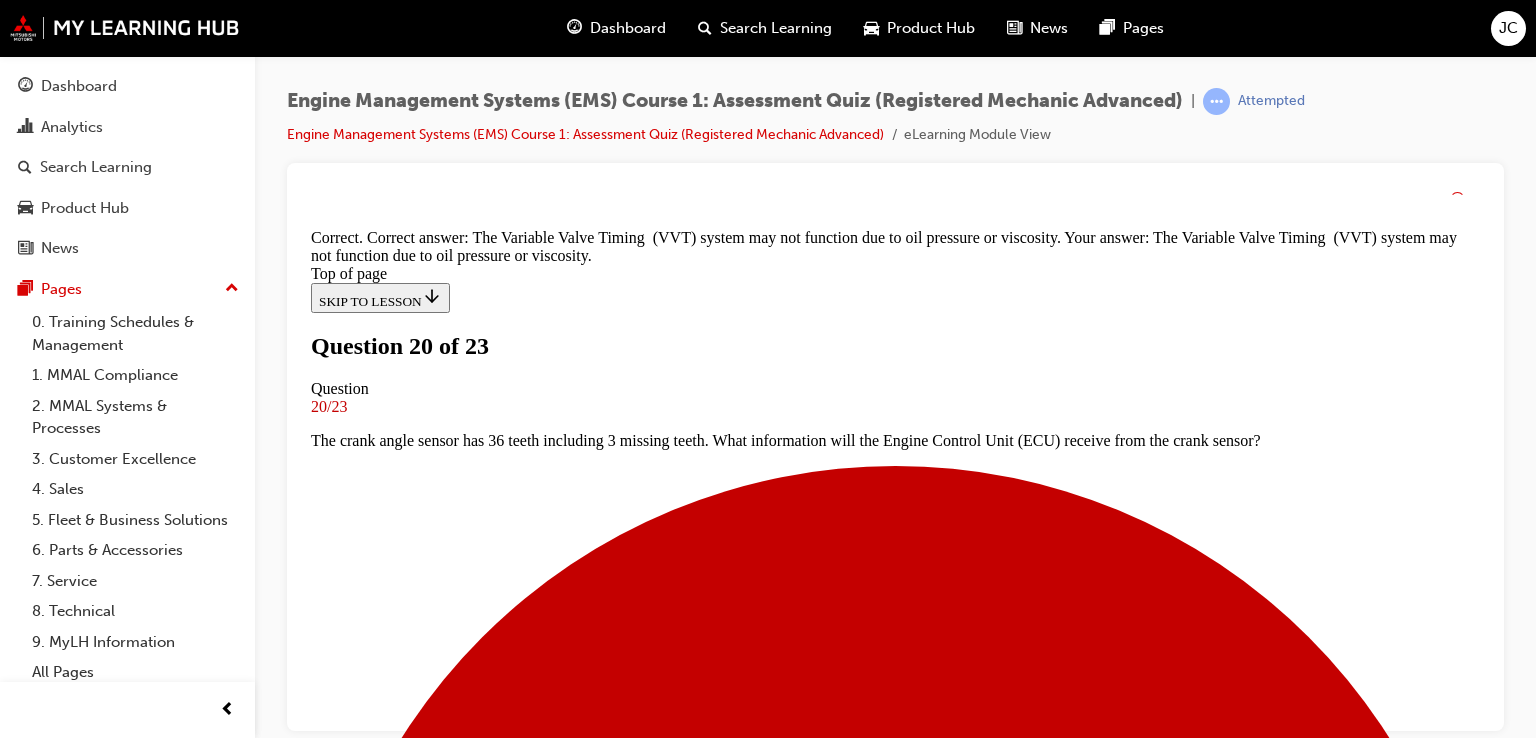scroll, scrollTop: 468, scrollLeft: 0, axis: vertical 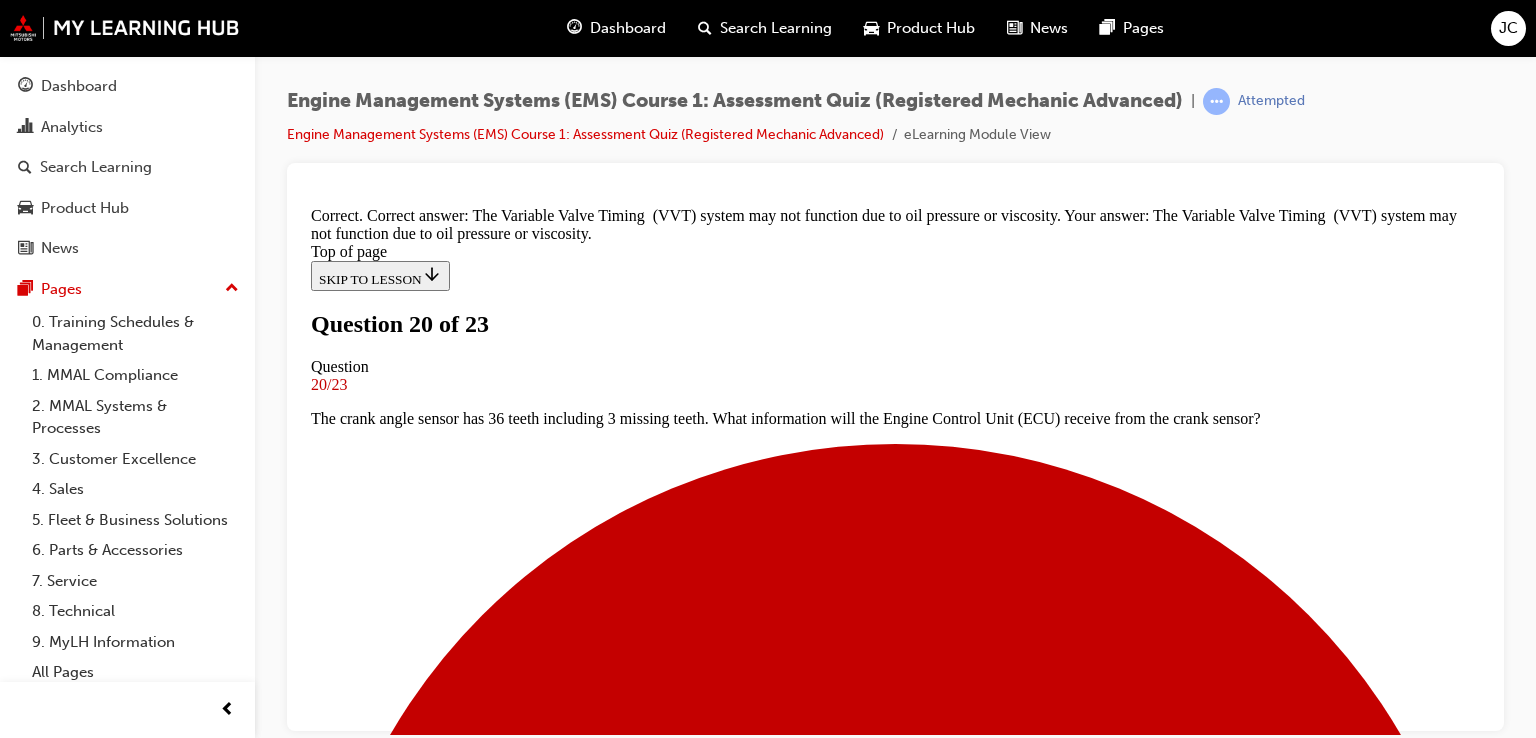 click on "NEXT" at bounding box center (337, 13424) 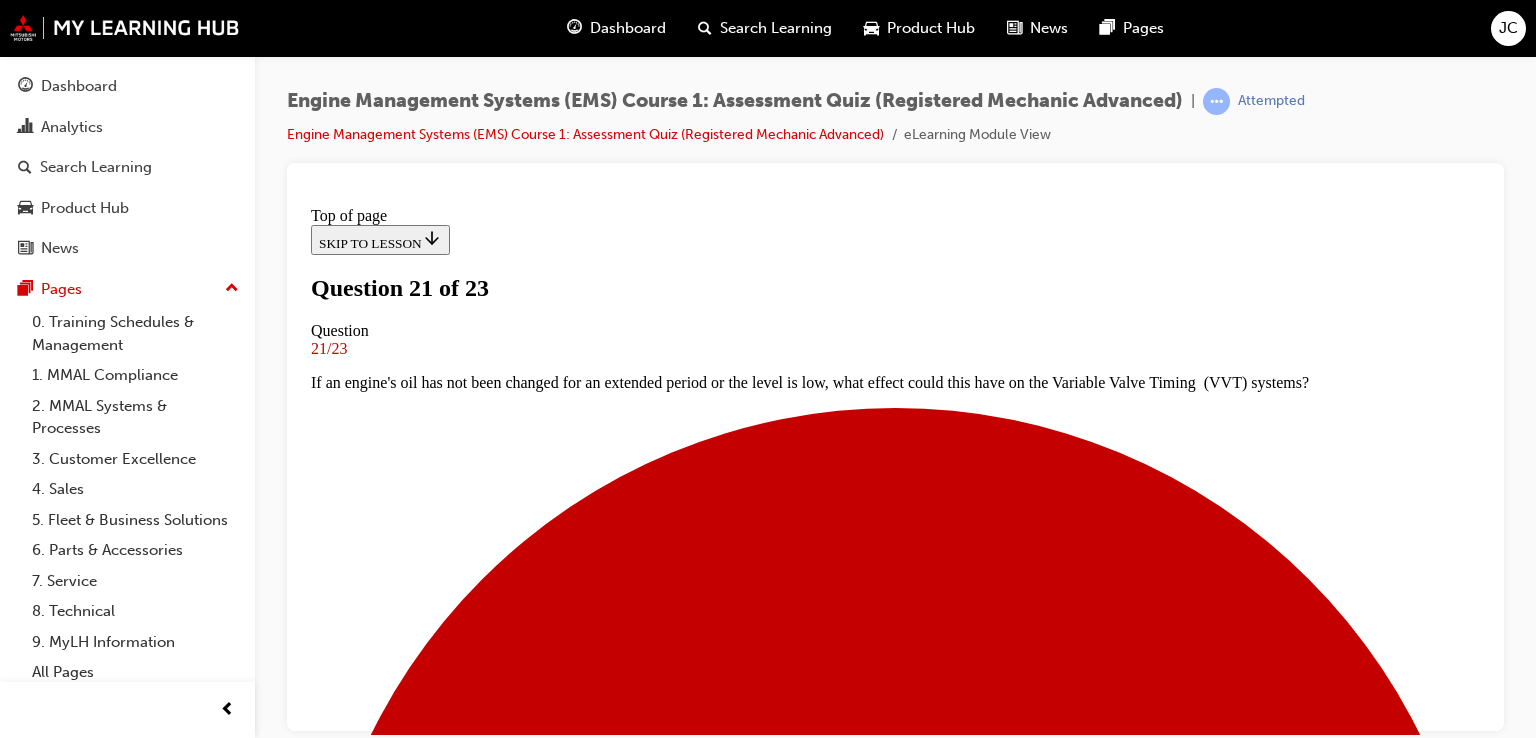 scroll, scrollTop: 224, scrollLeft: 0, axis: vertical 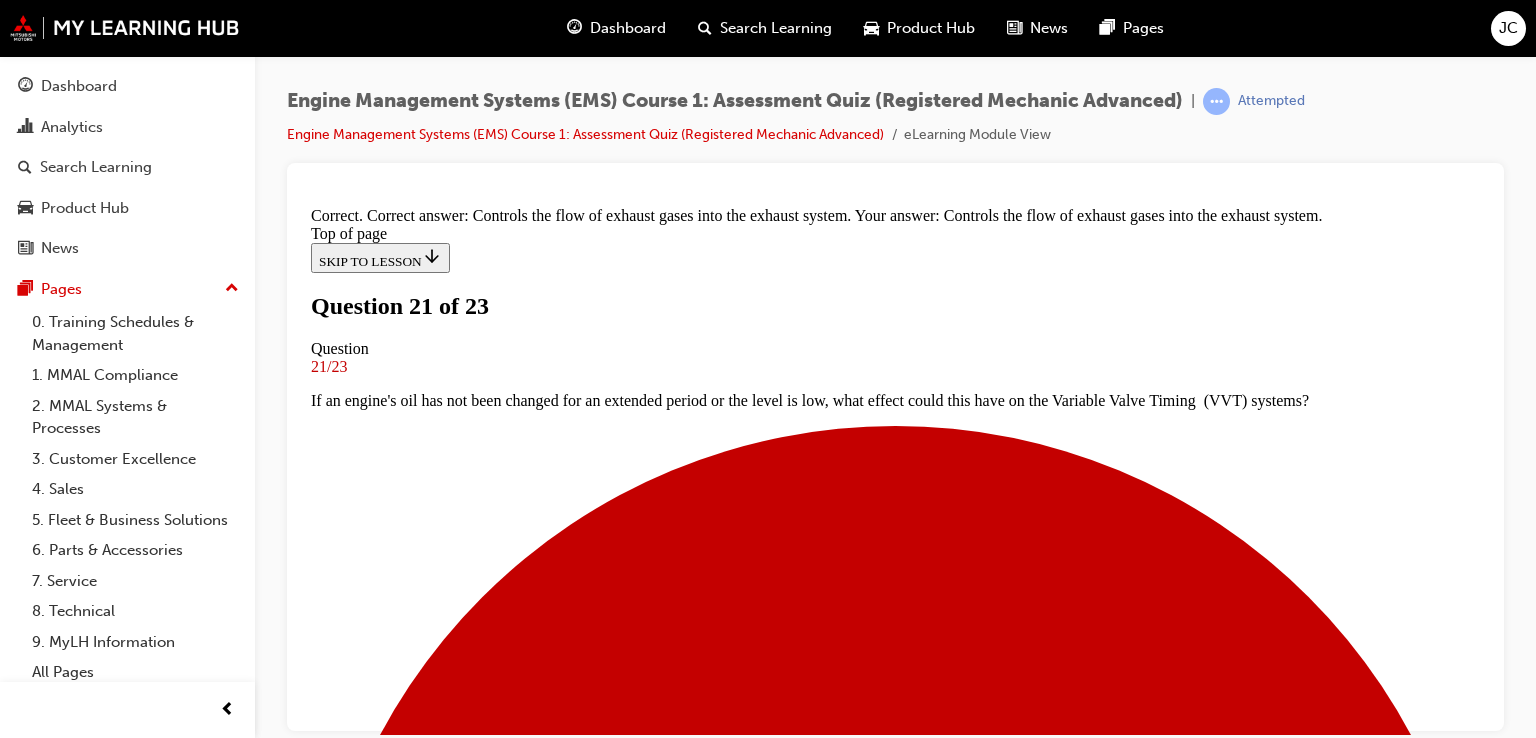 click on "NEXT" at bounding box center (337, 15519) 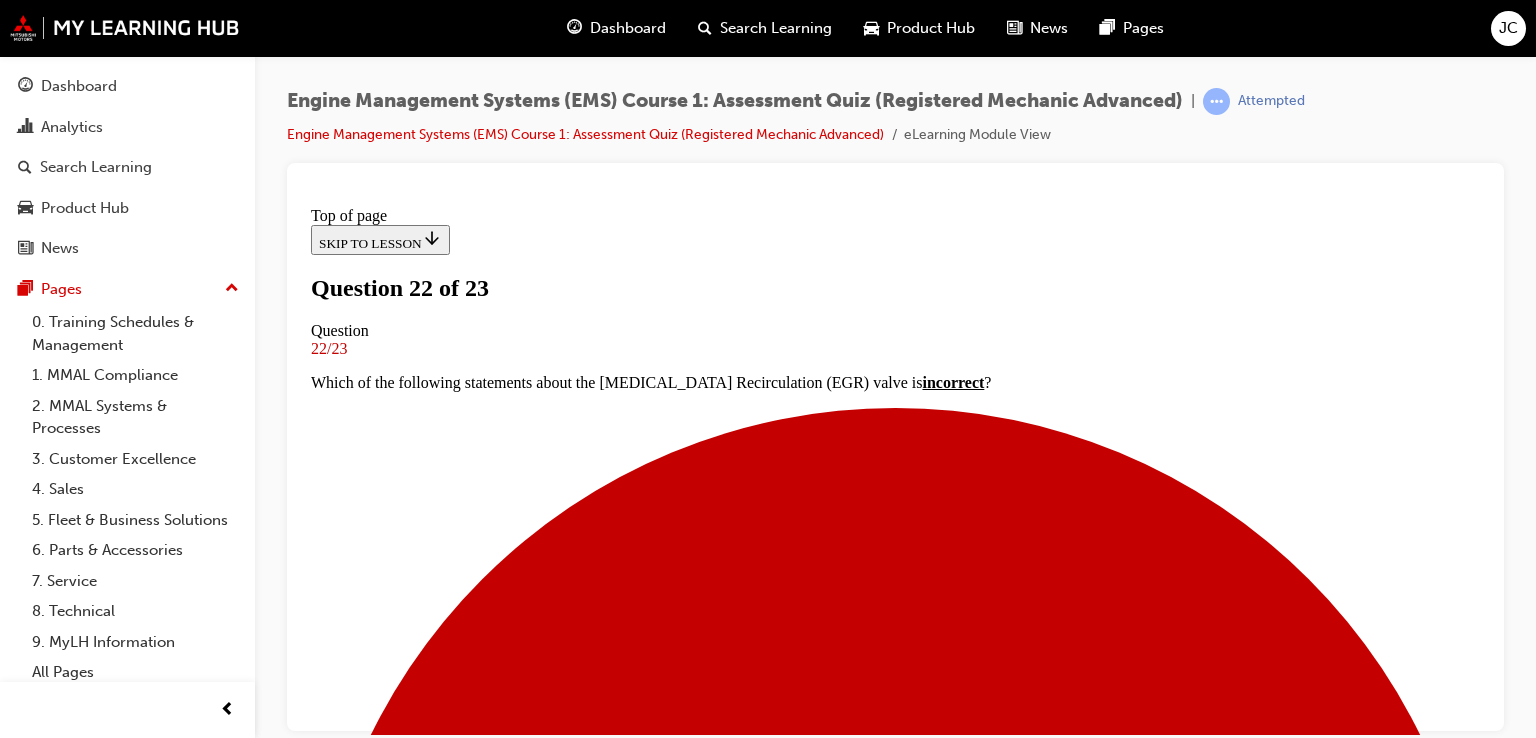 scroll, scrollTop: 3, scrollLeft: 0, axis: vertical 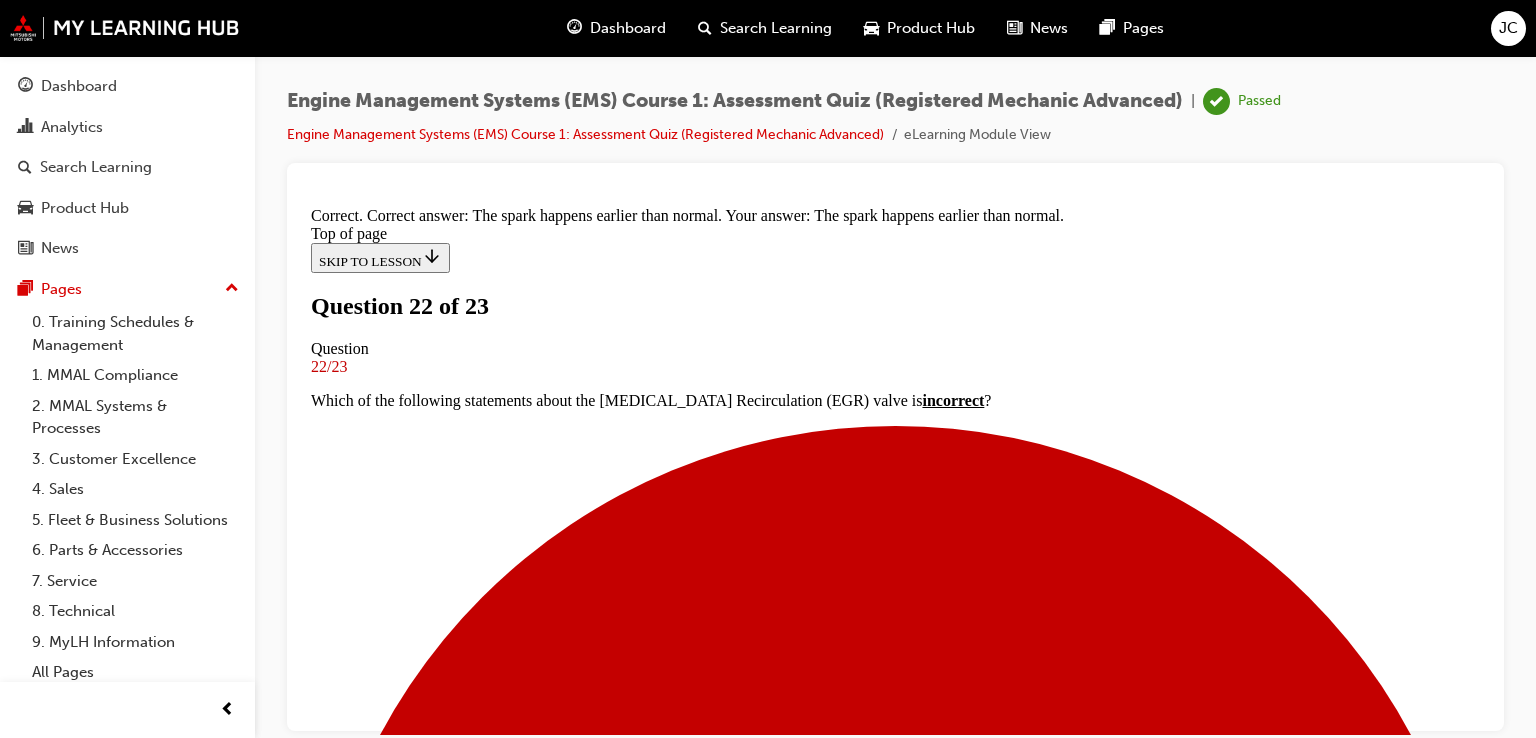 click on "NEXT" at bounding box center (337, 15519) 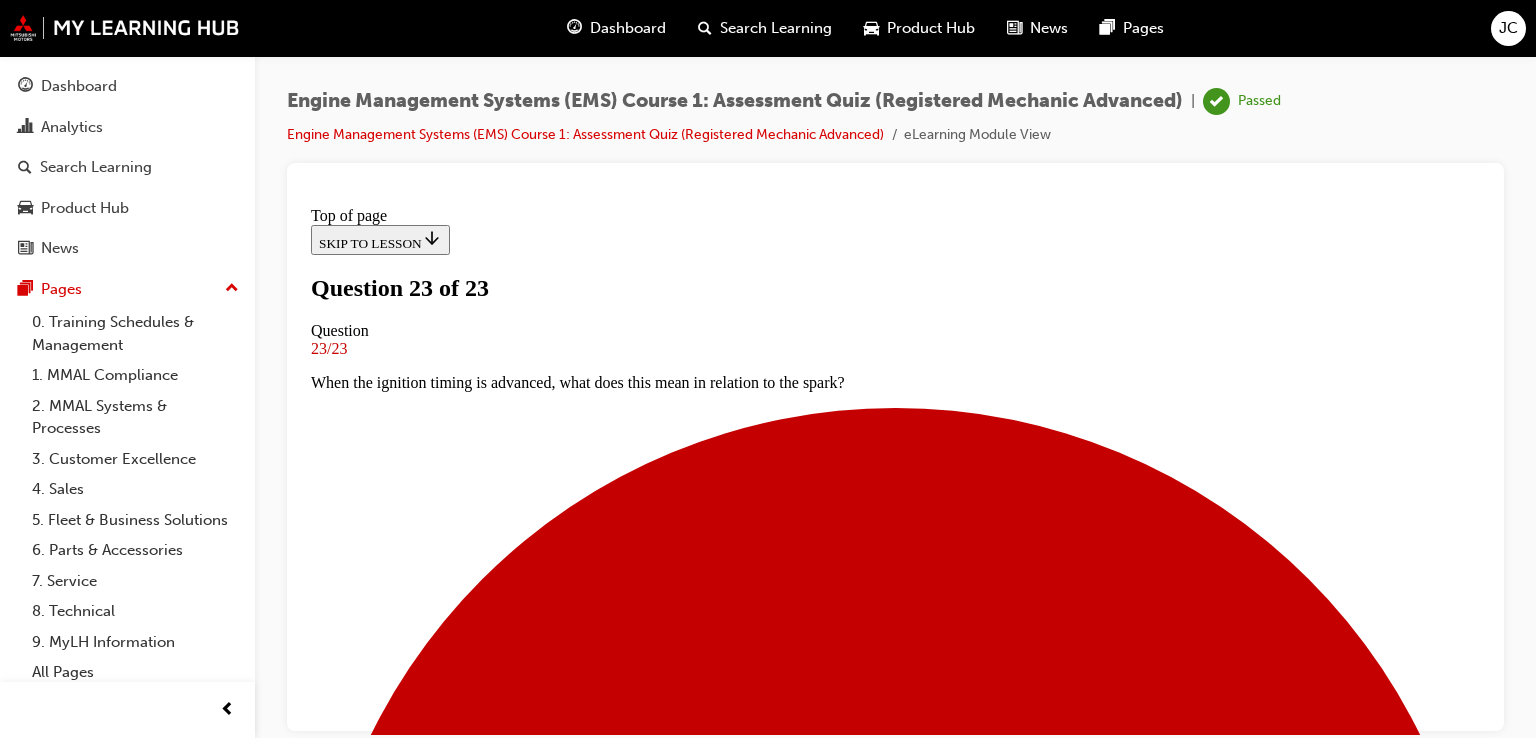 scroll, scrollTop: 2, scrollLeft: 0, axis: vertical 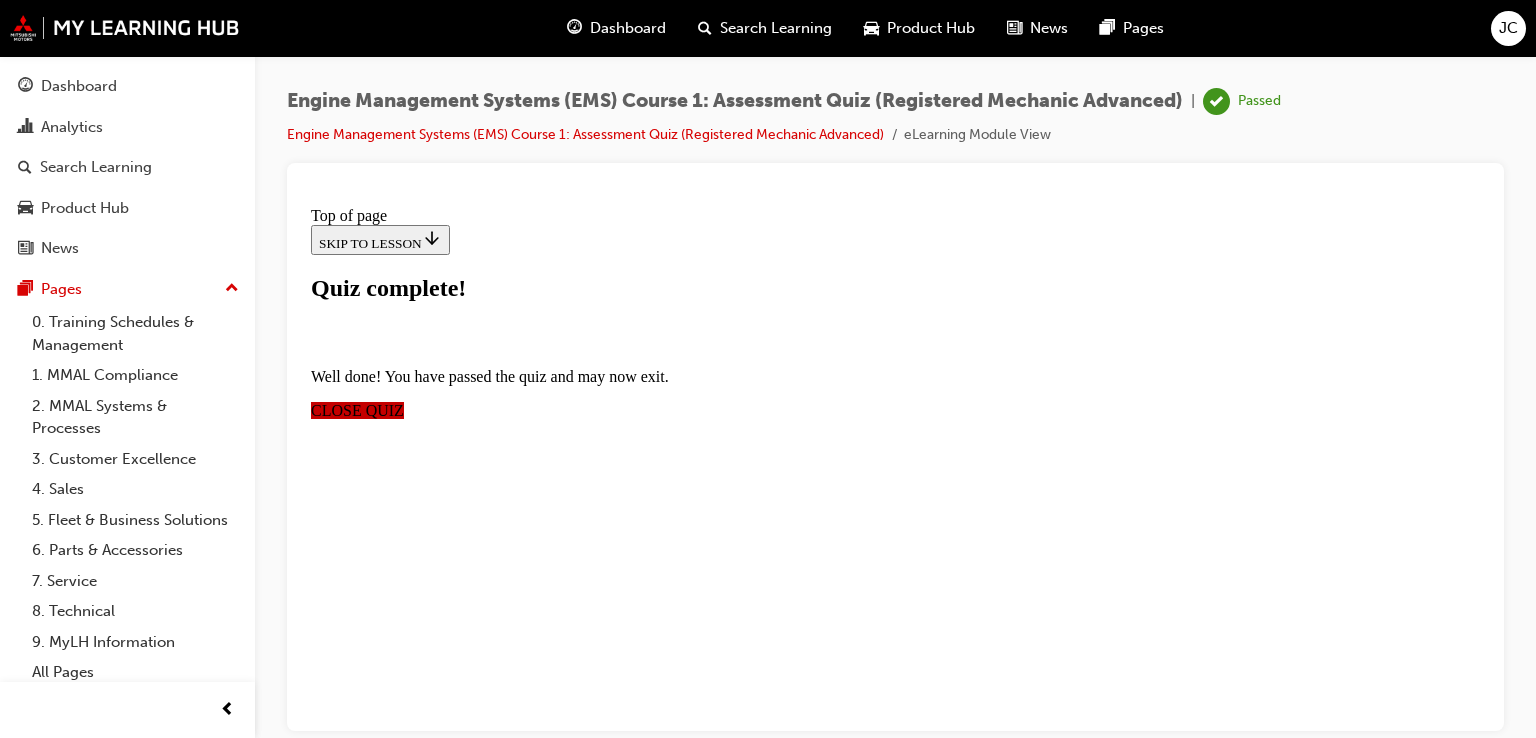 click on "CLOSE QUIZ" at bounding box center (357, 409) 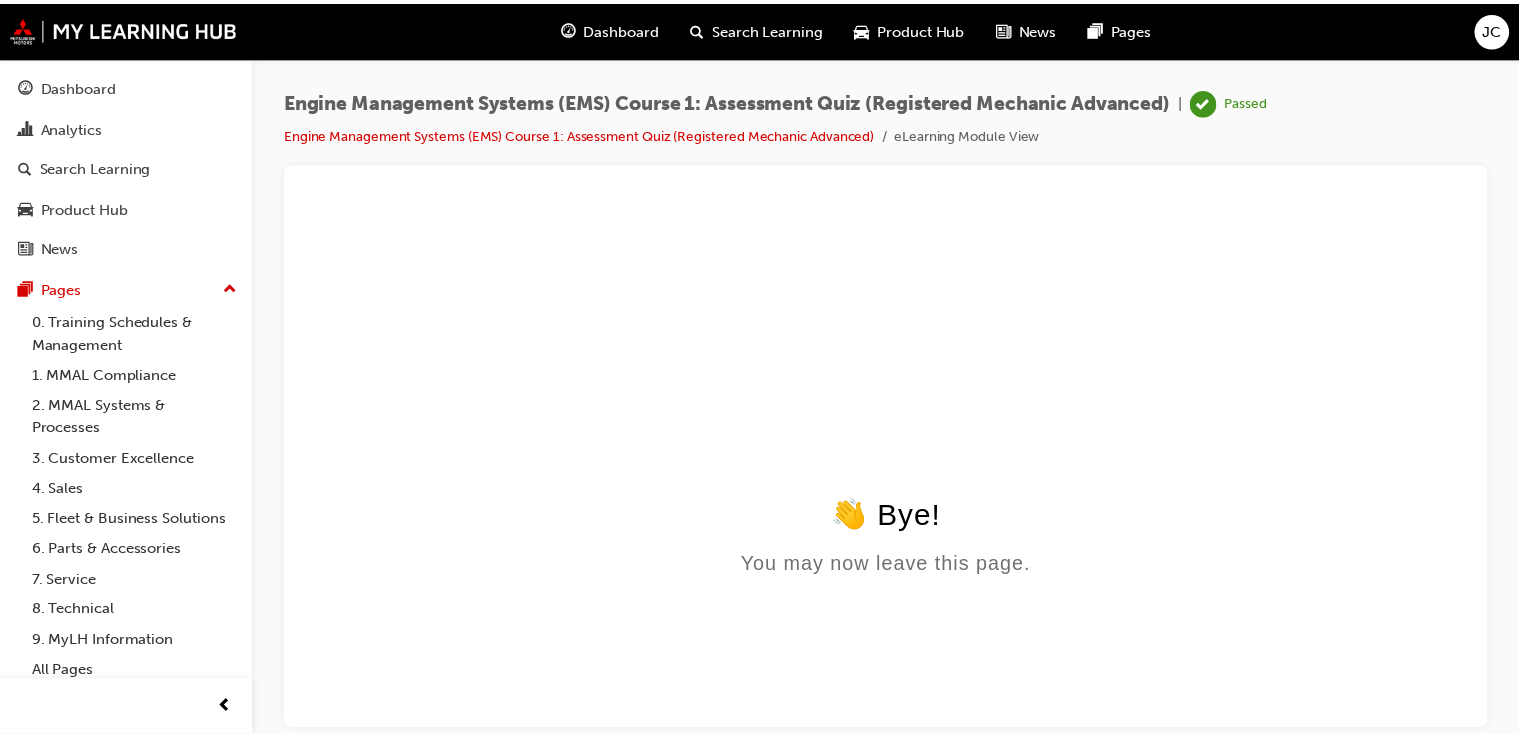 scroll, scrollTop: 0, scrollLeft: 0, axis: both 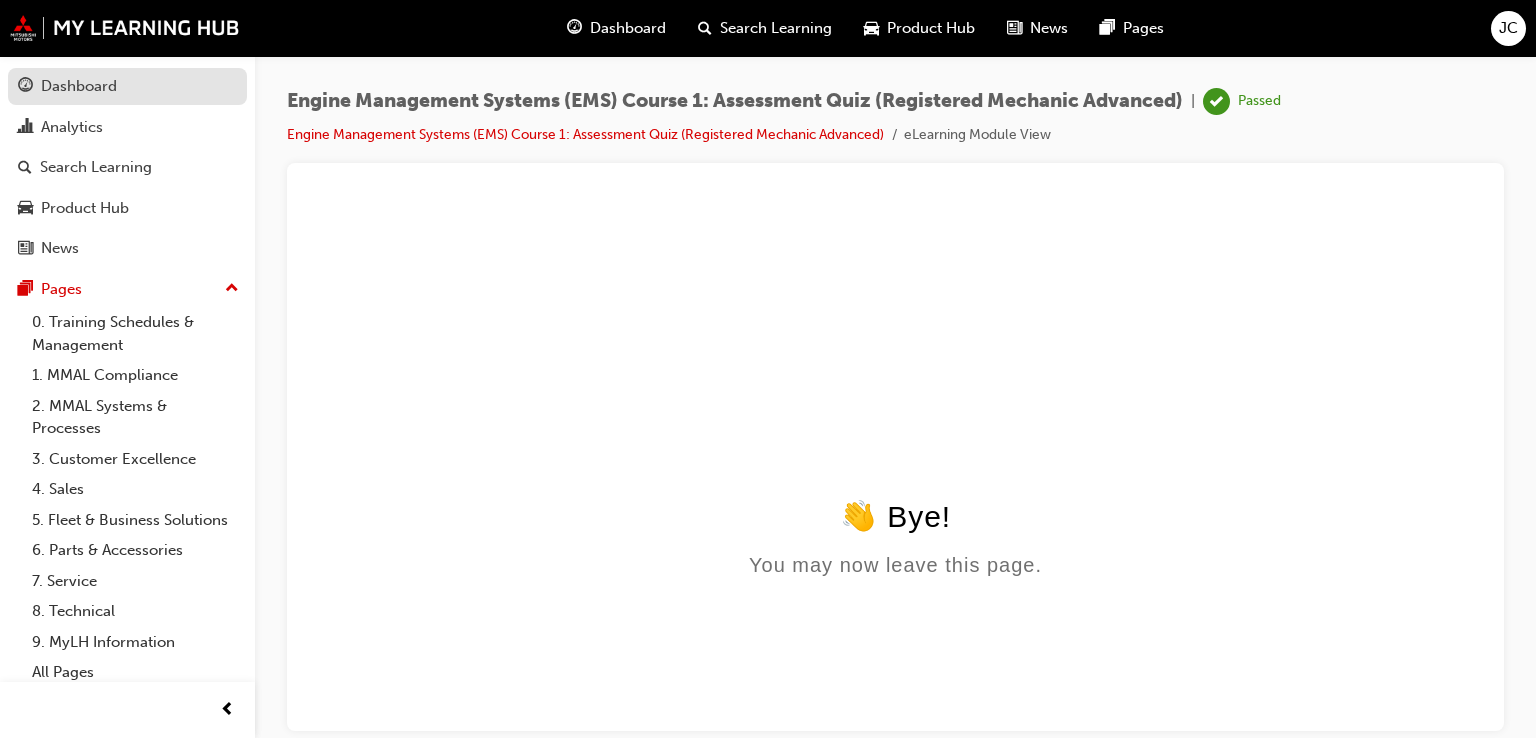 click on "Dashboard" at bounding box center [127, 86] 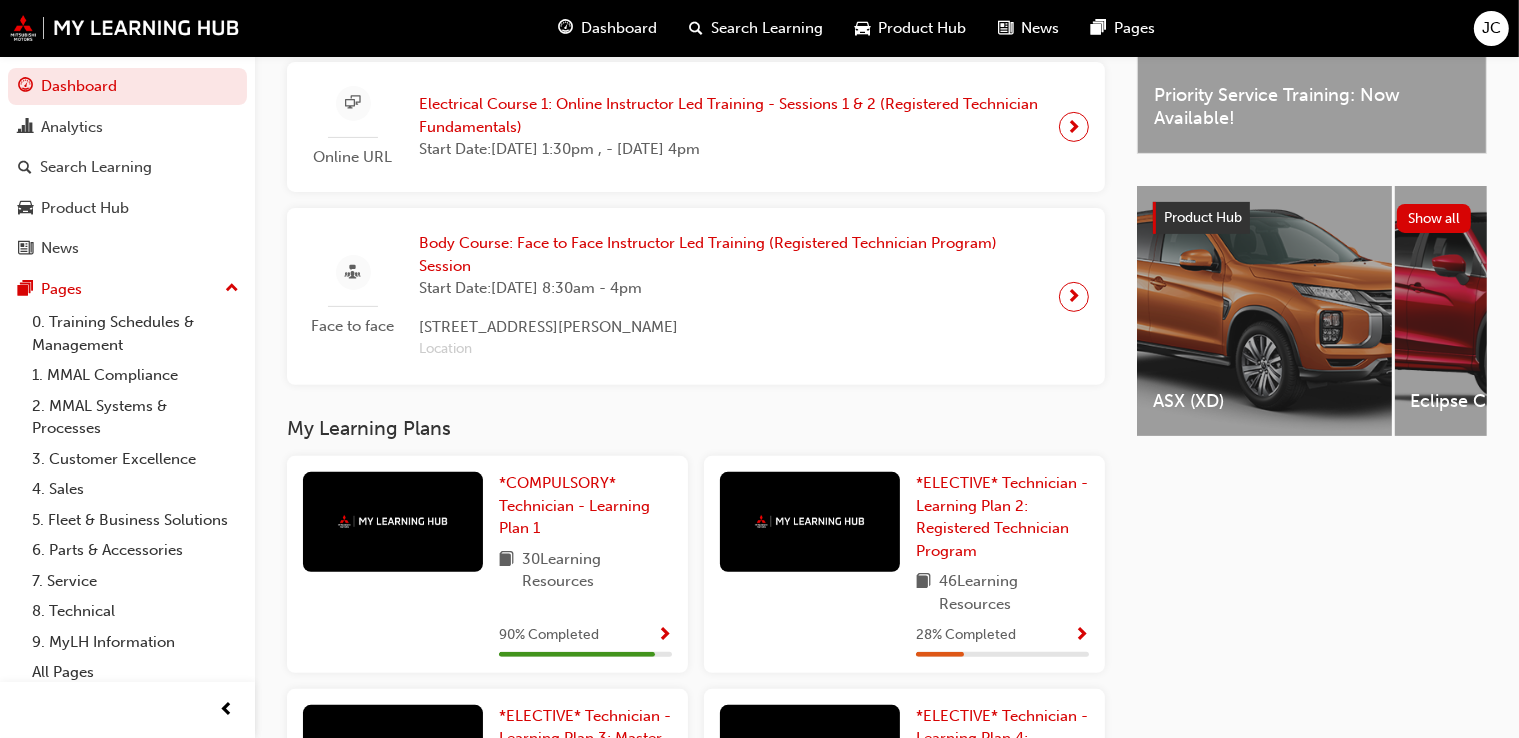 scroll, scrollTop: 692, scrollLeft: 0, axis: vertical 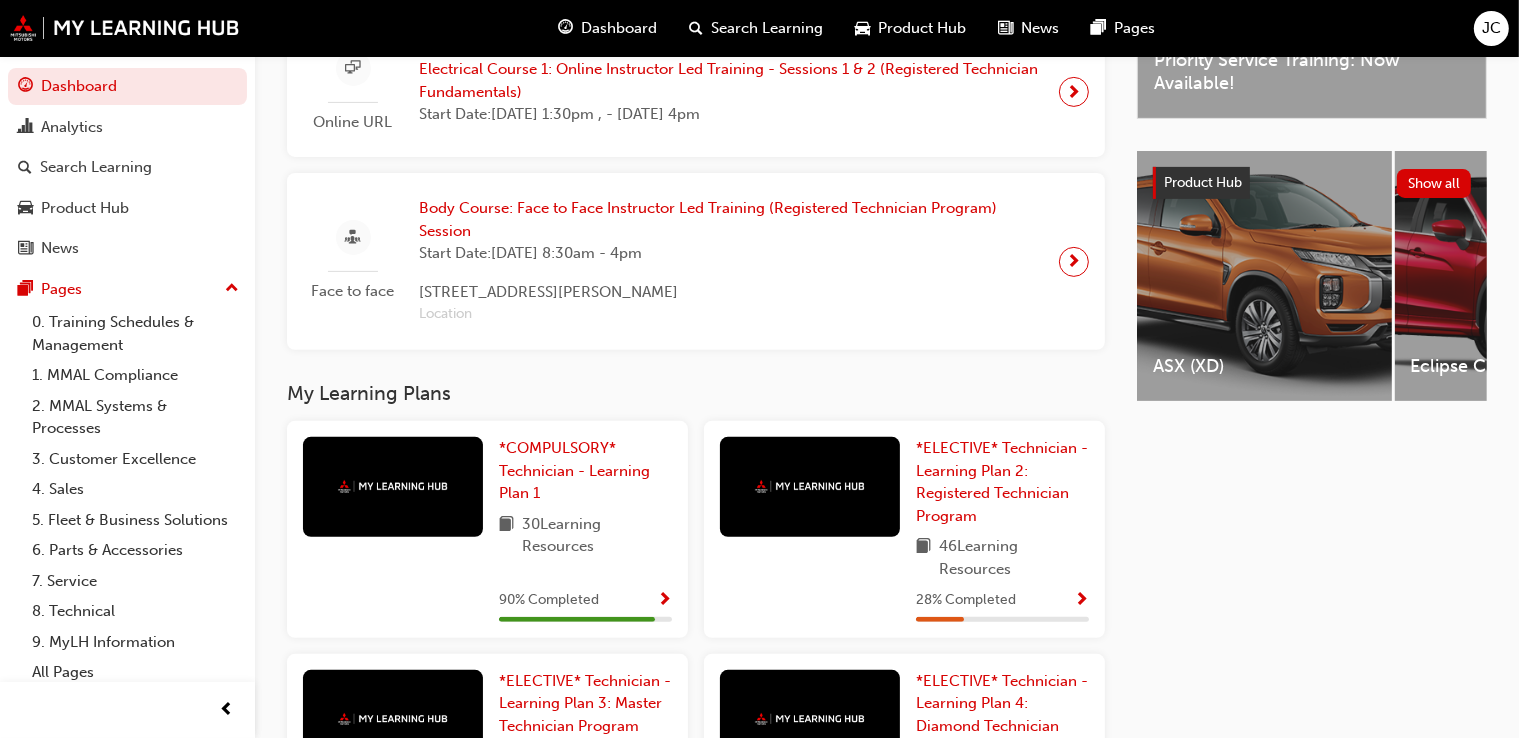 click at bounding box center (664, 601) 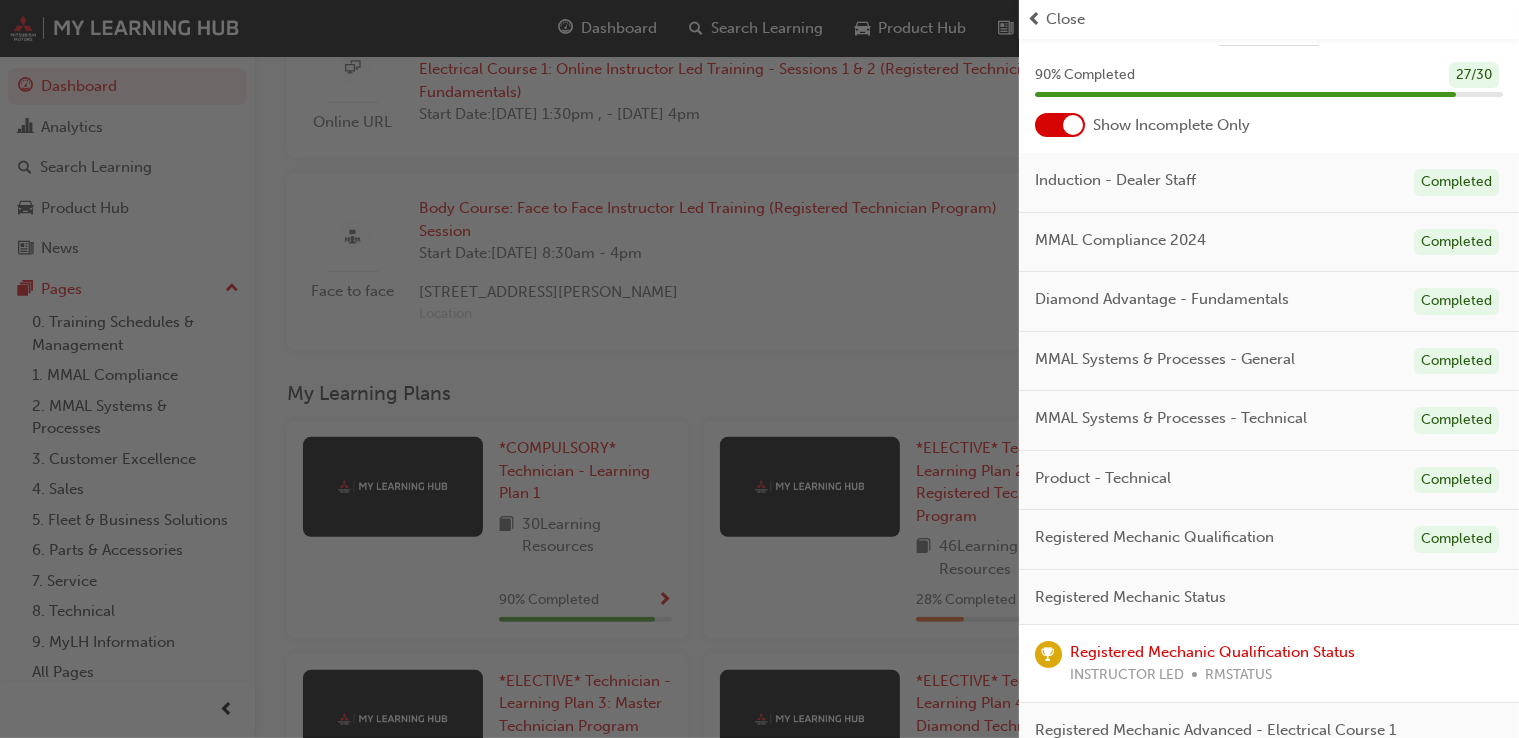 scroll, scrollTop: 0, scrollLeft: 0, axis: both 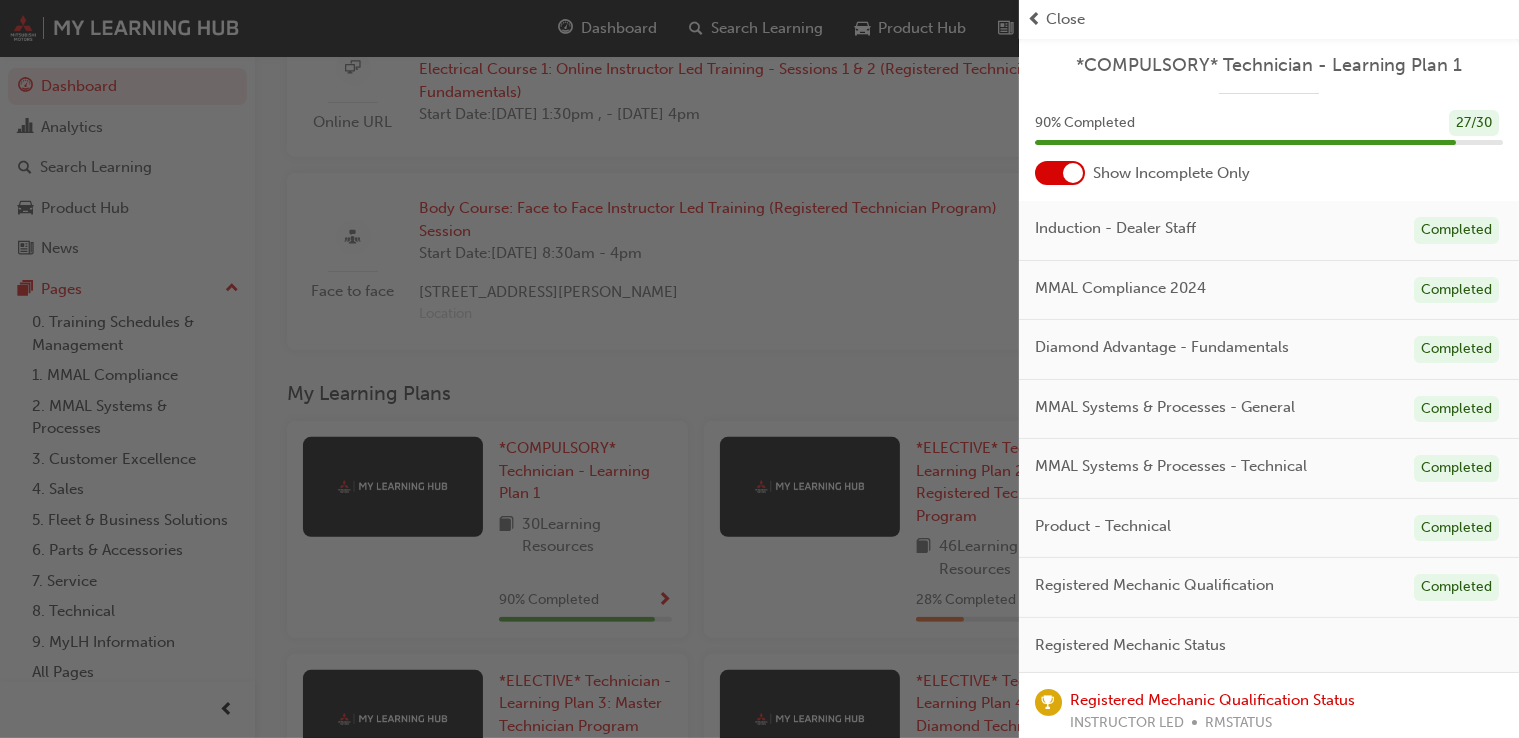 click at bounding box center (509, 369) 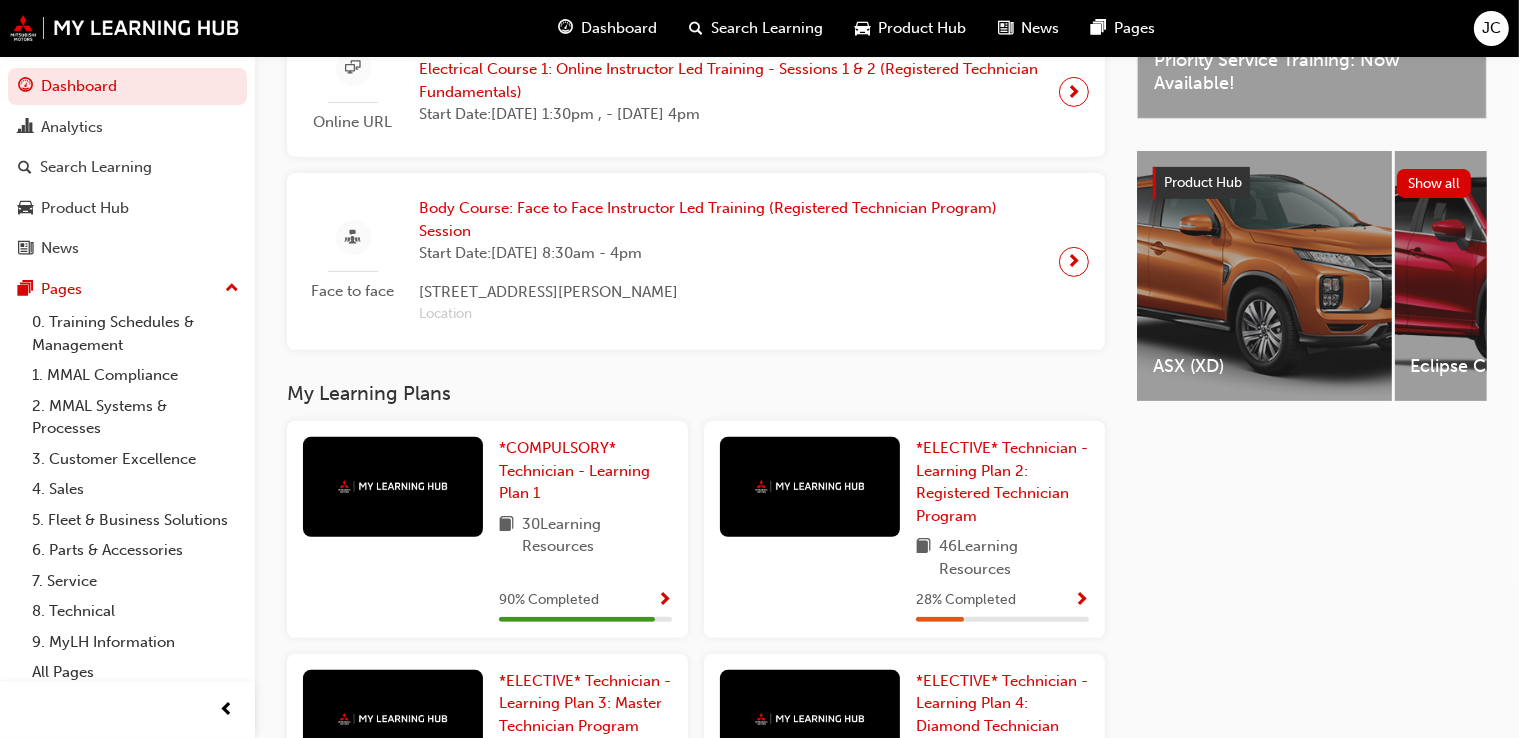 click on "Location" at bounding box center [731, 314] 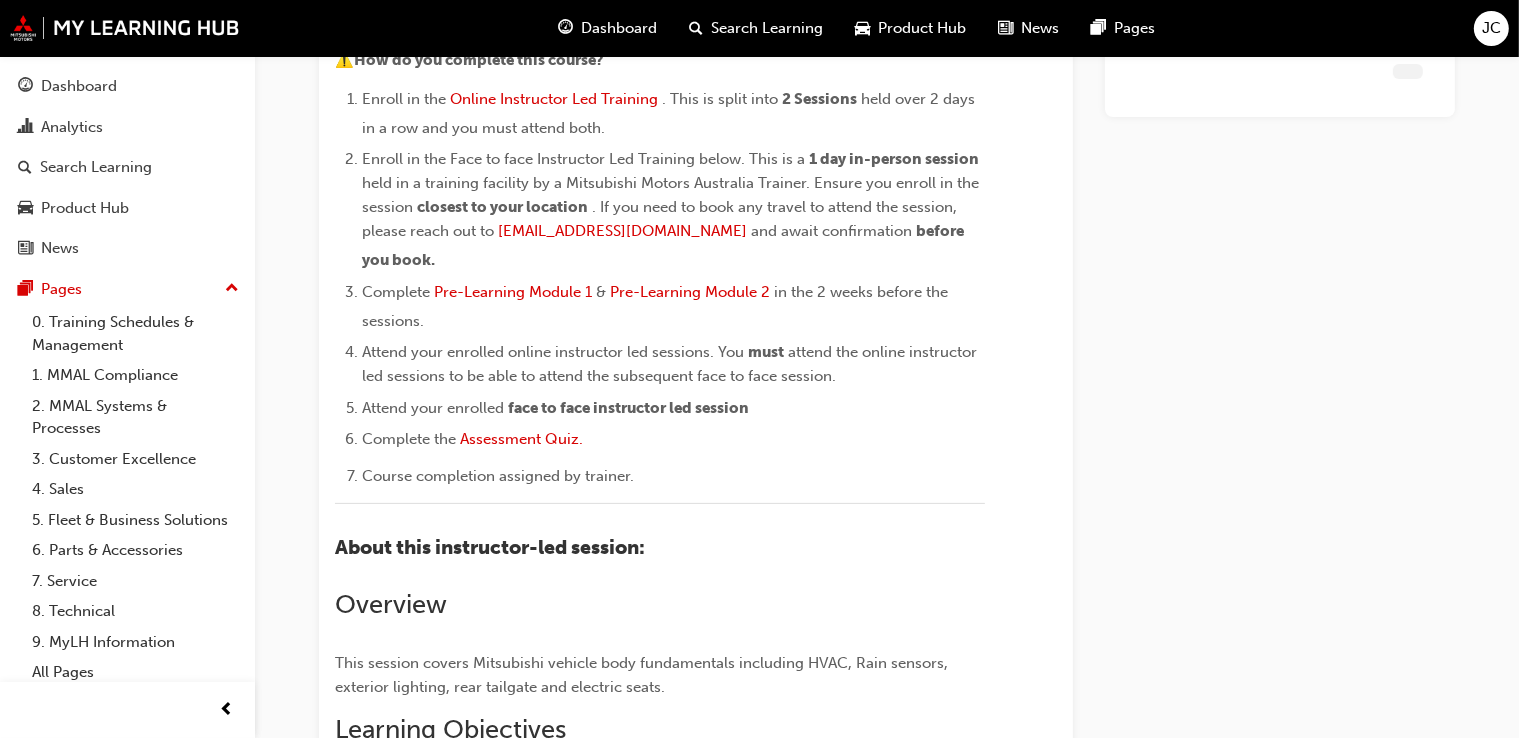 scroll, scrollTop: 3739, scrollLeft: 0, axis: vertical 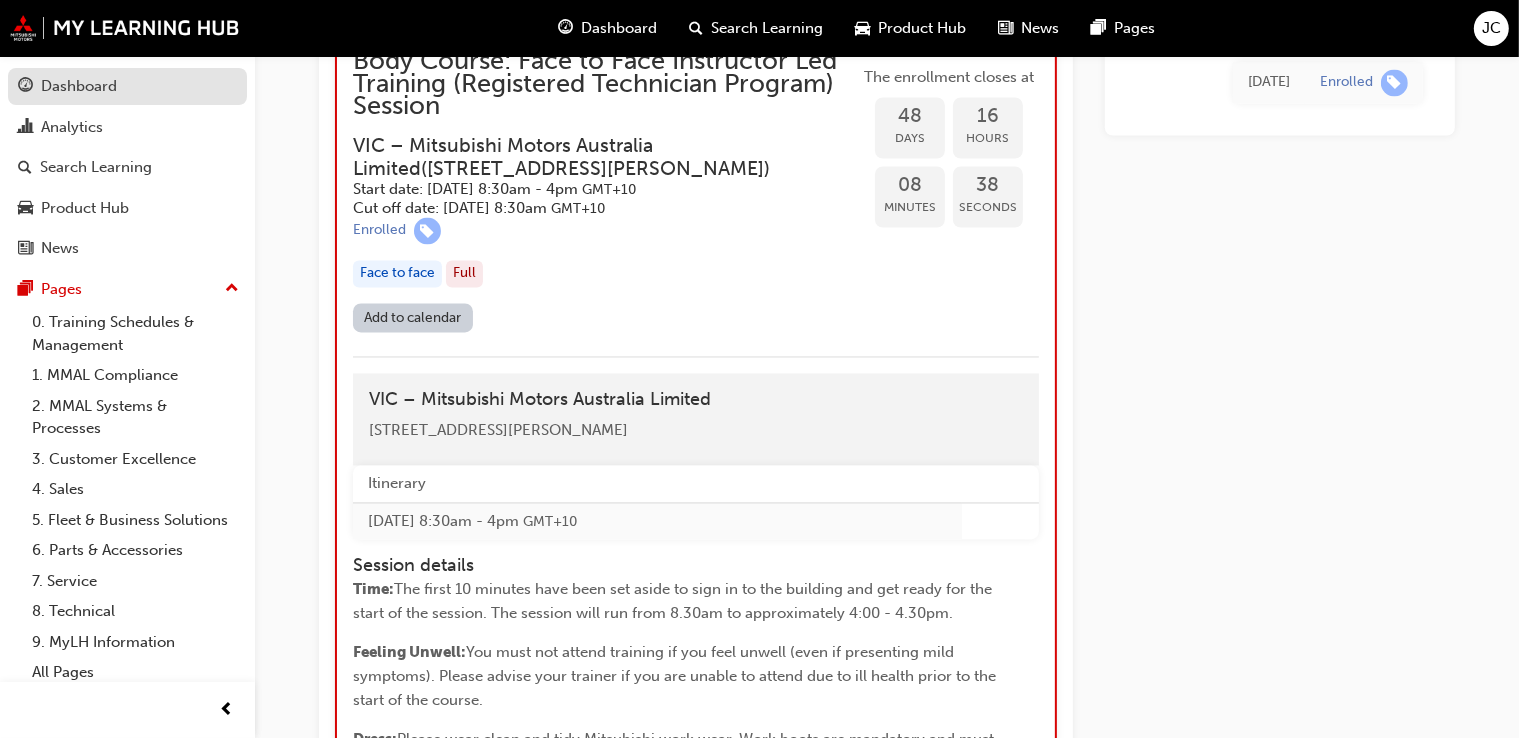 click on "Dashboard" at bounding box center (127, 86) 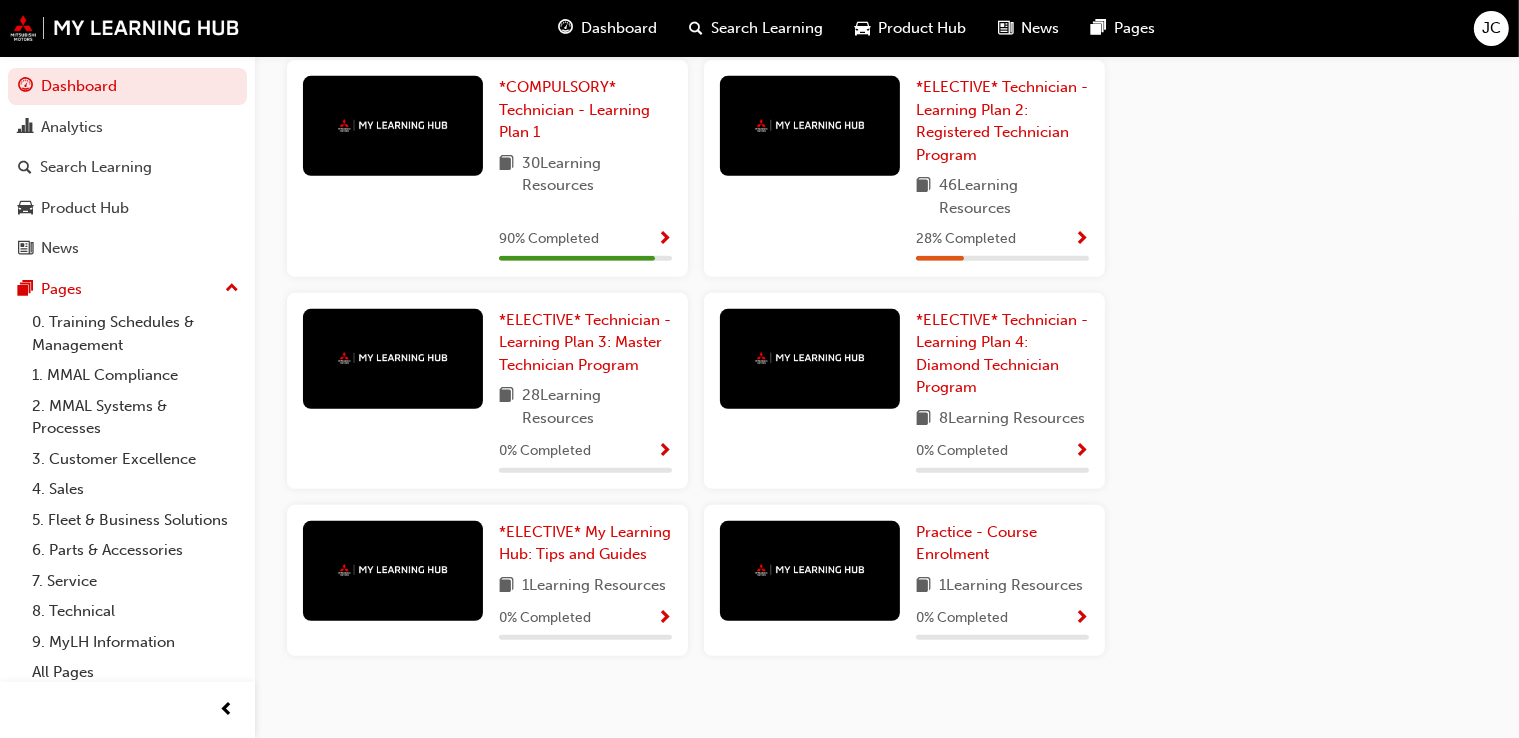 scroll, scrollTop: 1077, scrollLeft: 0, axis: vertical 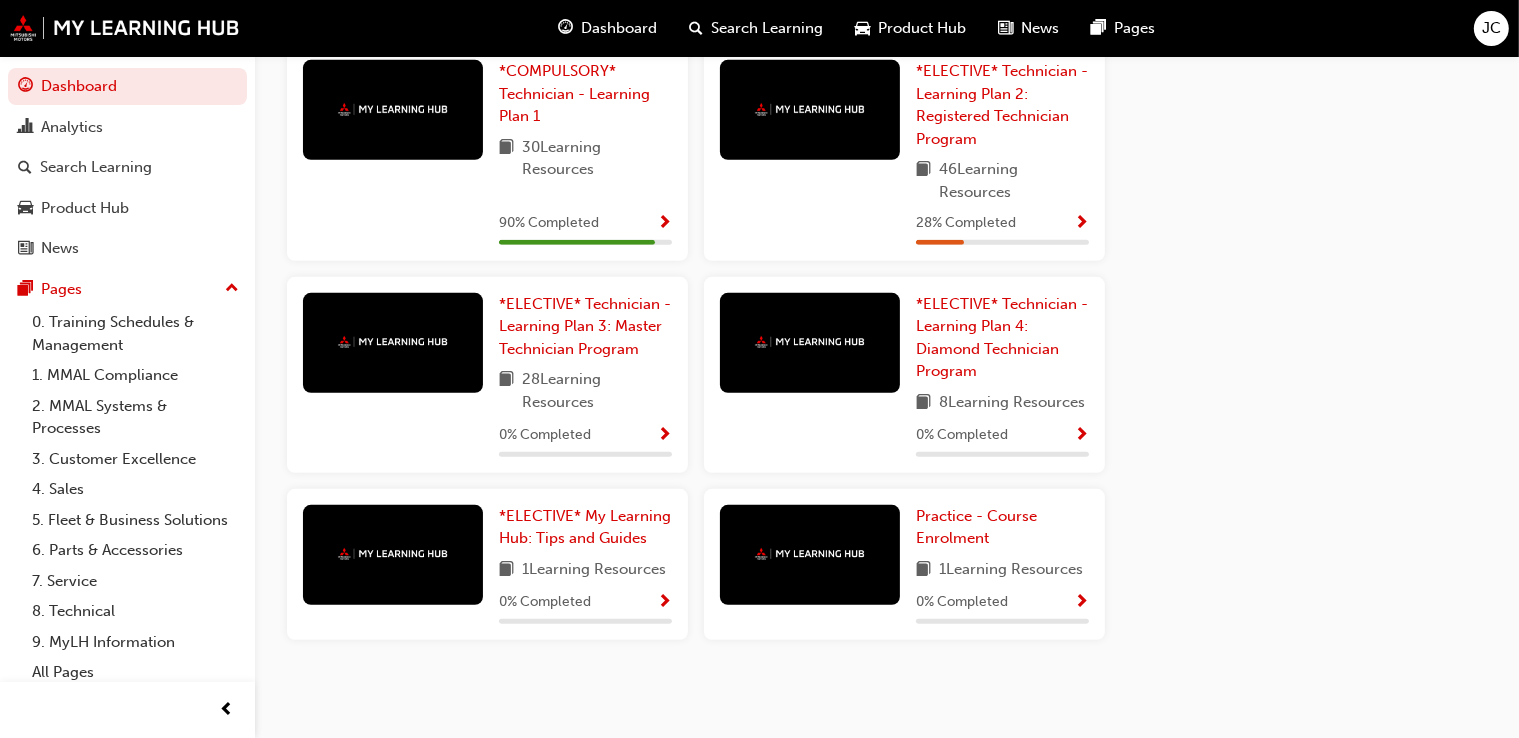 click on "Latest News Show all Priority Service Training: Now Available! Product Hub Show all ASX (XD) Eclipse Cross (YB) Eclipse Cross Plug-in Hybrid EV (YB) Outlander (ZM) Outlander Plug-in Hybrid EV (ZM) Pajero Sport (QG) Triton (MV)" at bounding box center (1312, 63) 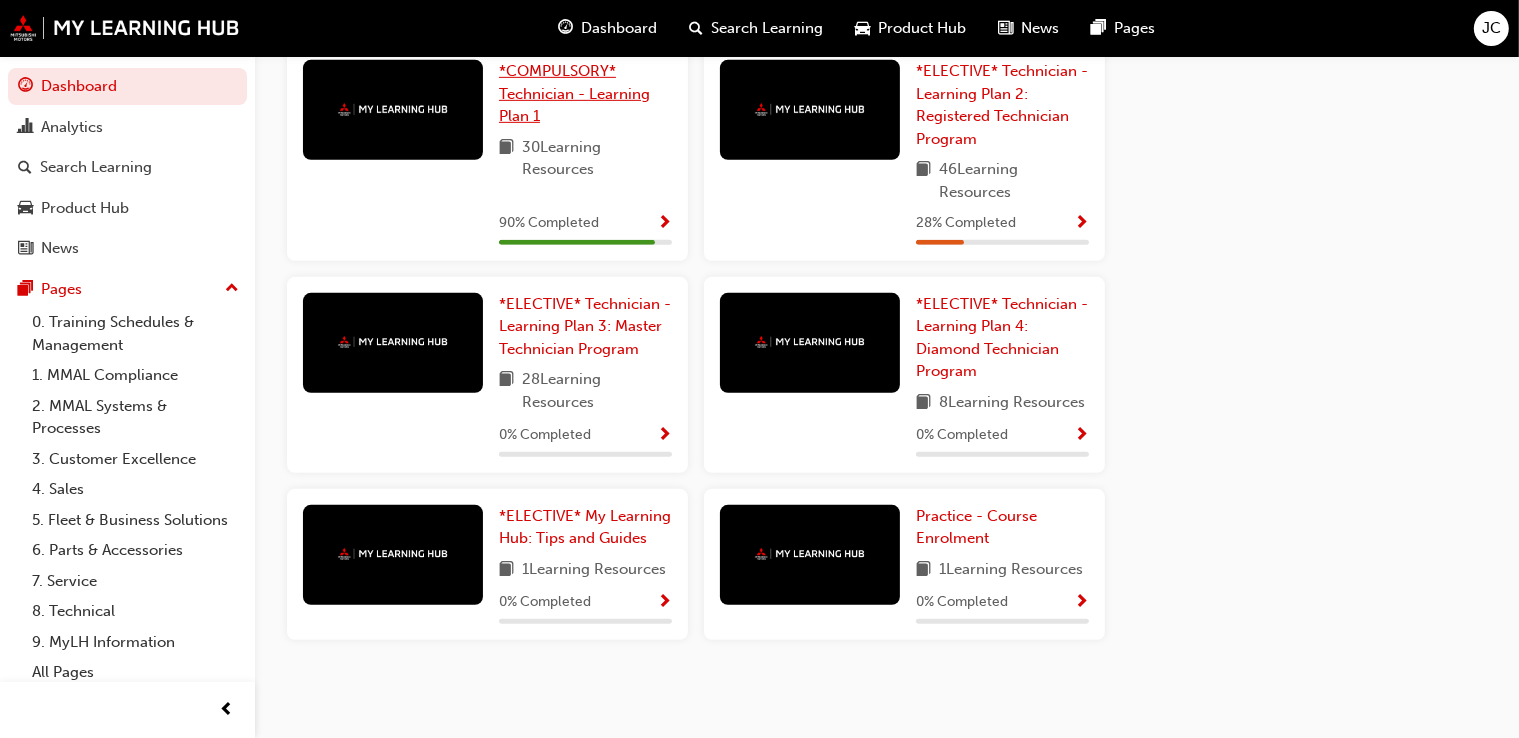 click on "*COMPULSORY* Technician - Learning Plan 1" at bounding box center (585, 94) 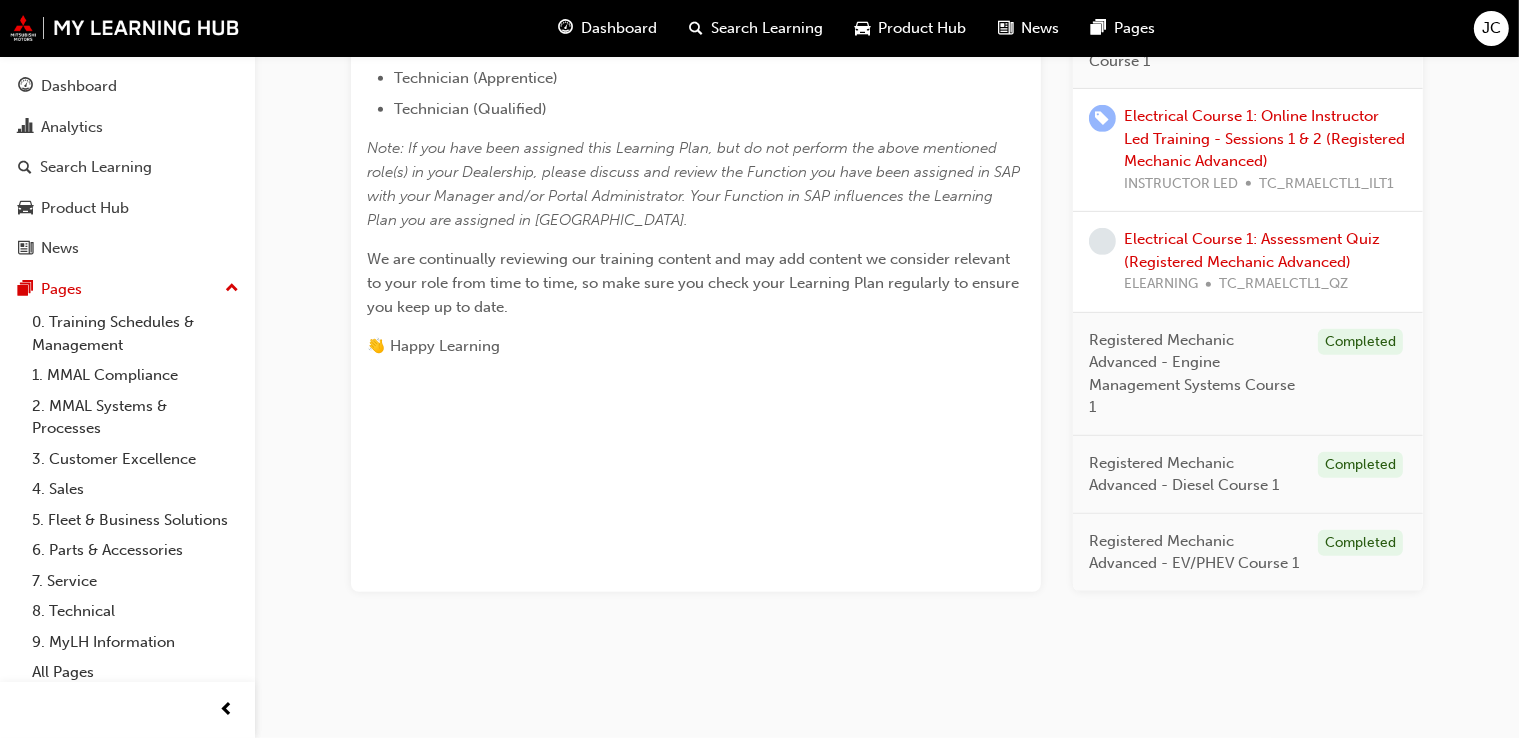 scroll, scrollTop: 1034, scrollLeft: 0, axis: vertical 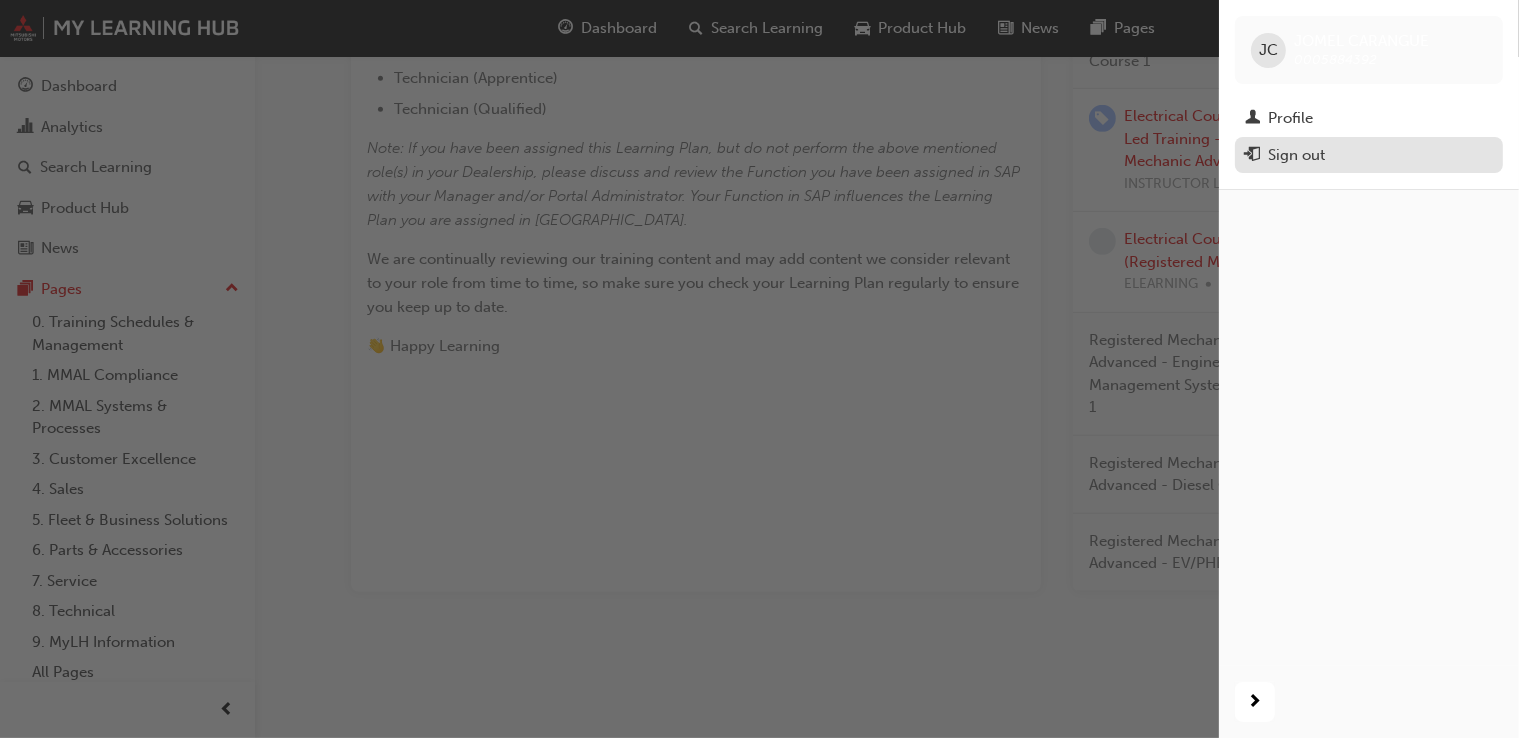 click on "Sign out" at bounding box center [1296, 155] 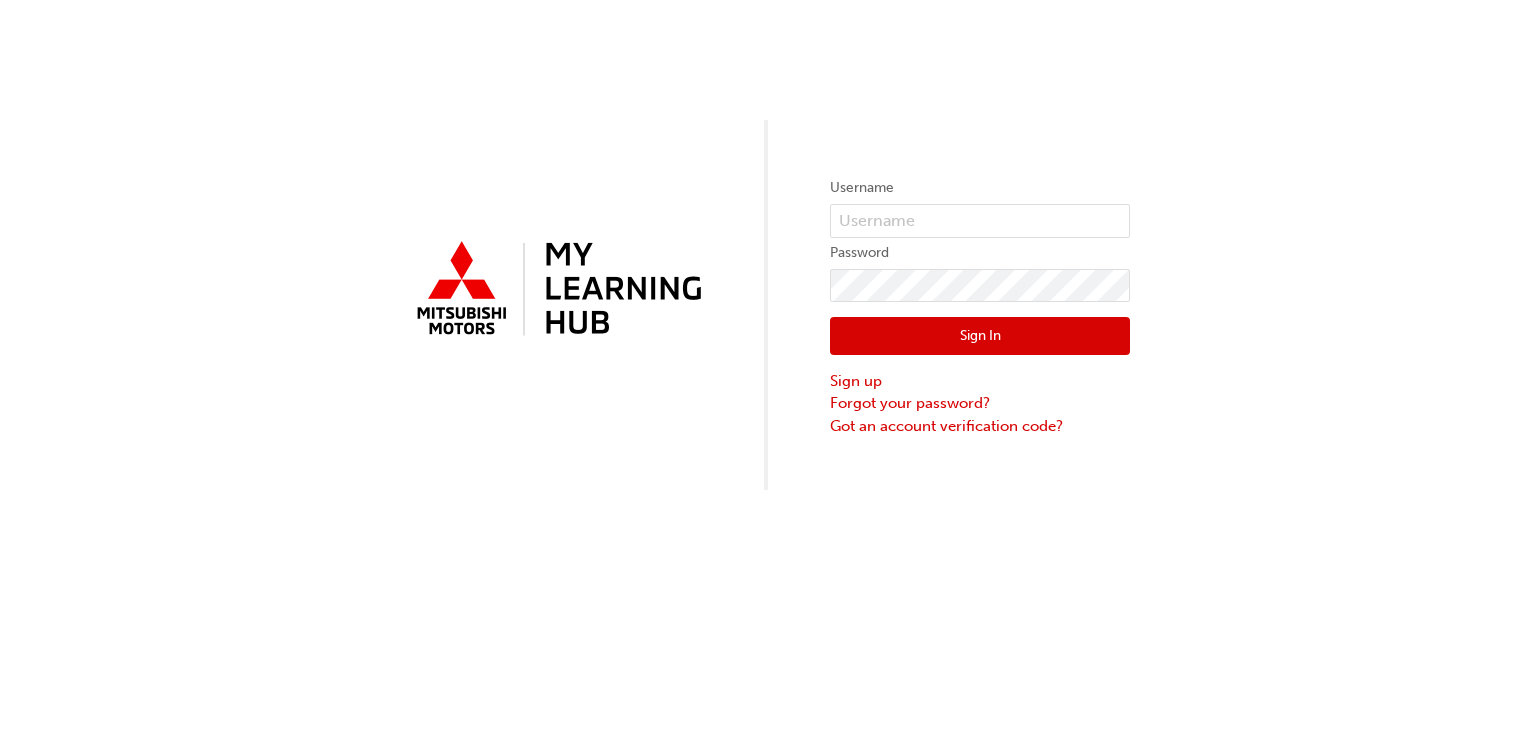 scroll, scrollTop: 0, scrollLeft: 0, axis: both 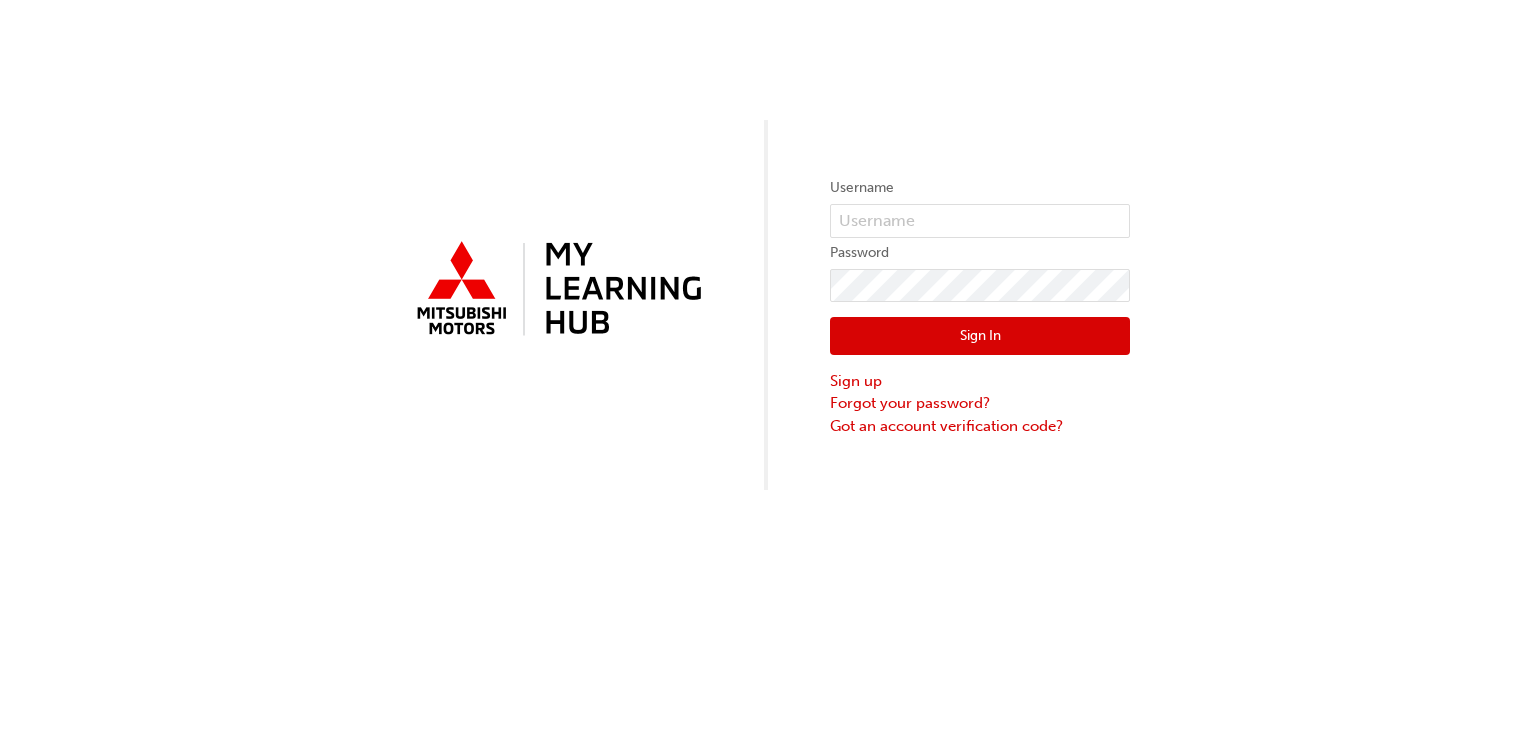 click on "Username Password Sign In Sign up Forgot your password? Got an account verification code?" at bounding box center [768, 245] 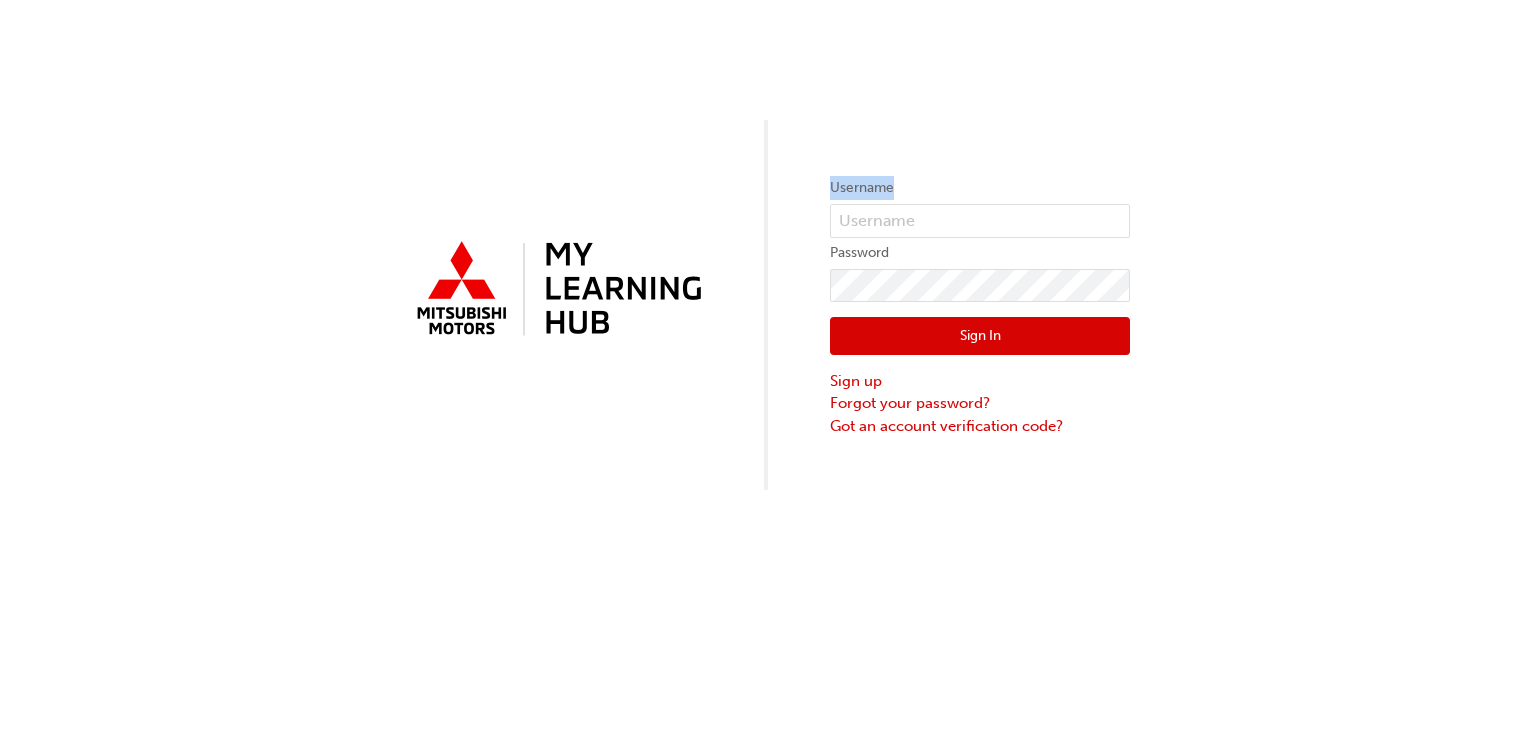 drag, startPoint x: 0, startPoint y: 0, endPoint x: 1309, endPoint y: 152, distance: 1317.7955 